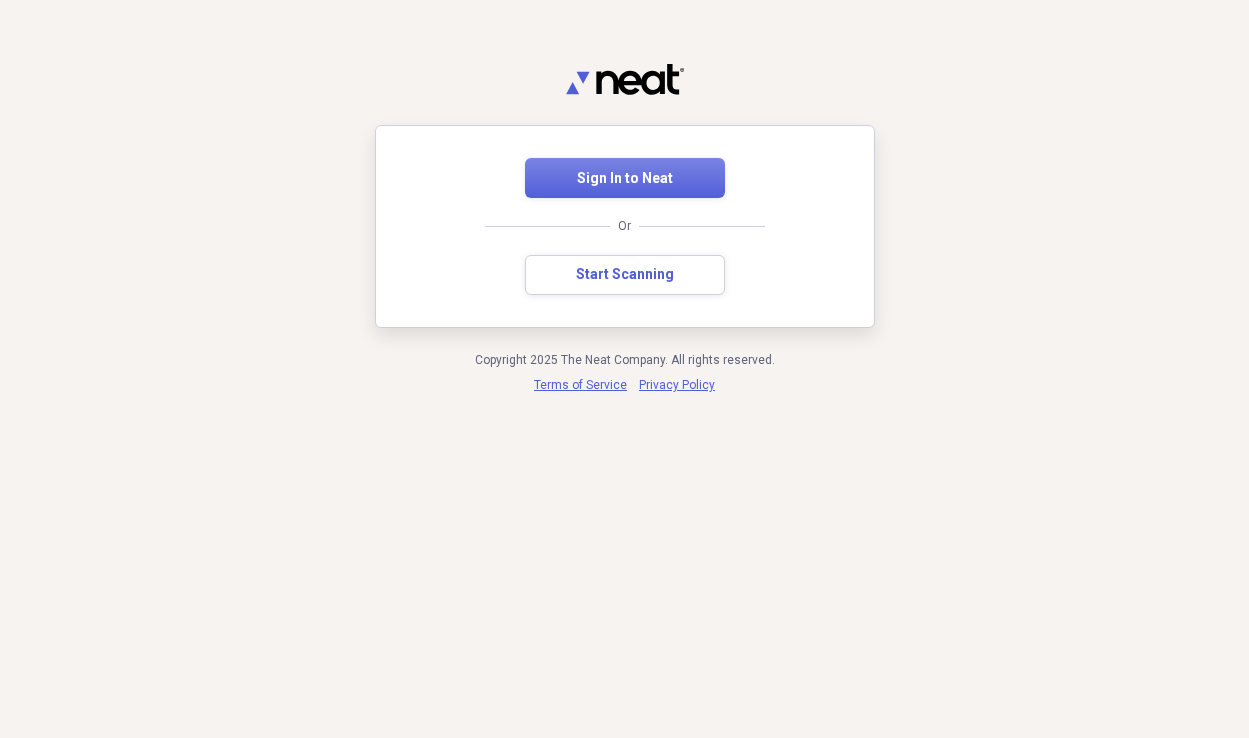 scroll, scrollTop: 0, scrollLeft: 0, axis: both 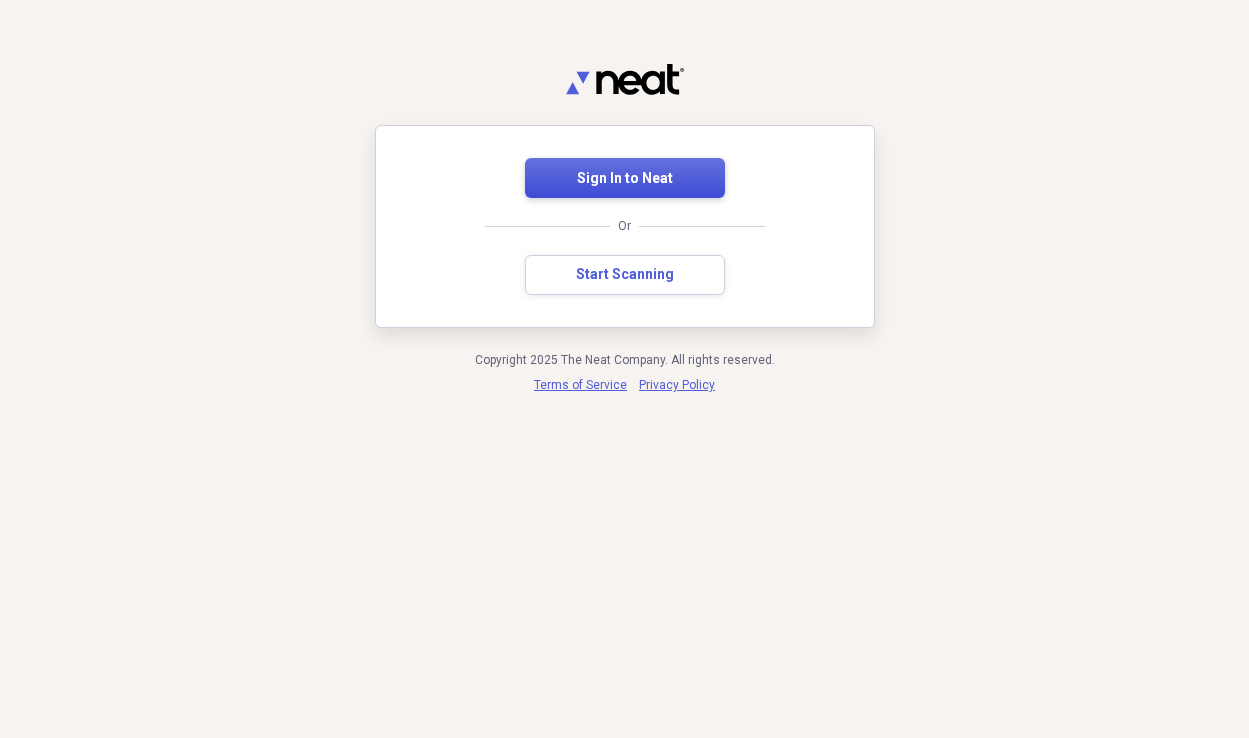 click on "Sign In to Neat" at bounding box center (625, 178) 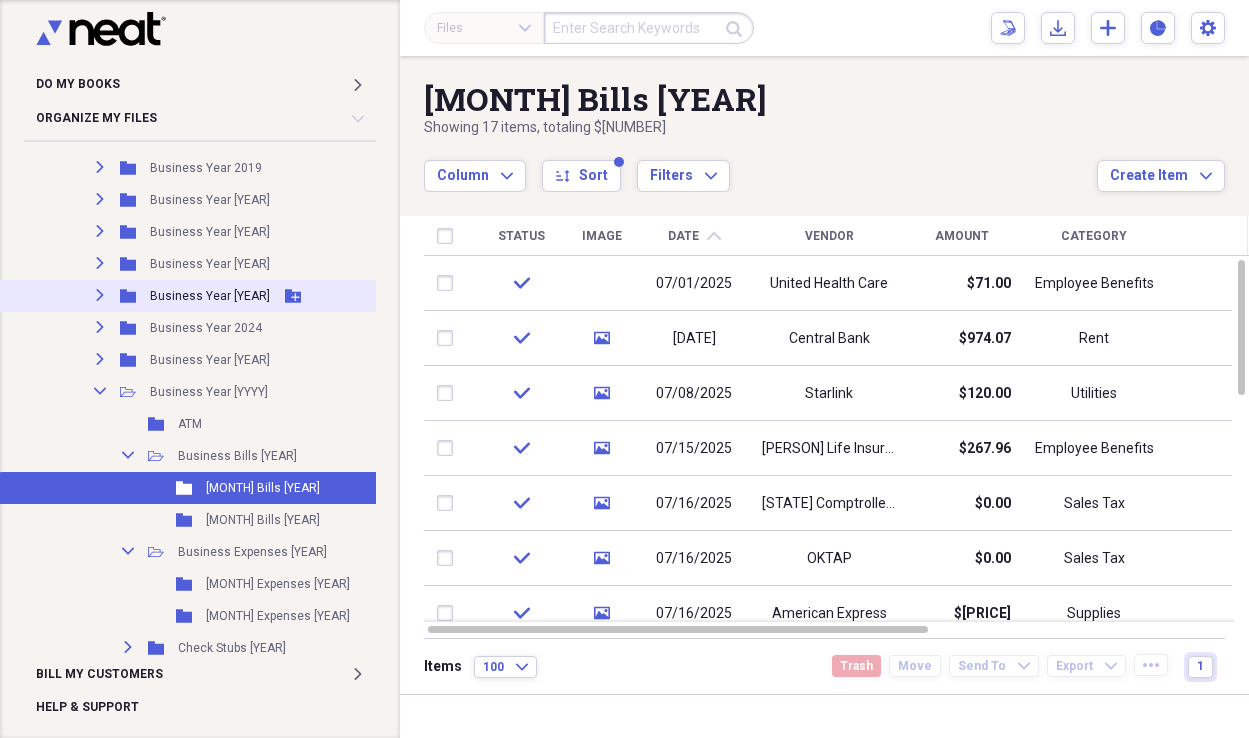 scroll, scrollTop: 352, scrollLeft: 0, axis: vertical 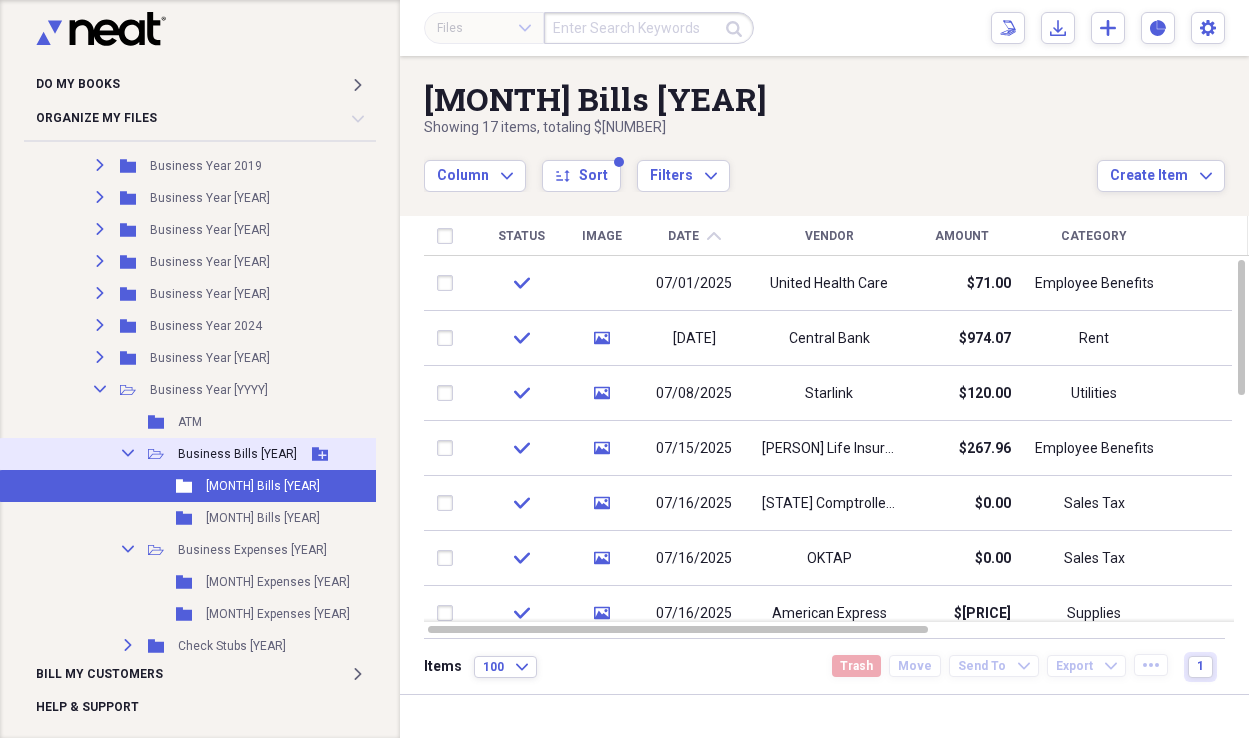 click 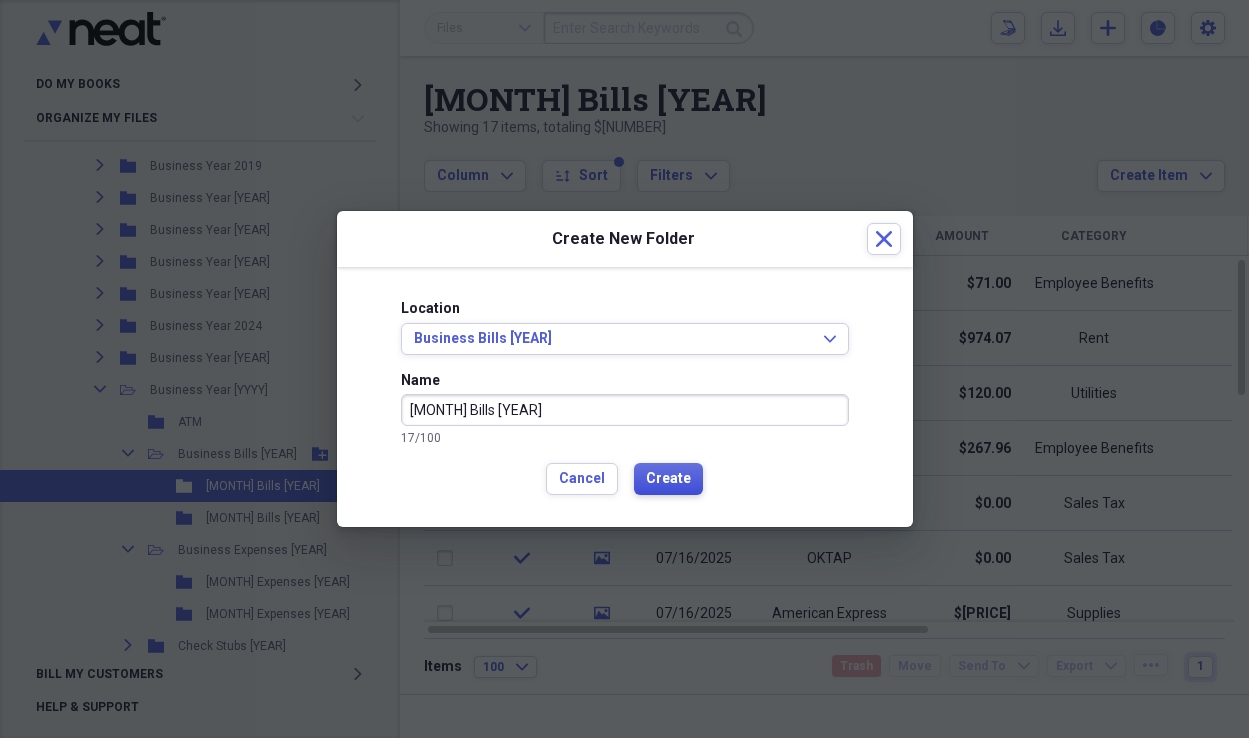 type on "[MONTH] Bills [YEAR]" 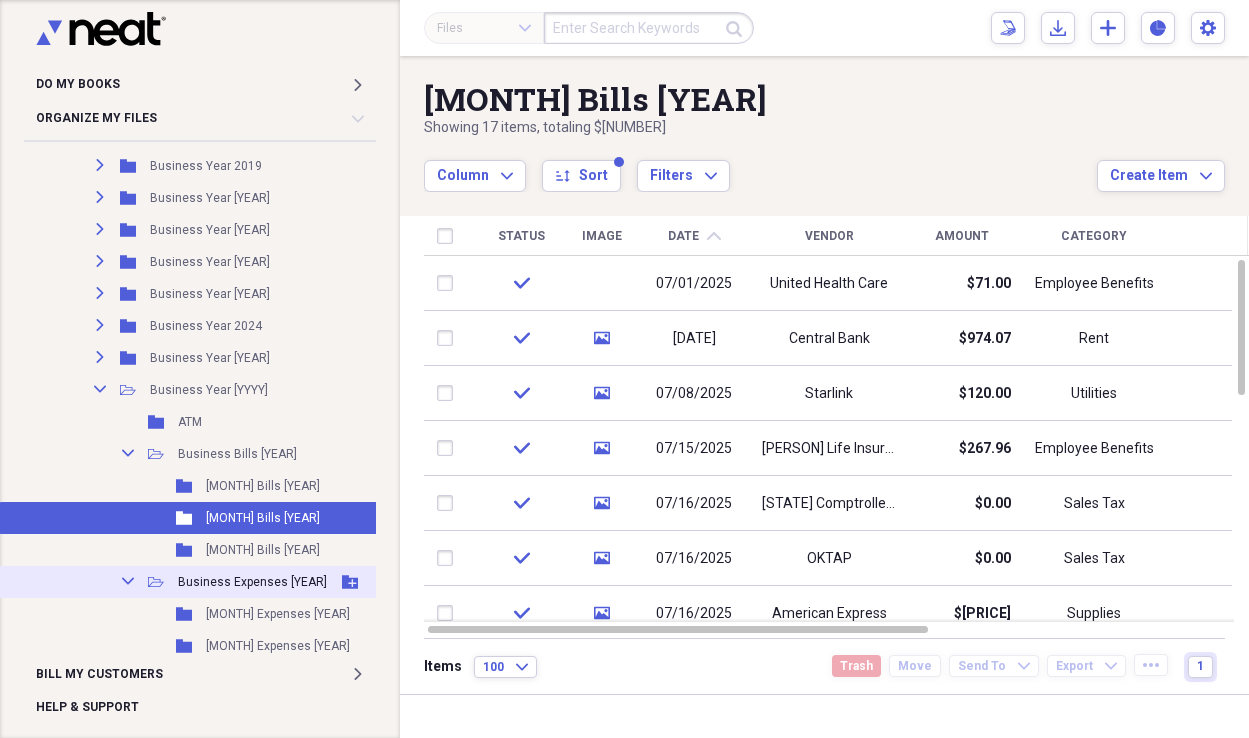 click 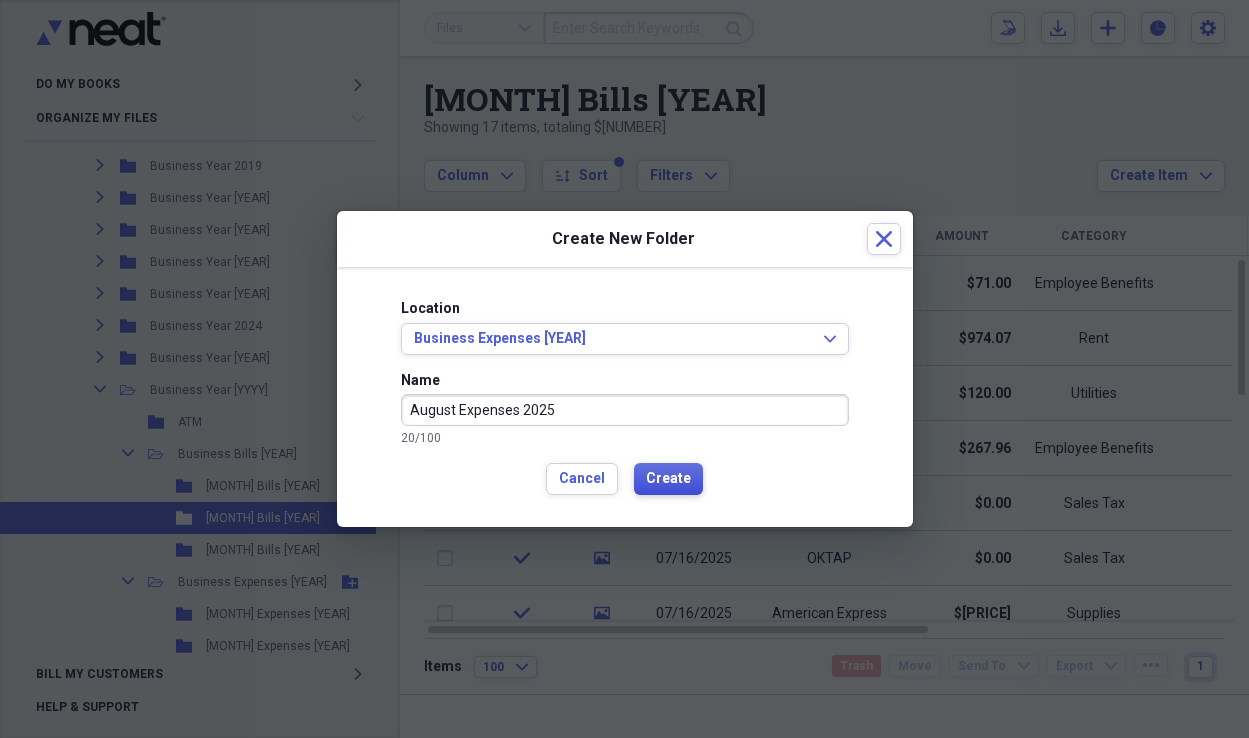 type on "August Expenses 2025" 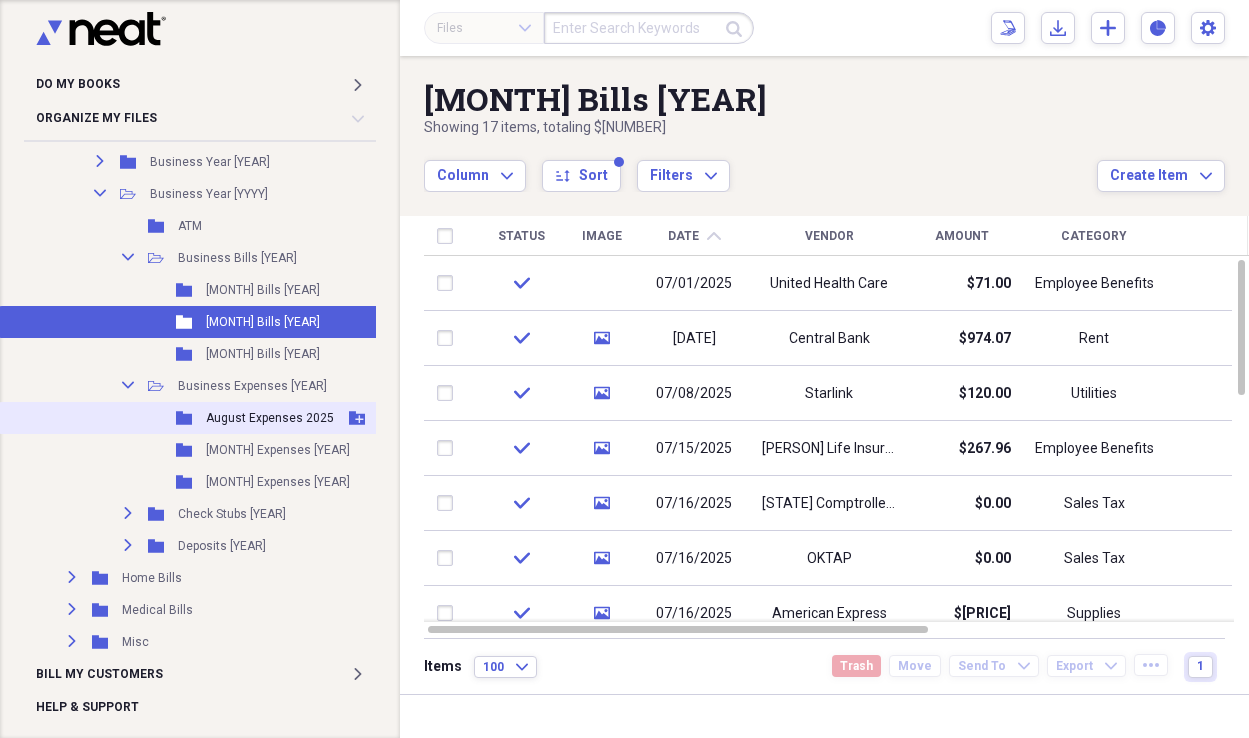 scroll, scrollTop: 576, scrollLeft: 0, axis: vertical 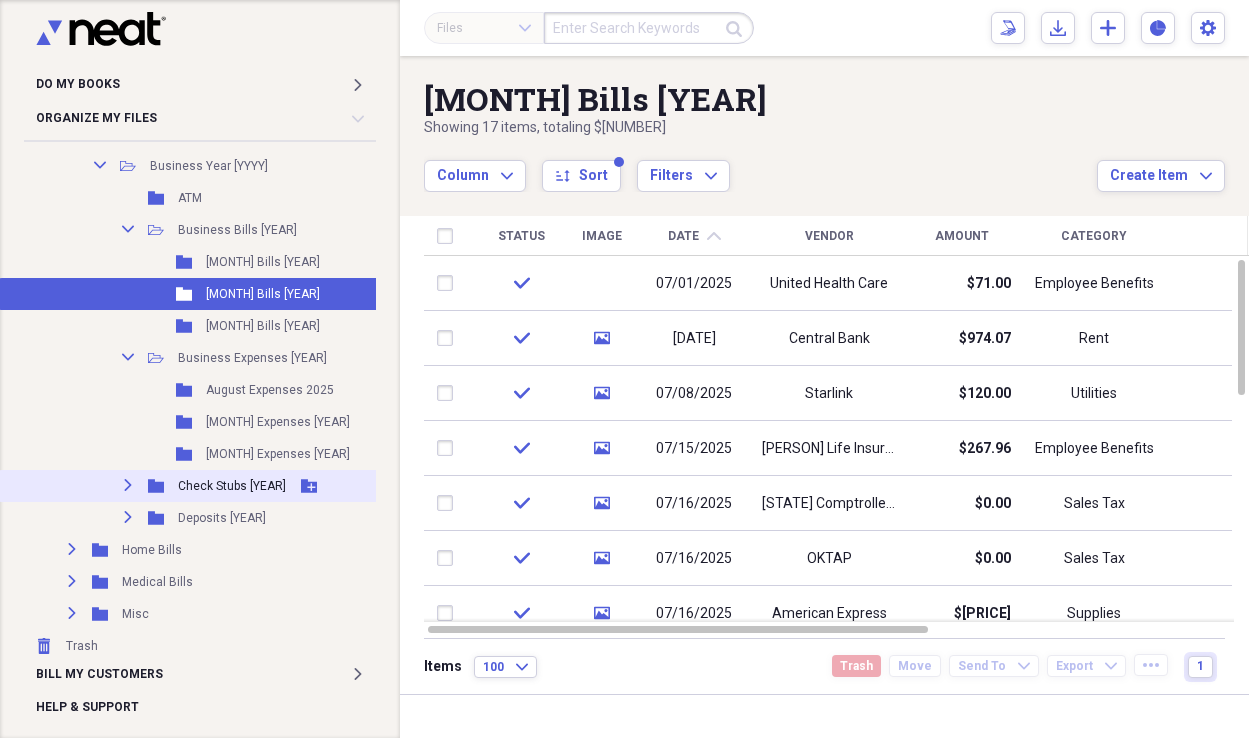 click on "Expand" at bounding box center (128, 485) 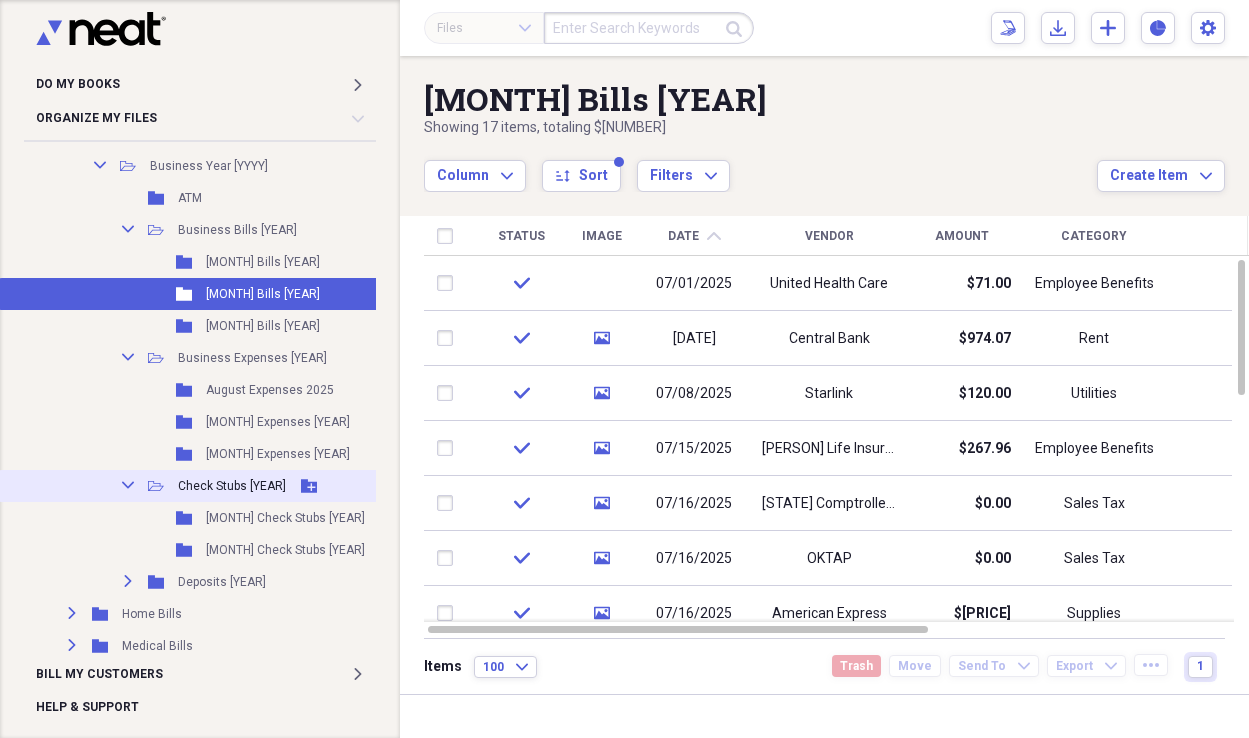 click on "Add Folder" 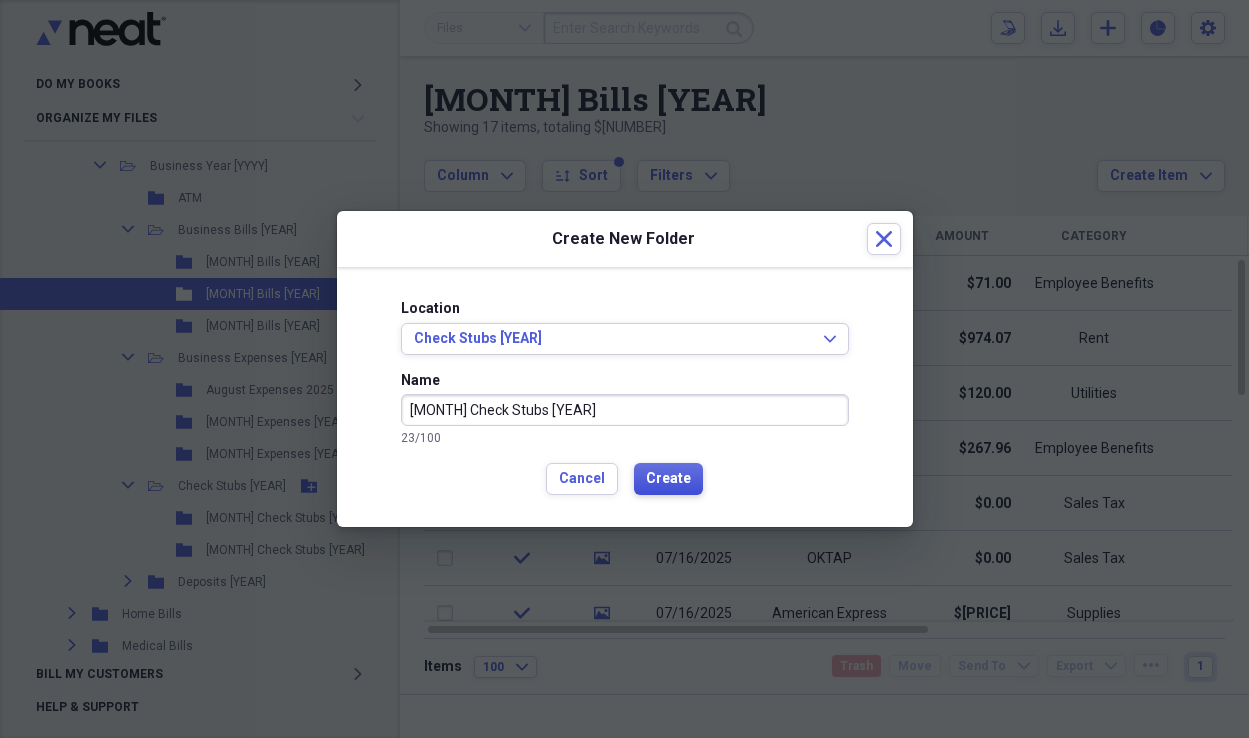type on "[MONTH] Check Stubs [YEAR]" 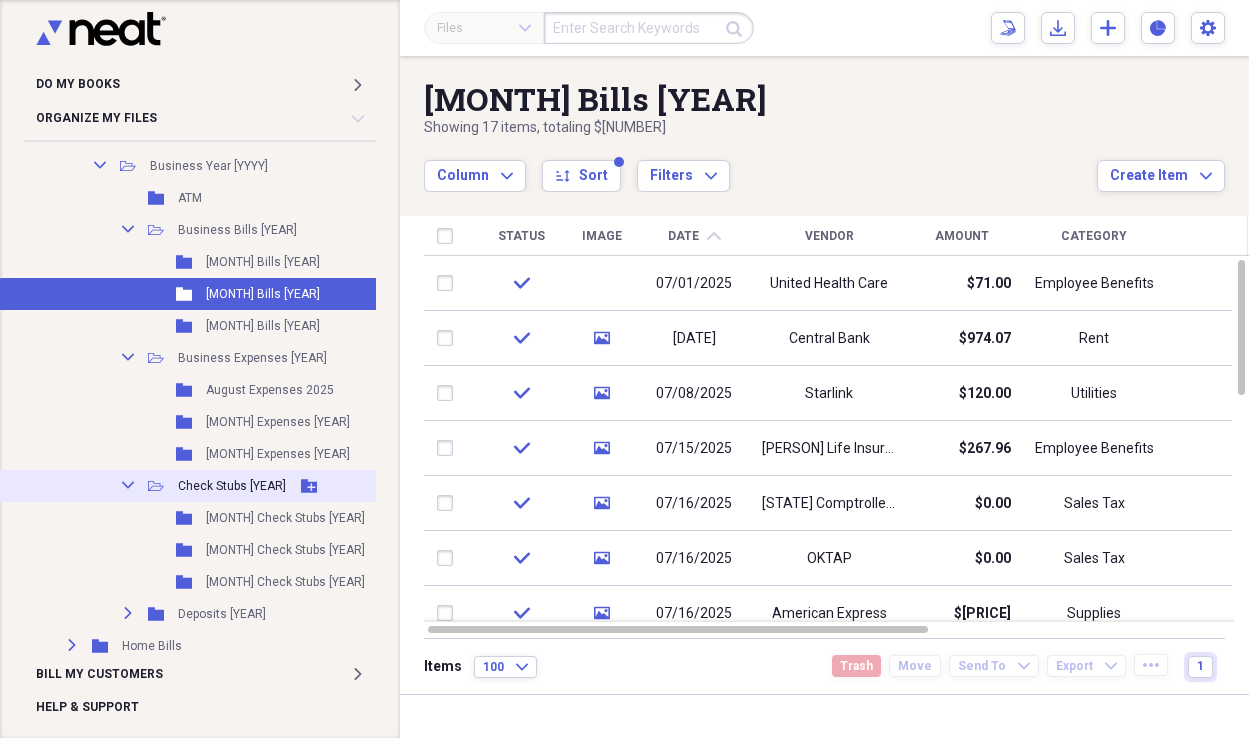 click 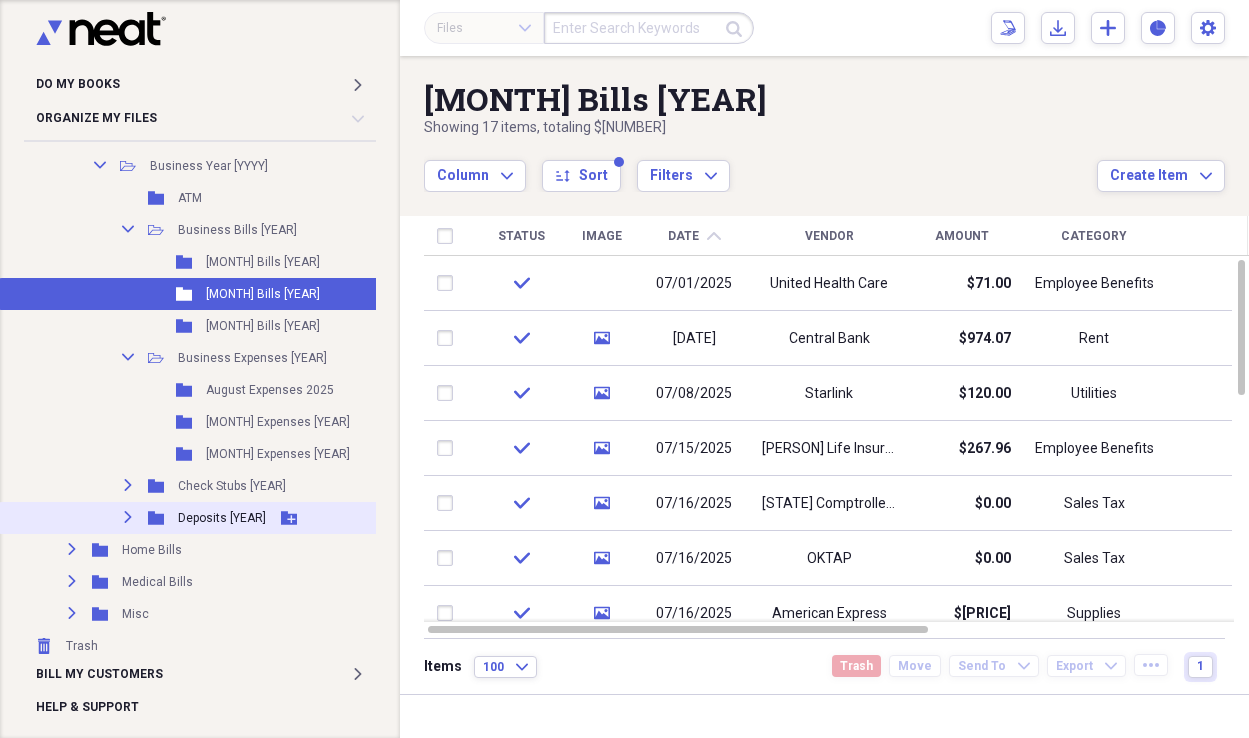click 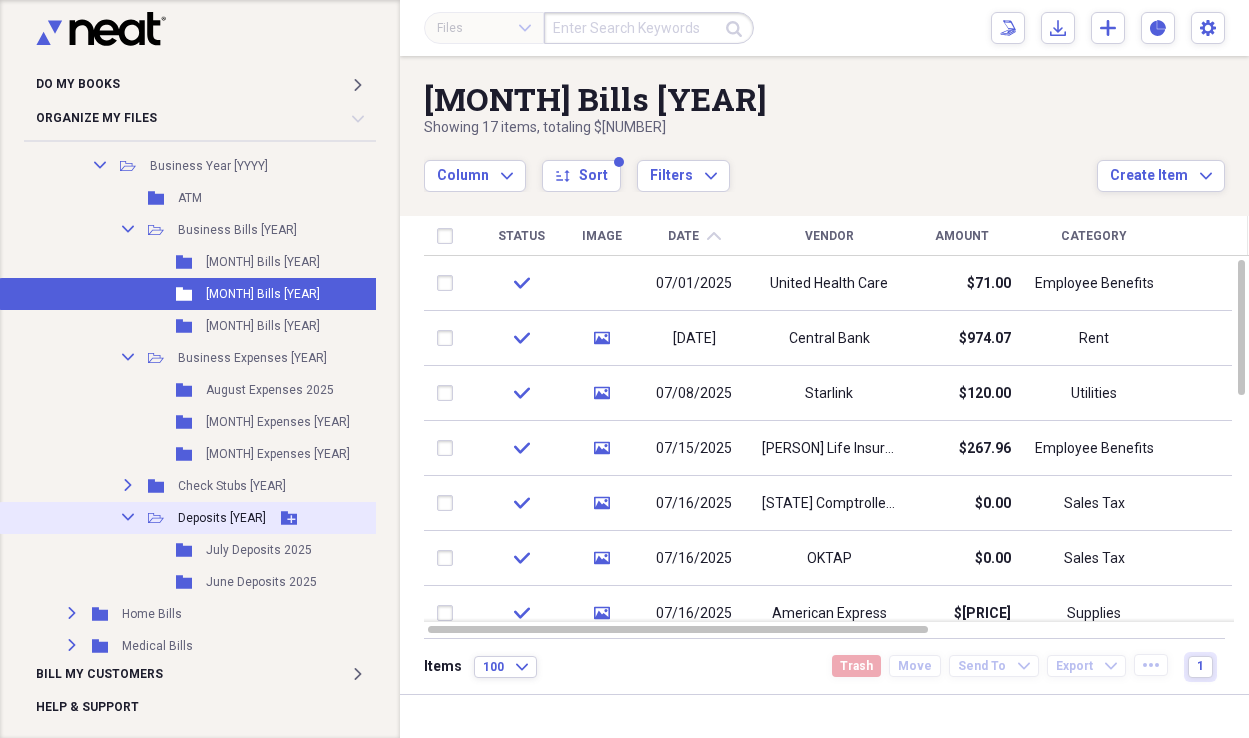 click 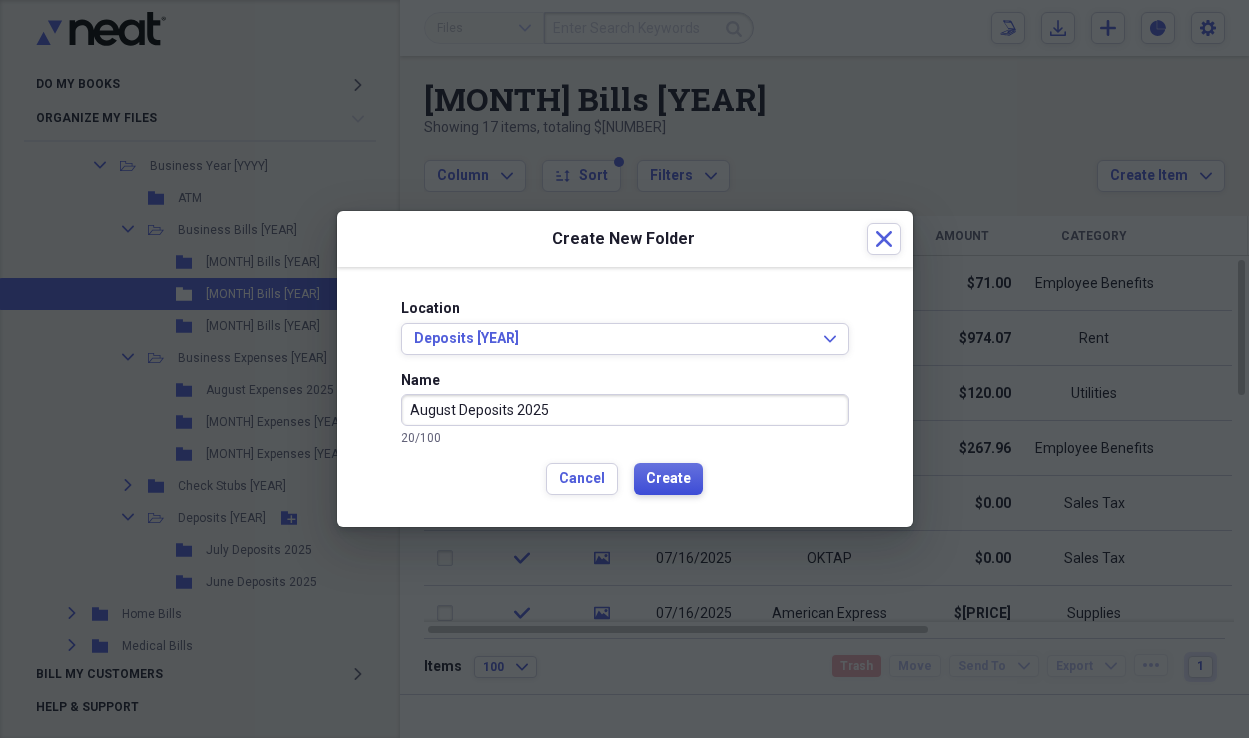 type on "August Deposits 2025" 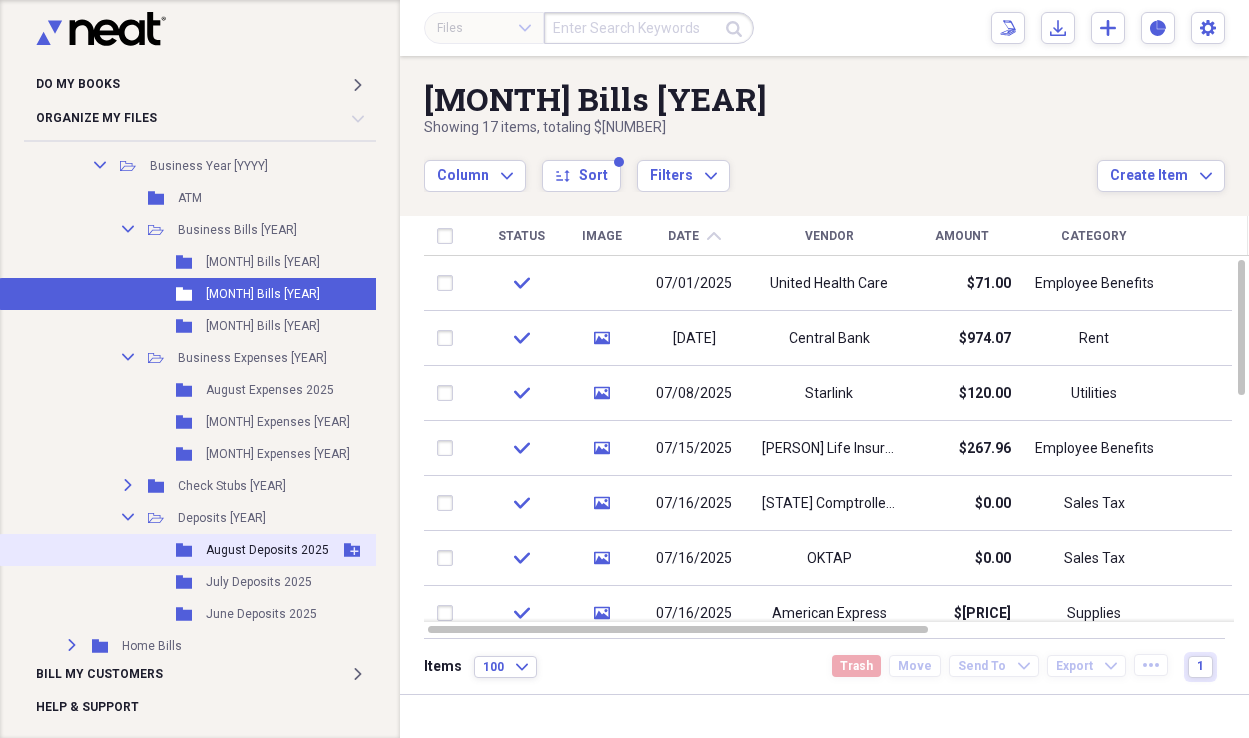 click on "August Deposits 2025" at bounding box center [267, 550] 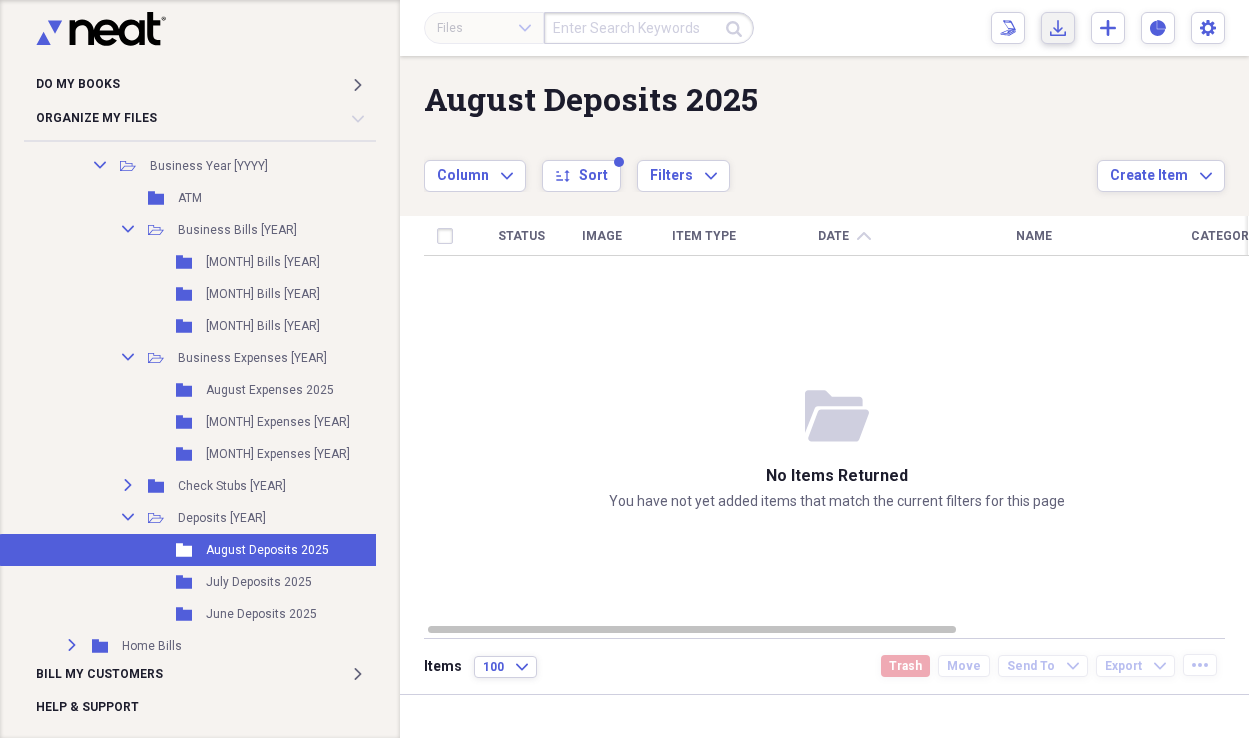 click 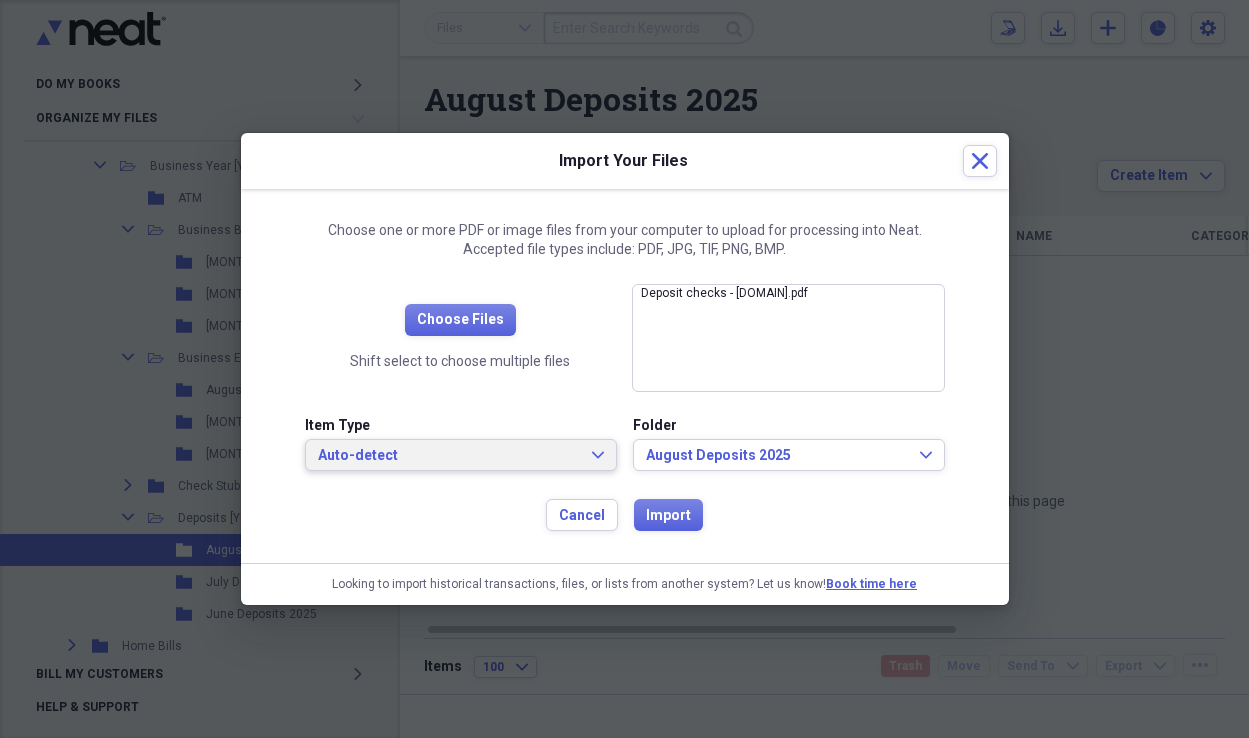 click on "Expand" 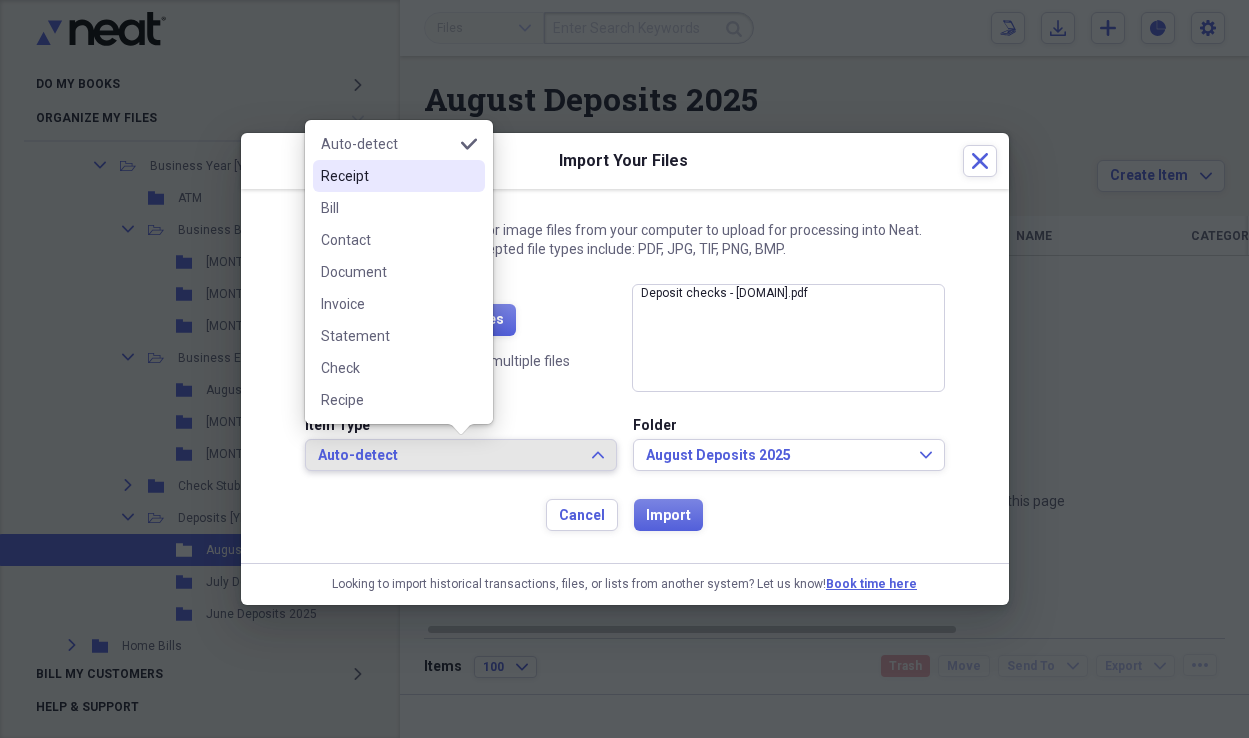 click on "Receipt" at bounding box center (387, 176) 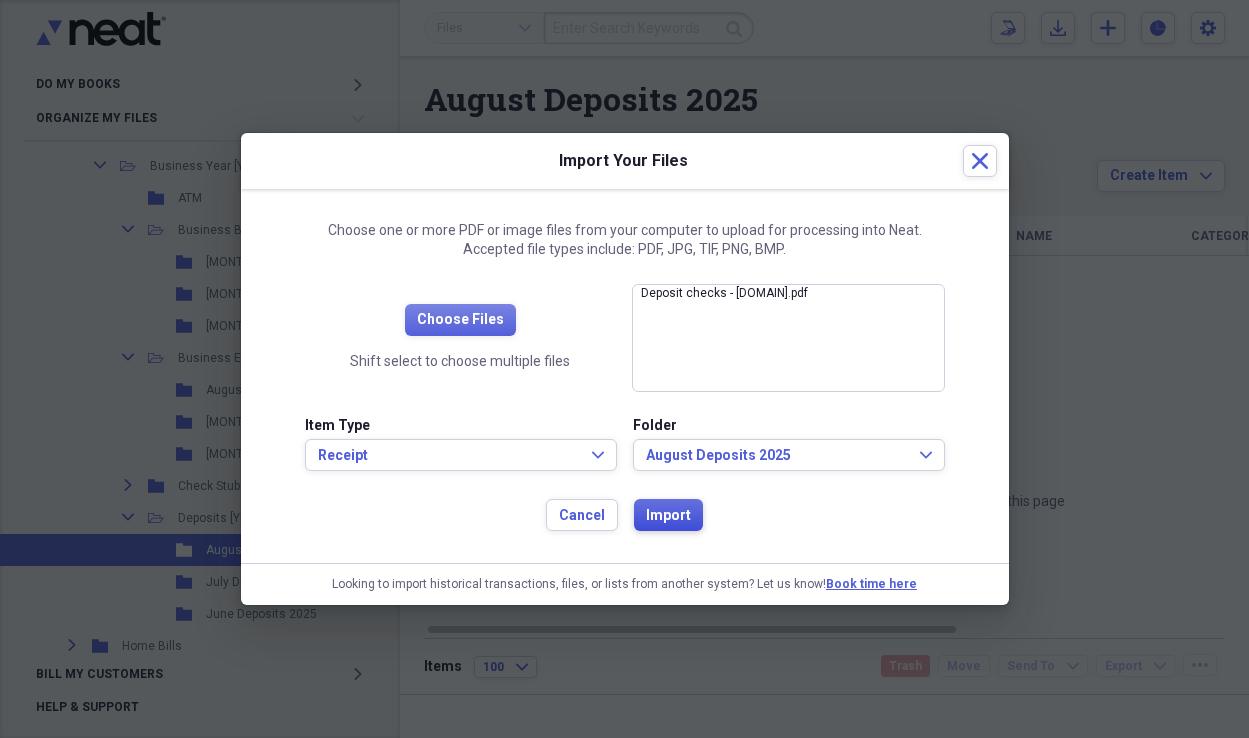 click on "Import" at bounding box center (668, 516) 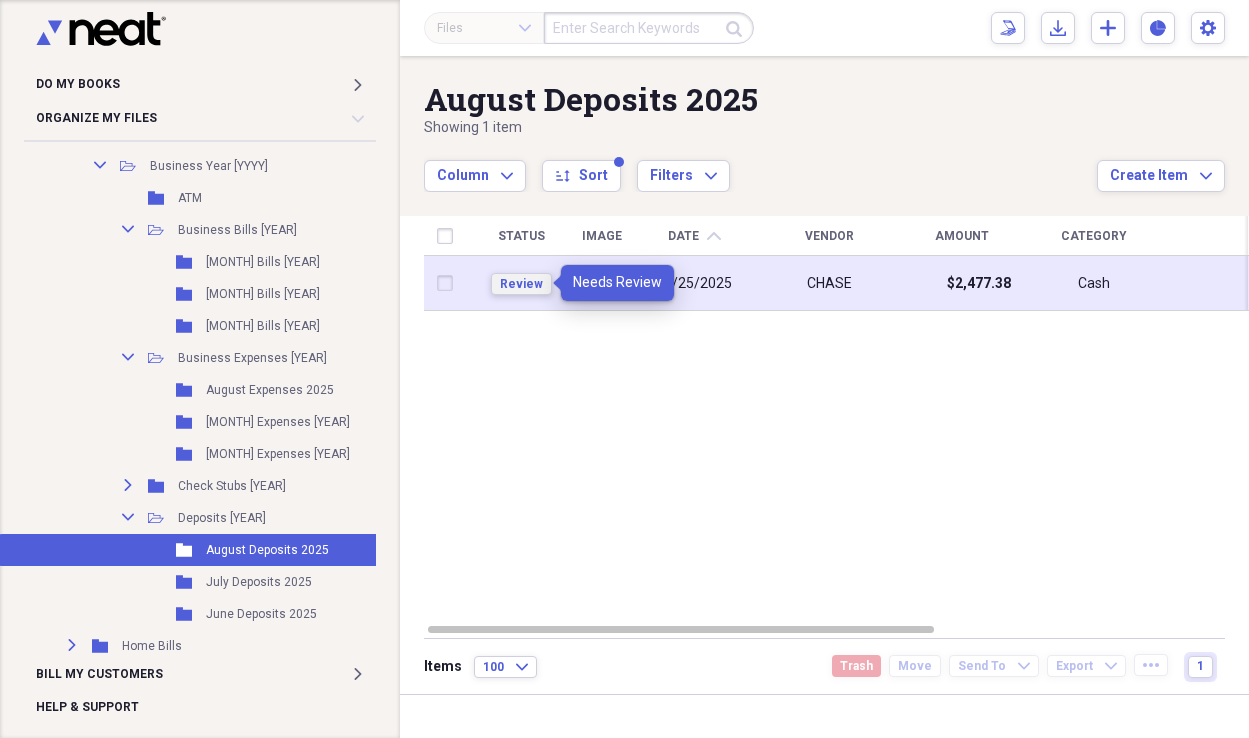 click on "Review" at bounding box center (521, 284) 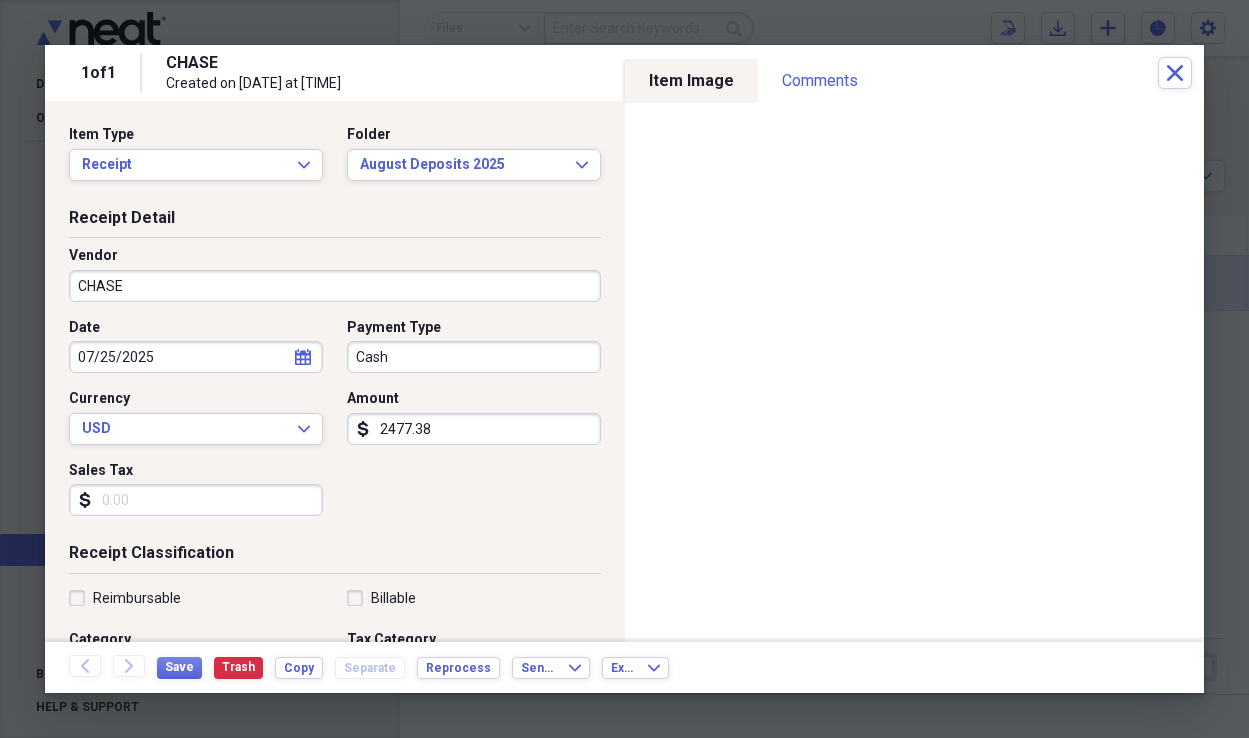 click on "CHASE" at bounding box center (335, 286) 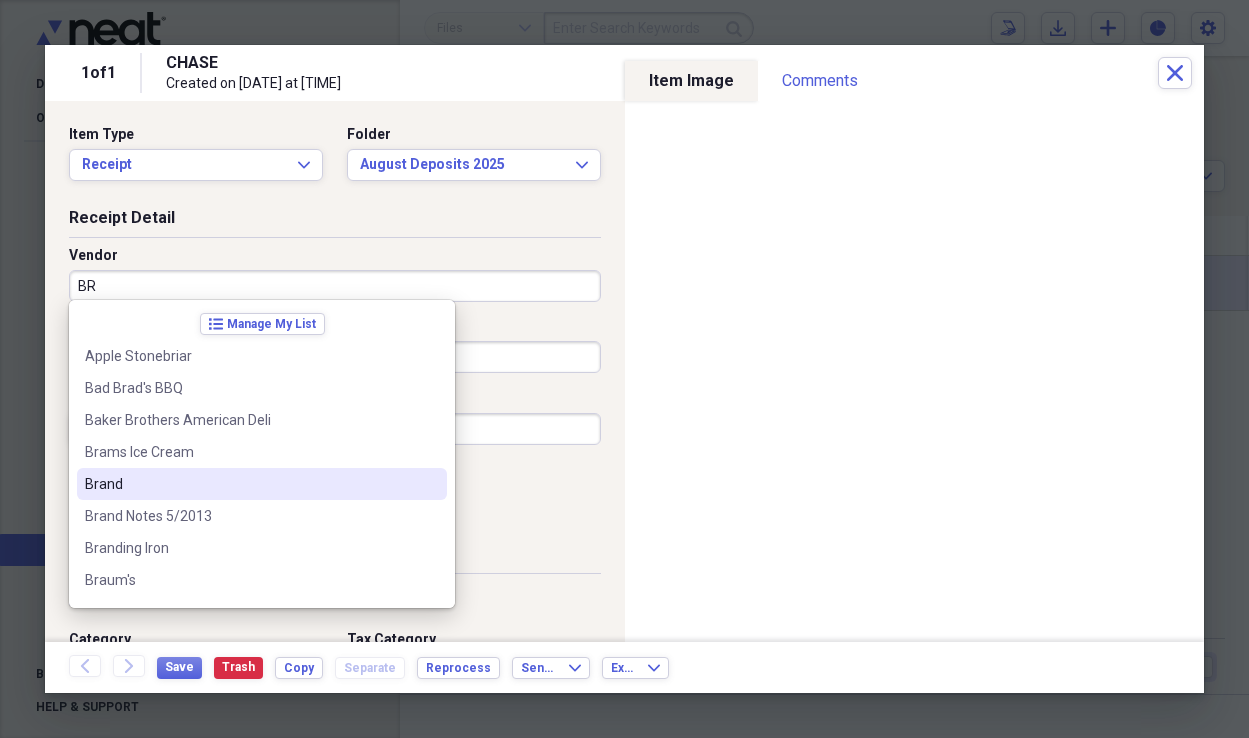 click on "Brand" at bounding box center [250, 484] 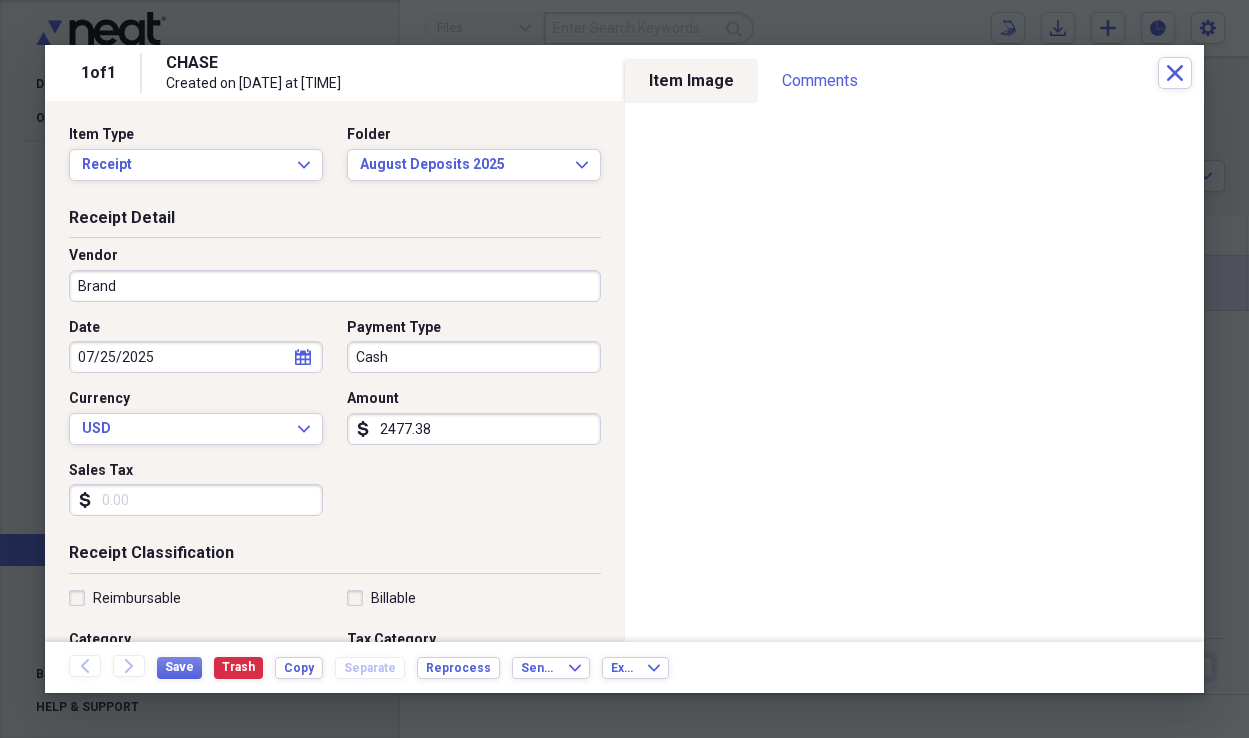 click 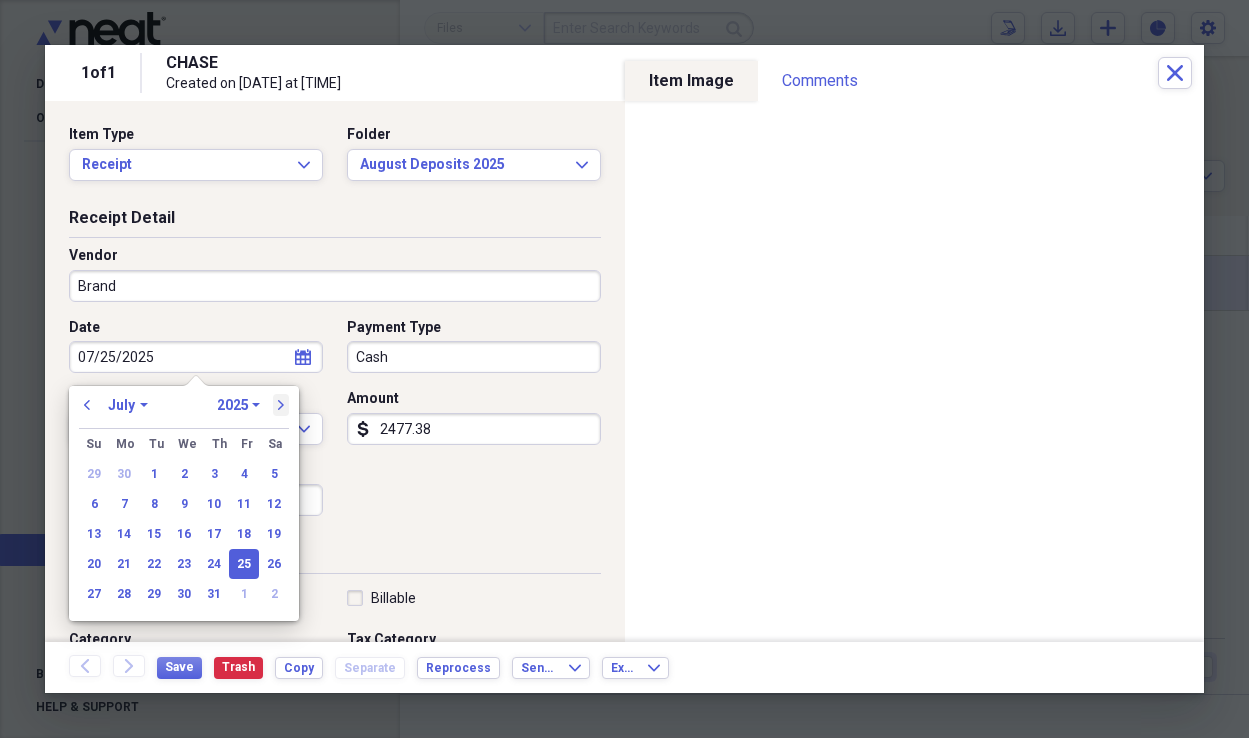click on "next" at bounding box center [281, 405] 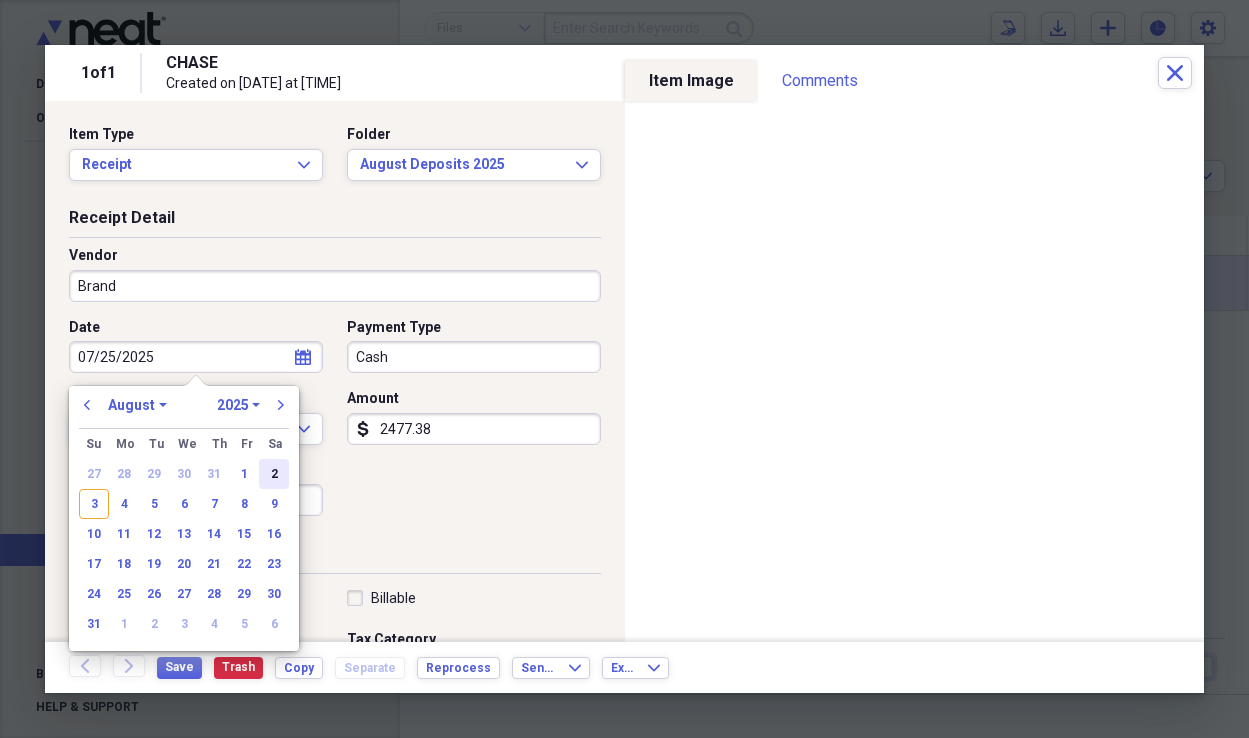 click on "2" at bounding box center (274, 474) 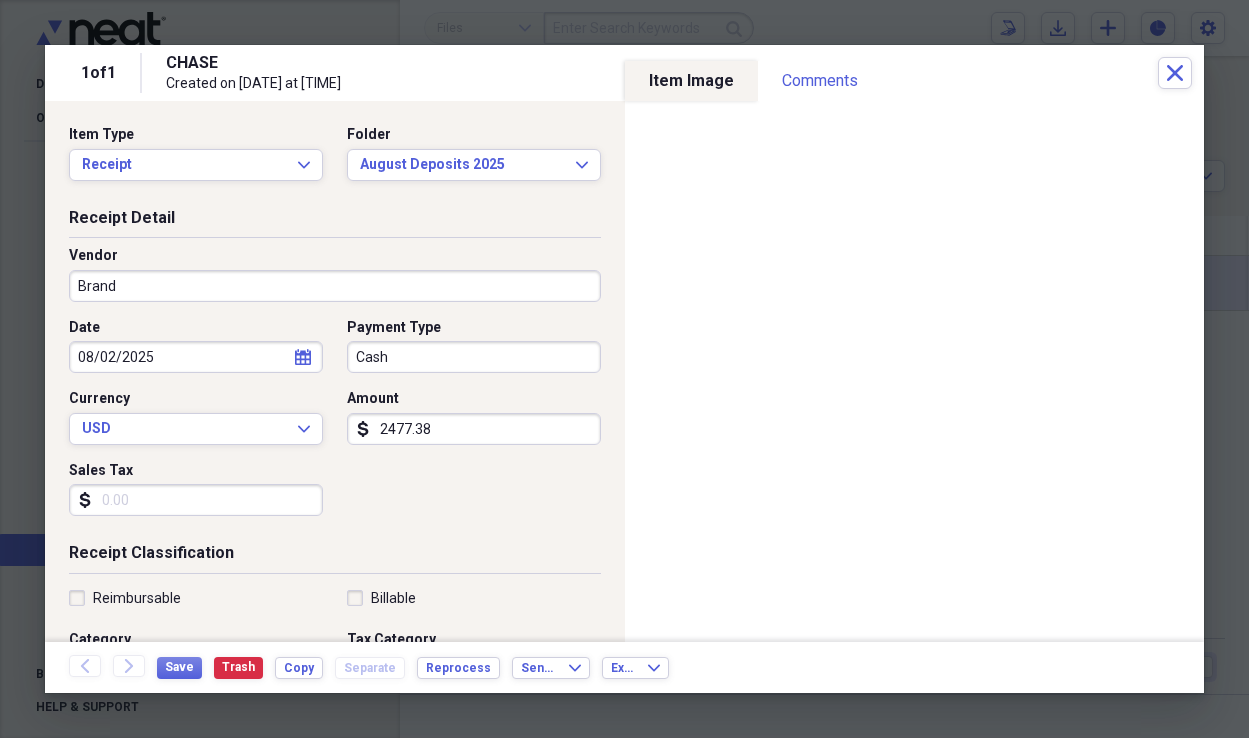click on "Cash" at bounding box center (474, 357) 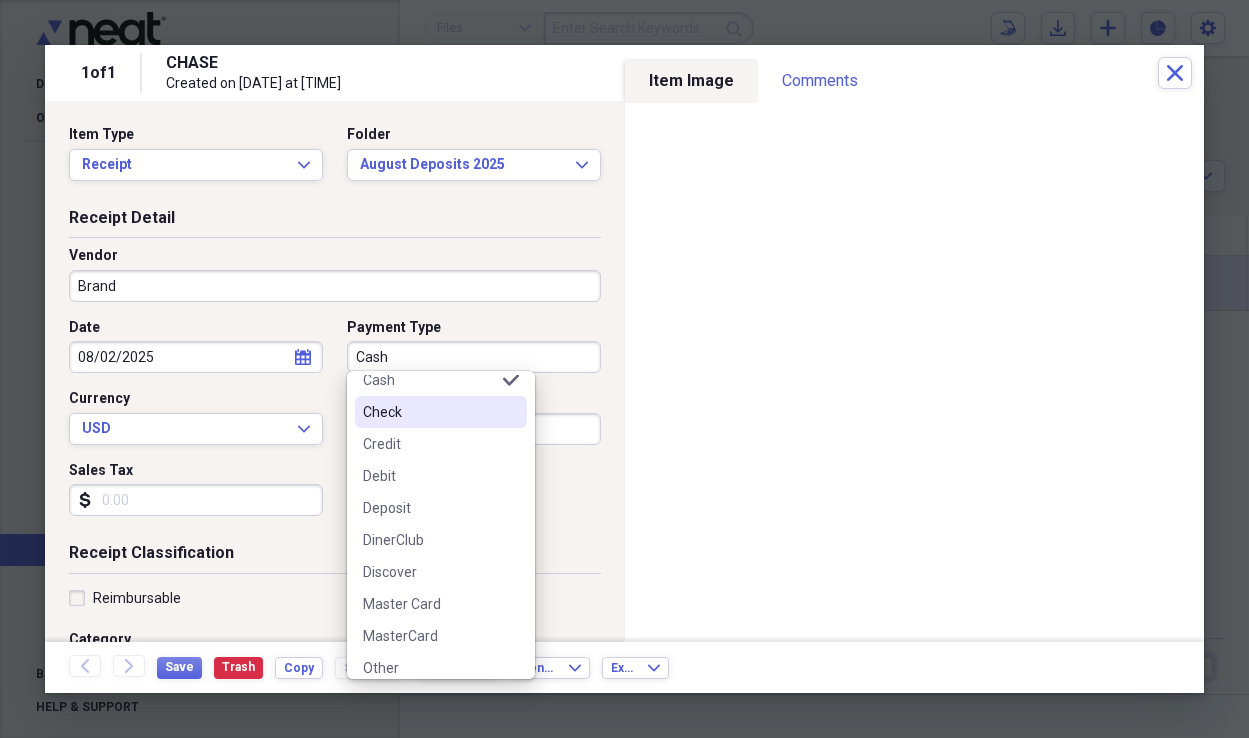 scroll, scrollTop: 203, scrollLeft: 0, axis: vertical 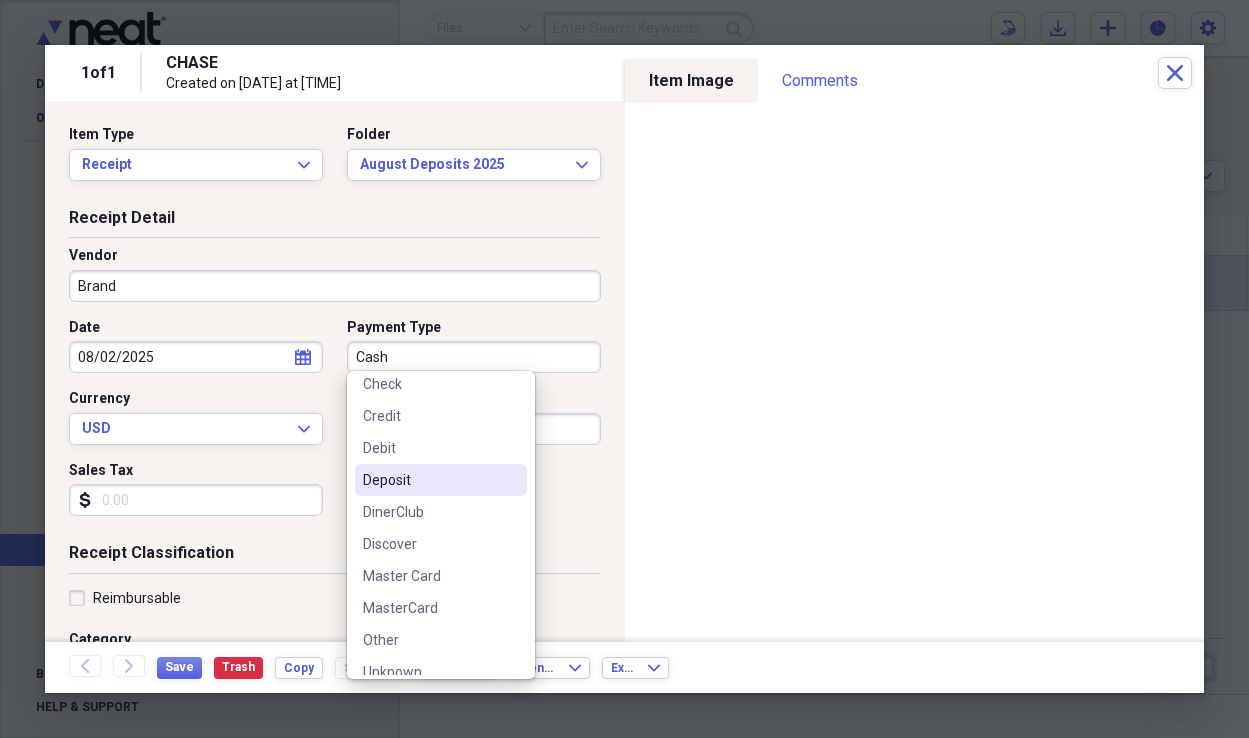 click on "Deposit" at bounding box center (429, 480) 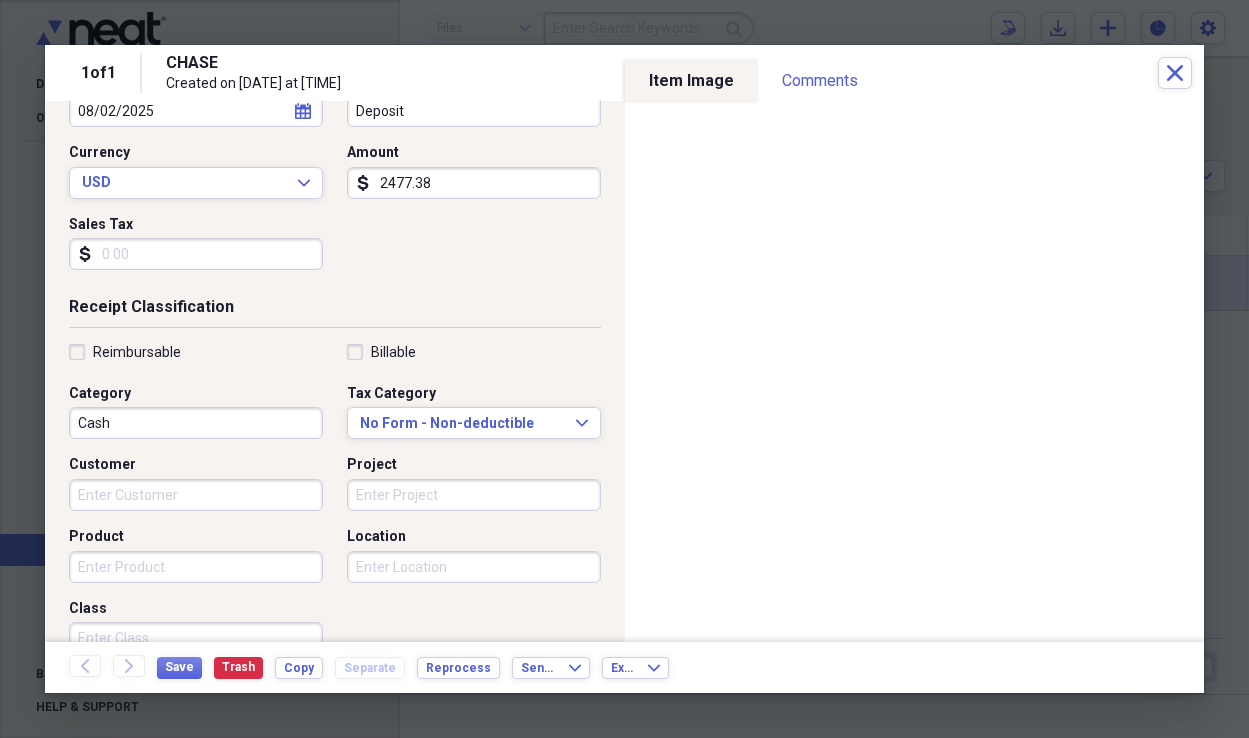 scroll, scrollTop: 257, scrollLeft: 0, axis: vertical 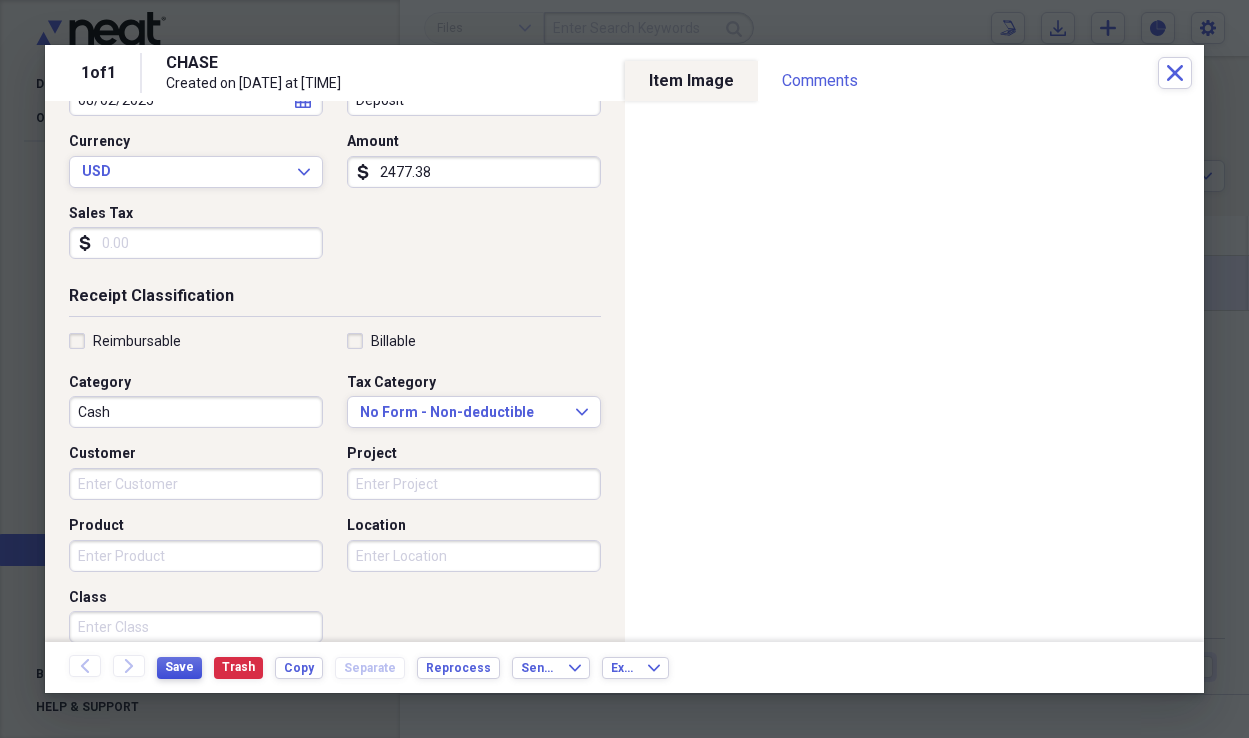 click on "Save" at bounding box center [179, 667] 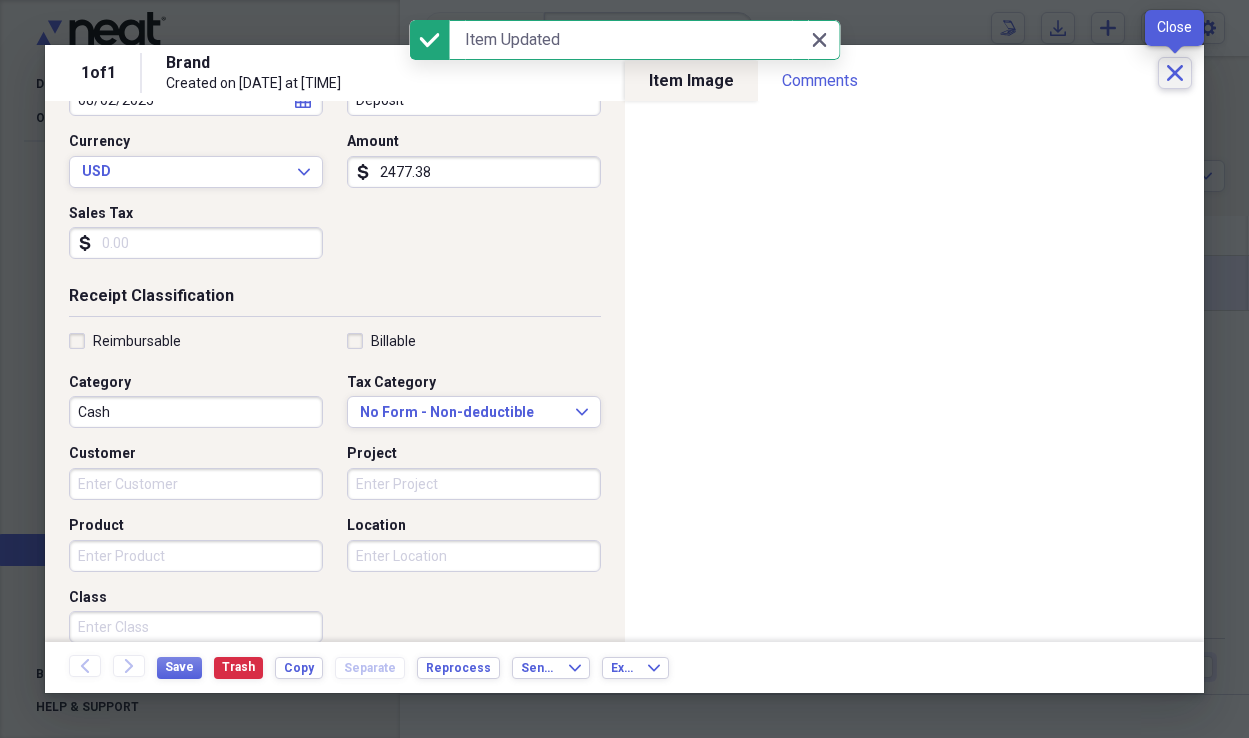 click 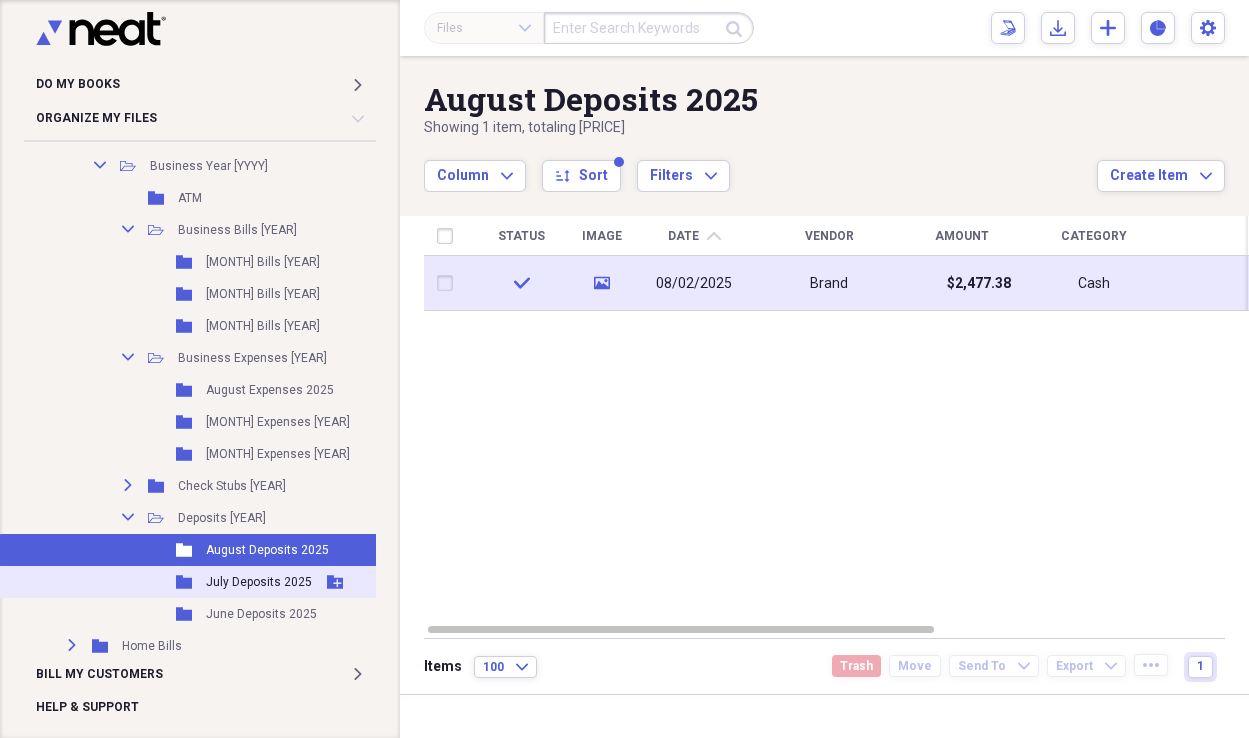 click on "July Deposits 2025" at bounding box center [259, 582] 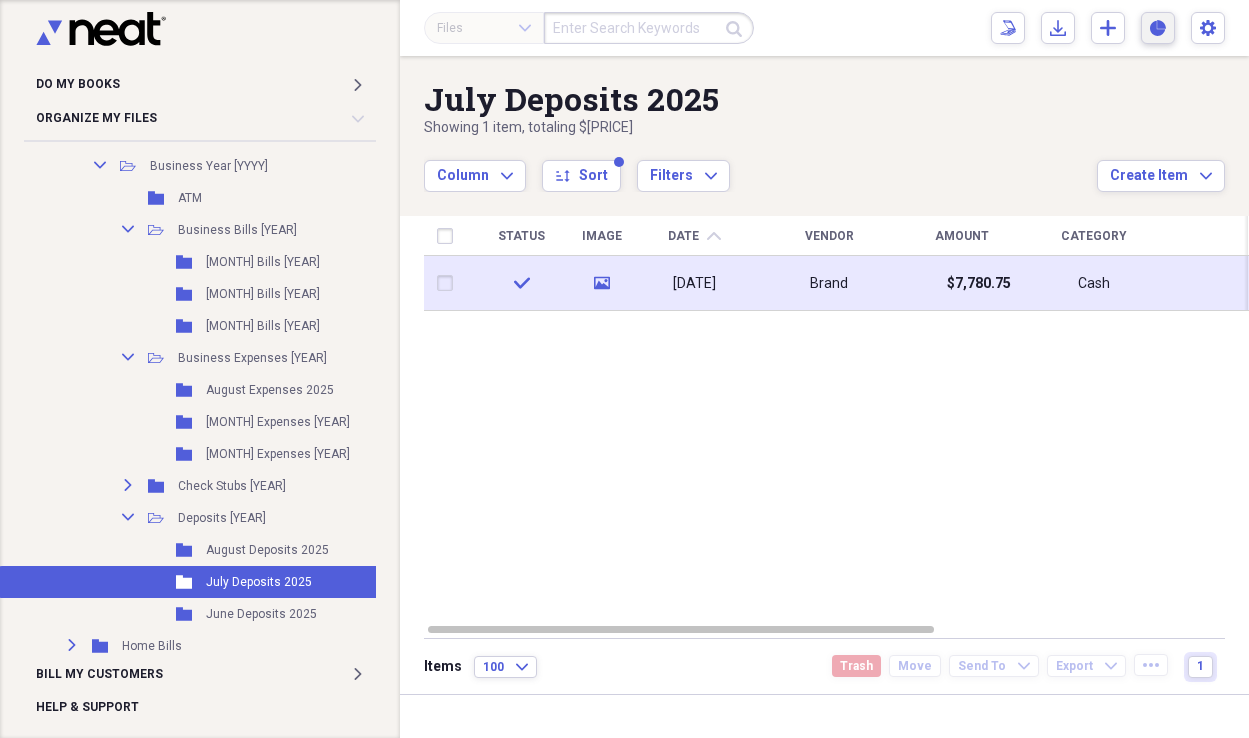 click 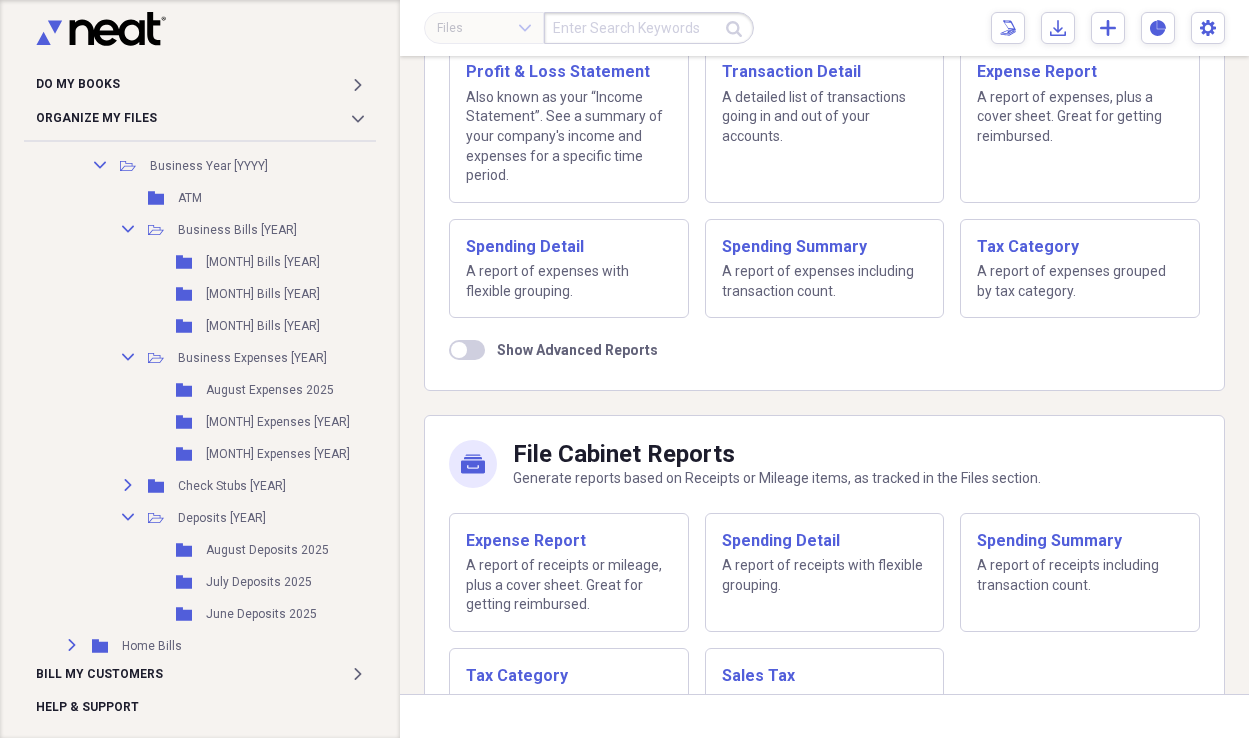 scroll, scrollTop: 302, scrollLeft: 0, axis: vertical 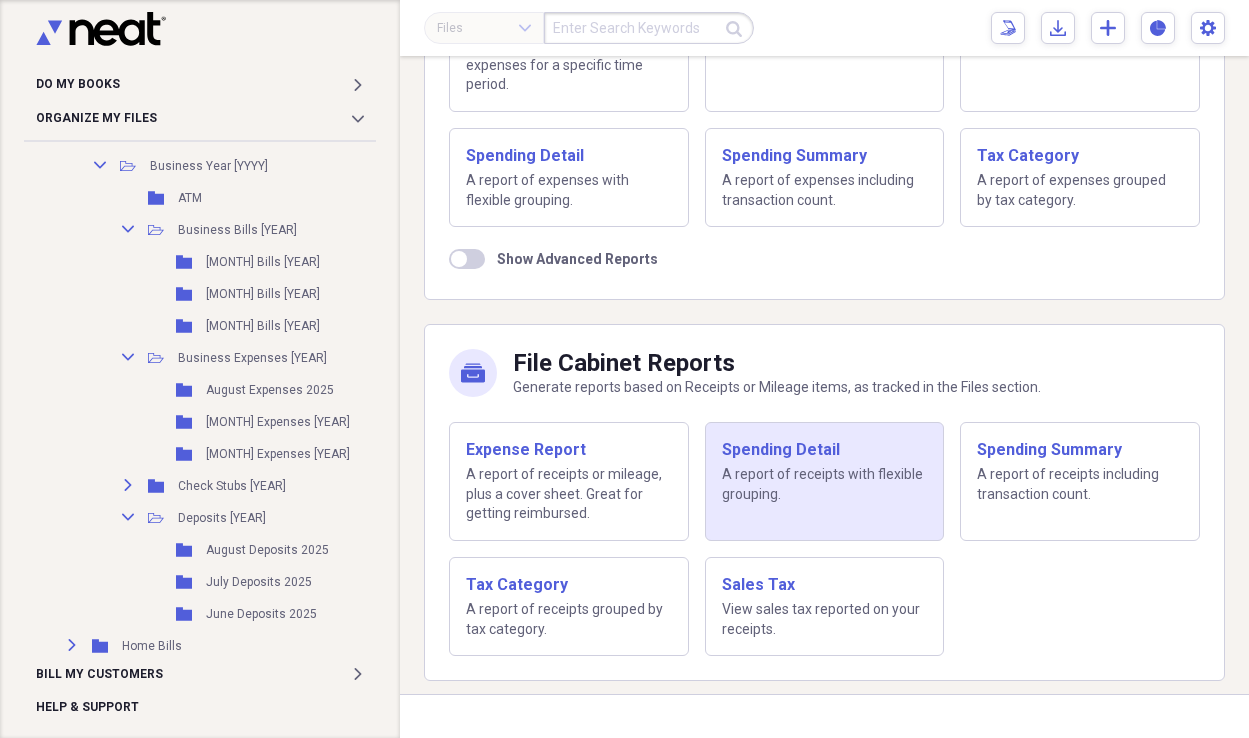 click on "A report of receipts with flexible grouping." at bounding box center (825, 484) 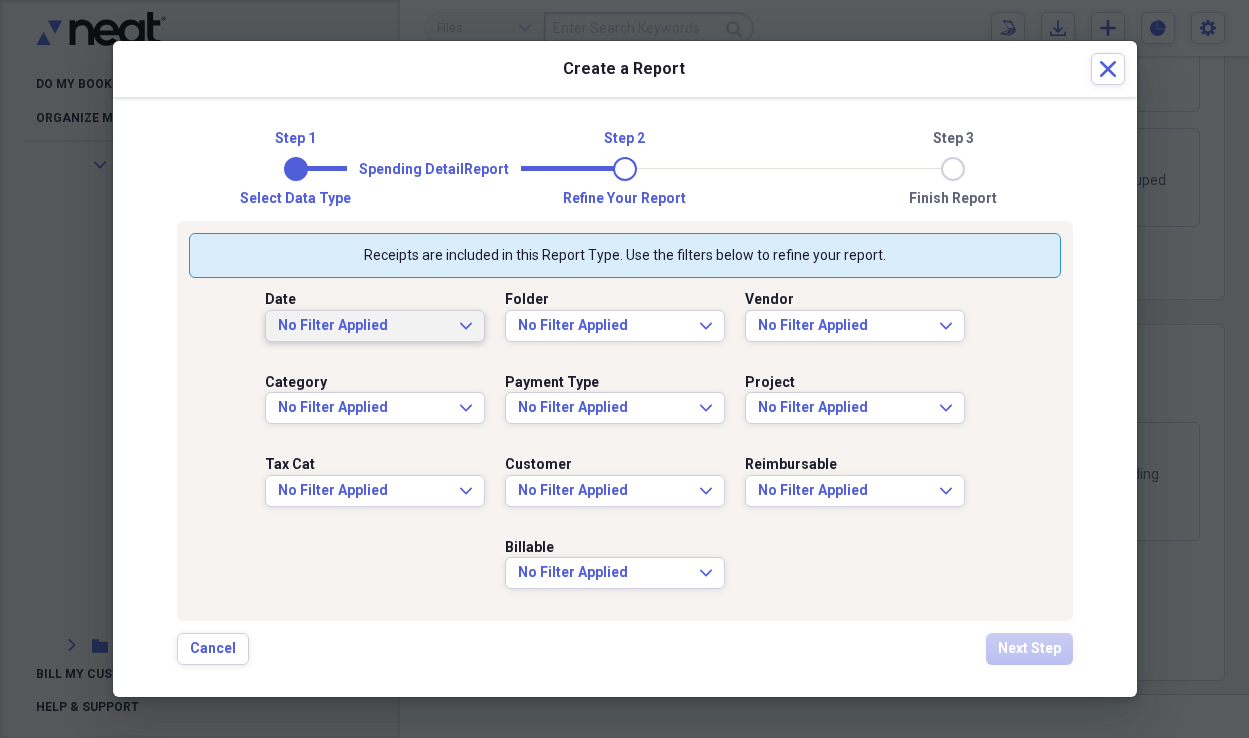 click on "Expand" 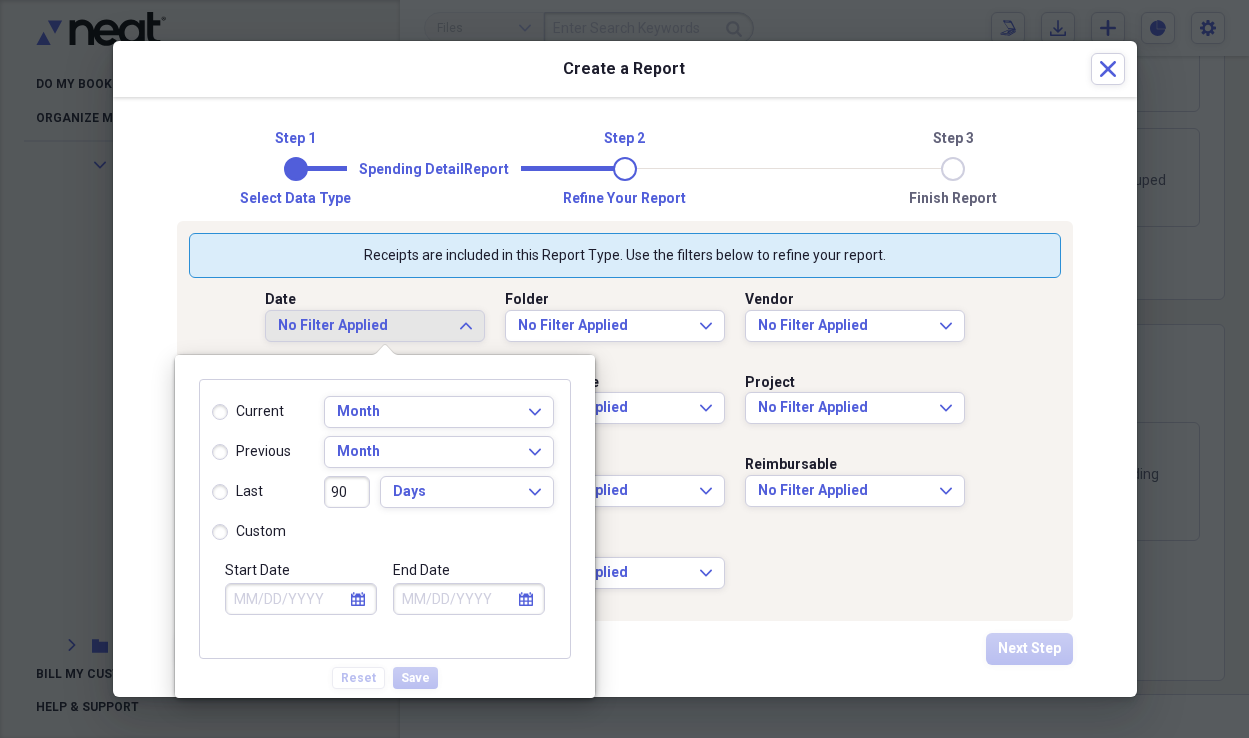 click on "previous" at bounding box center (251, 452) 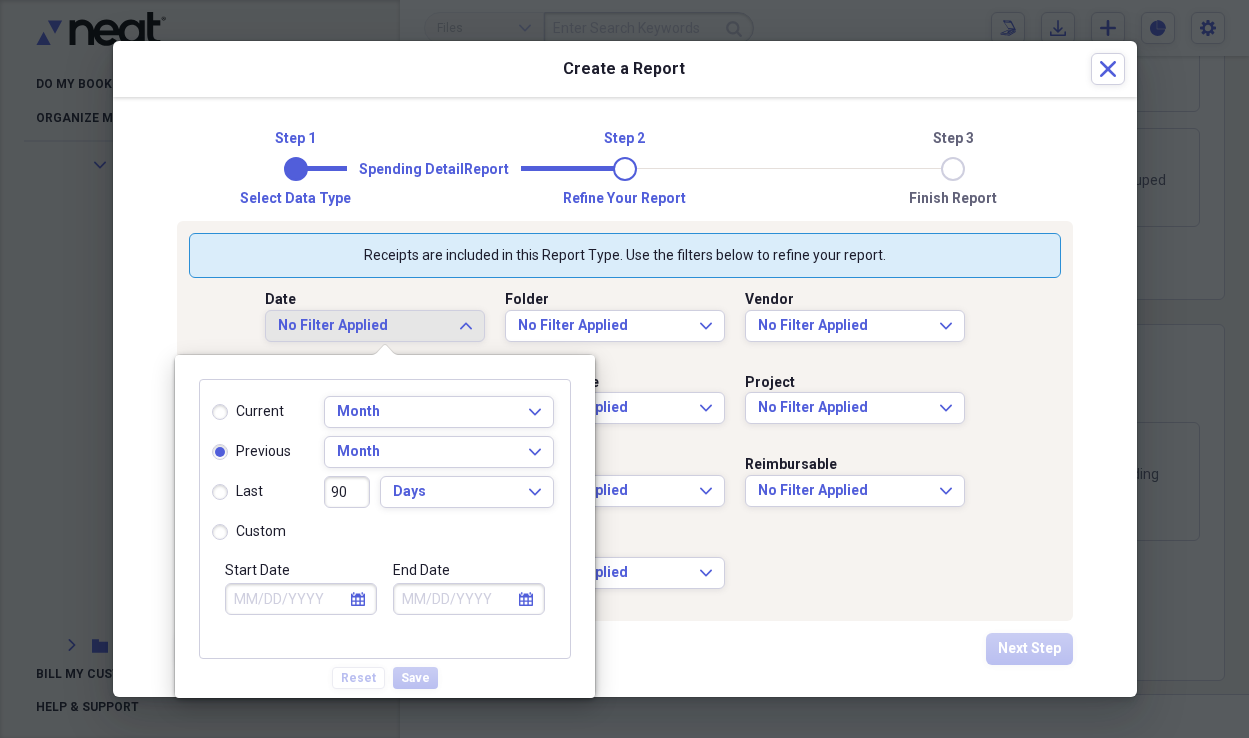 type on "07/01/2025" 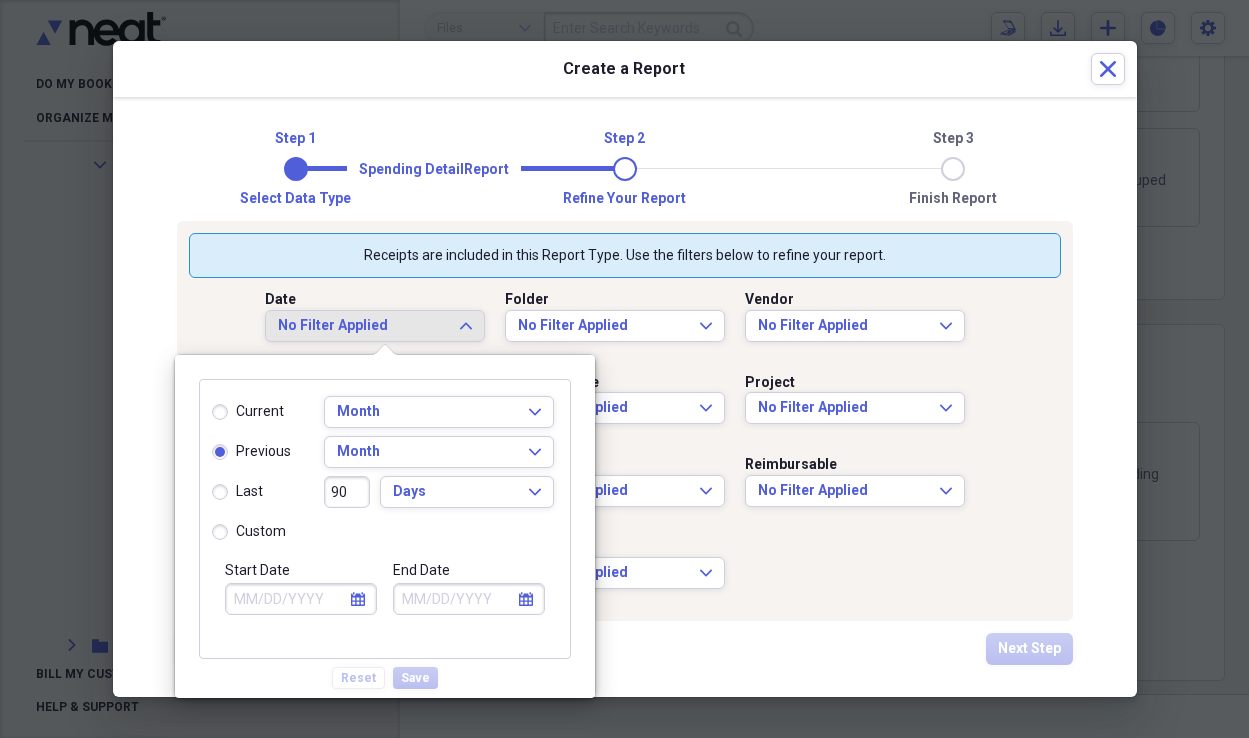 type on "07/31/2025" 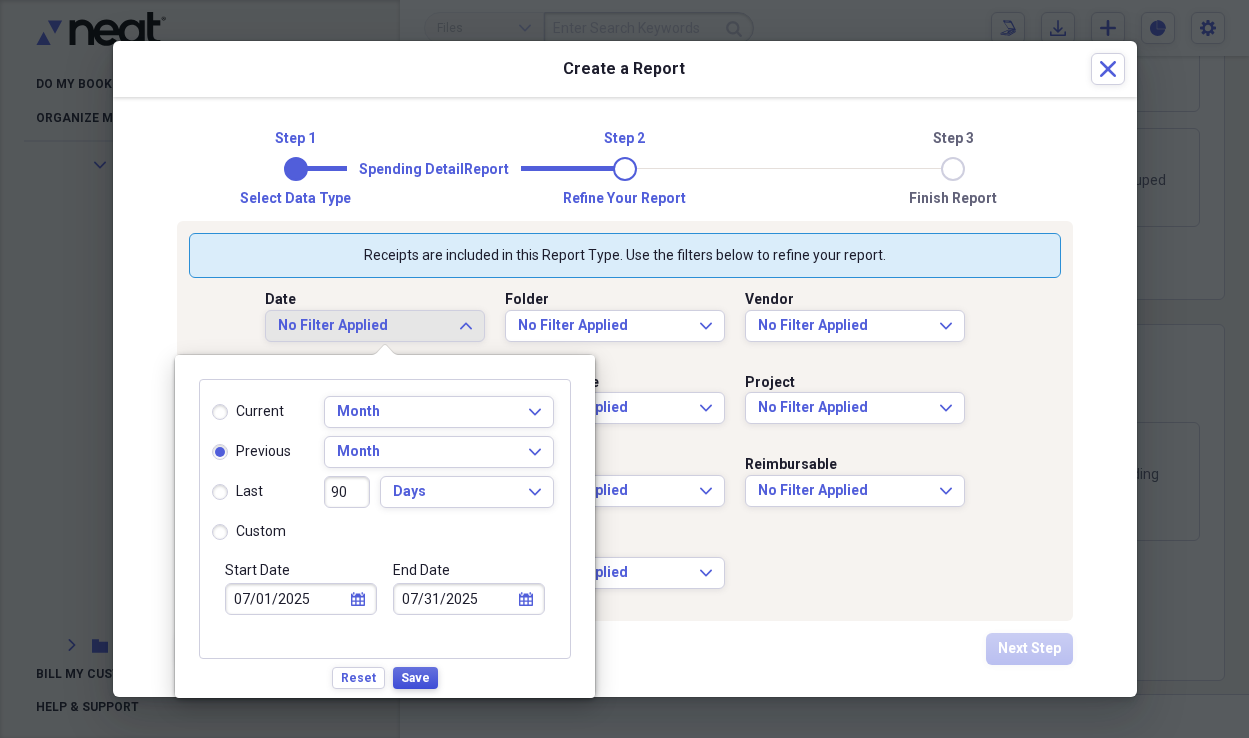 click on "Save" at bounding box center [415, 678] 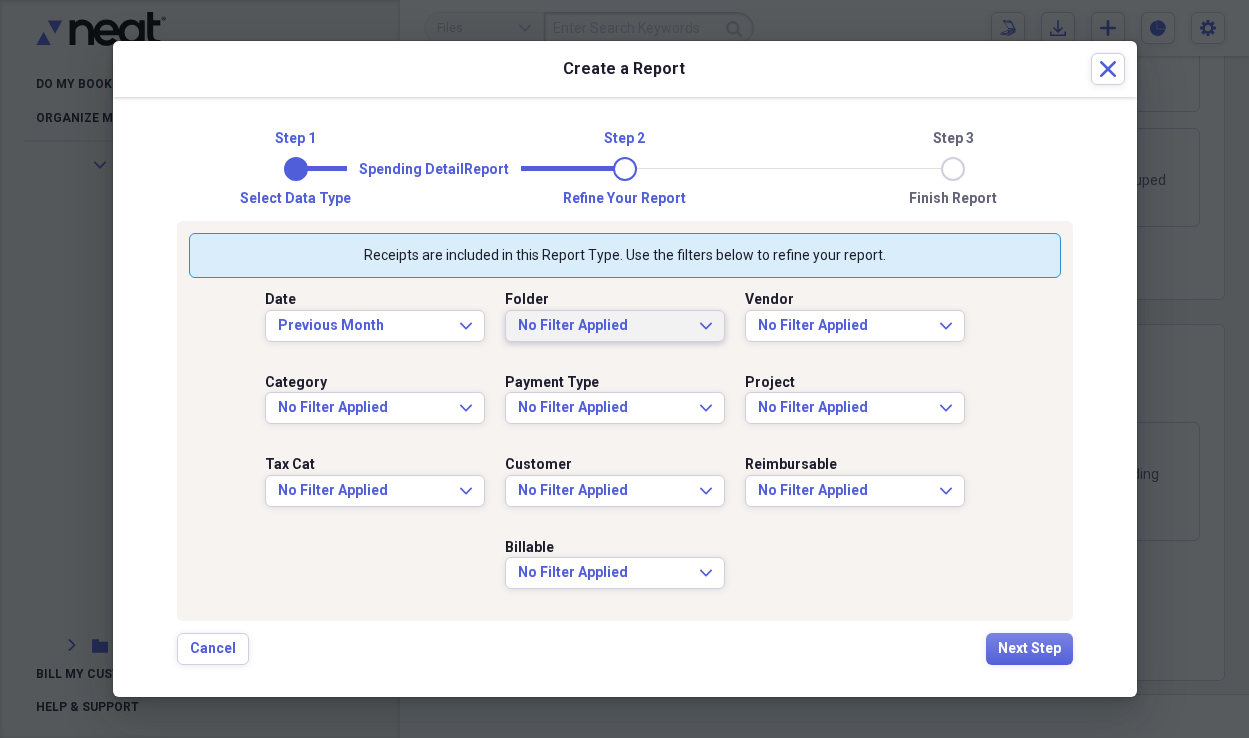 click on "No Filter Applied" at bounding box center (603, 326) 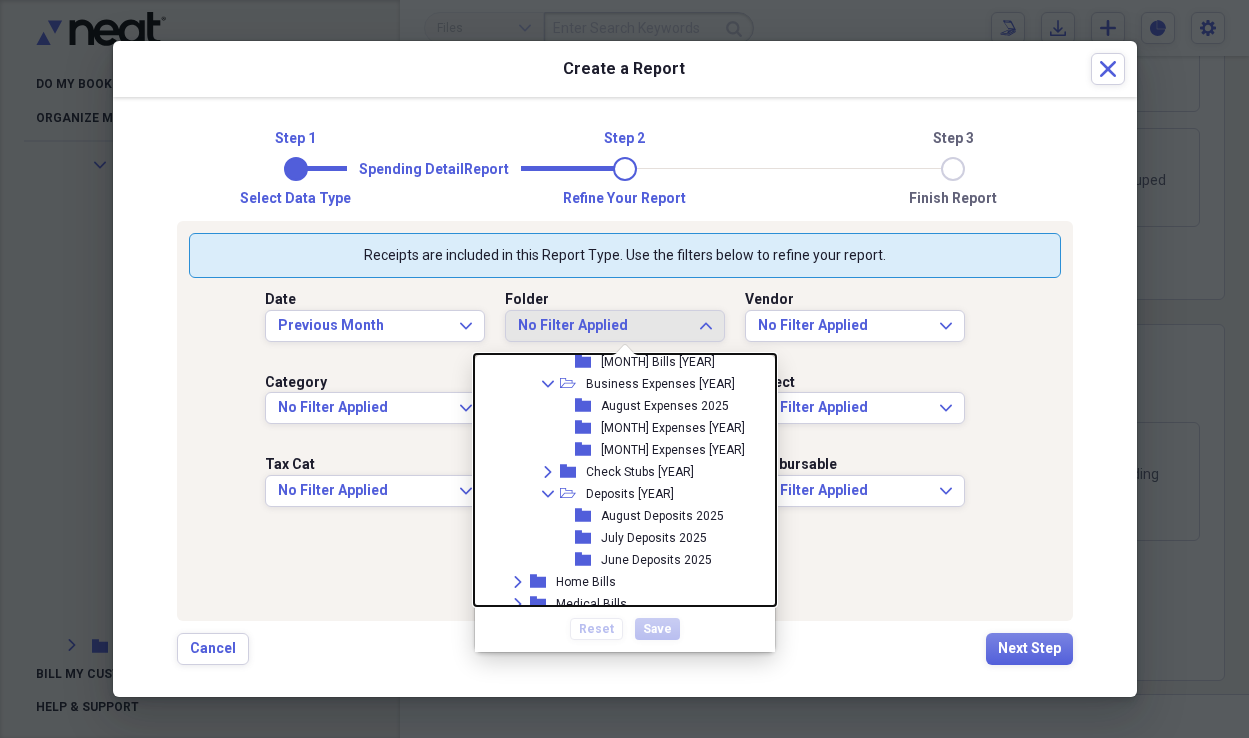 scroll, scrollTop: 491, scrollLeft: 0, axis: vertical 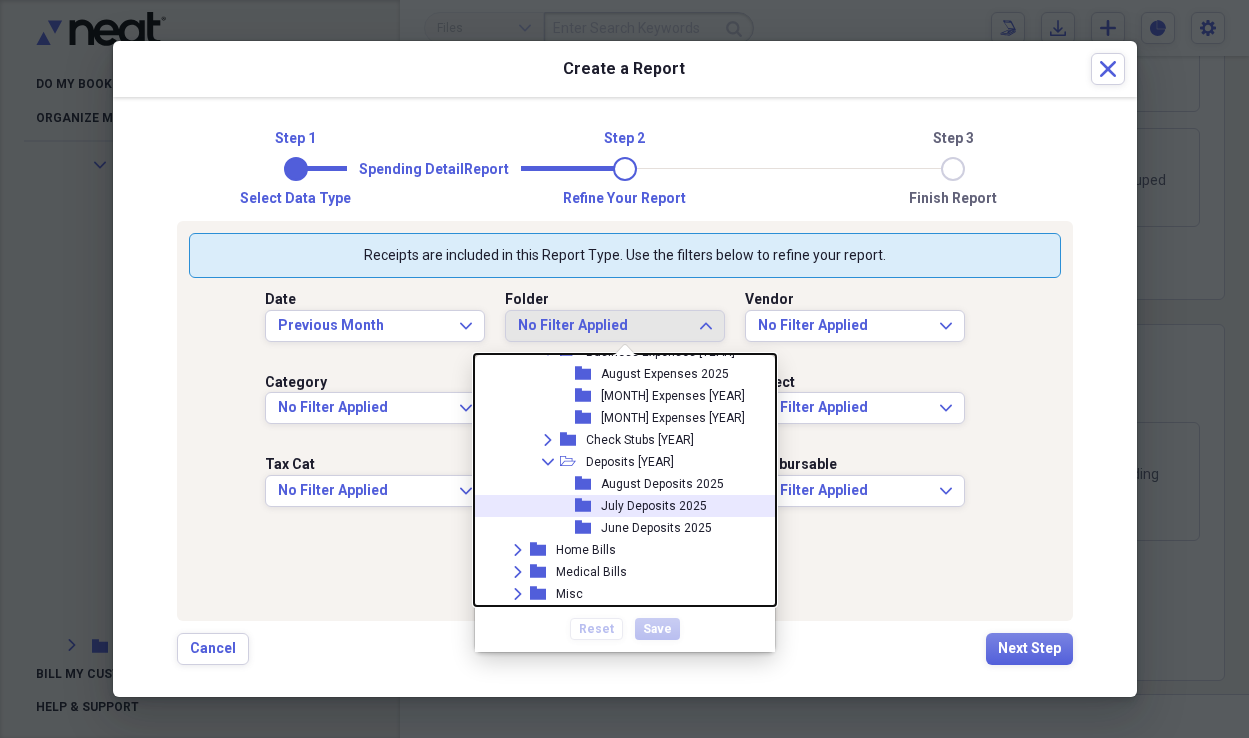 click on "folder [MONTH] Deposits [YEAR]" at bounding box center (617, 506) 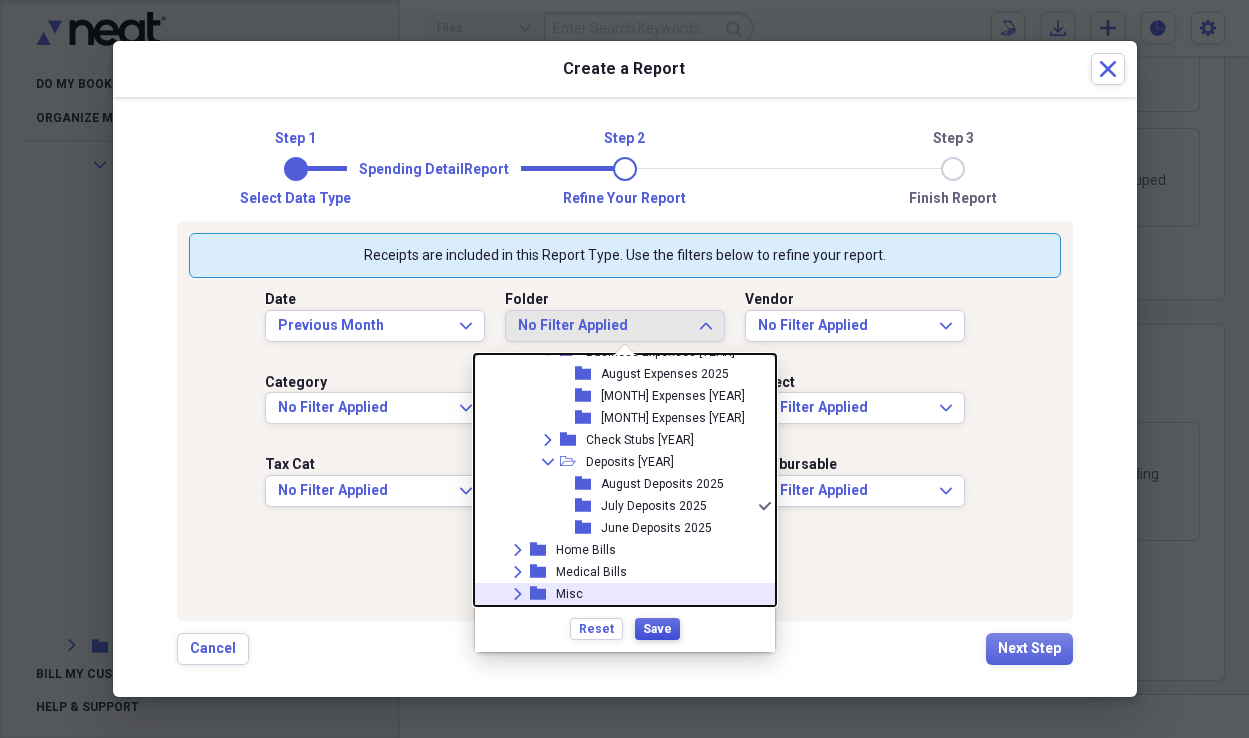 click on "Save" at bounding box center (657, 629) 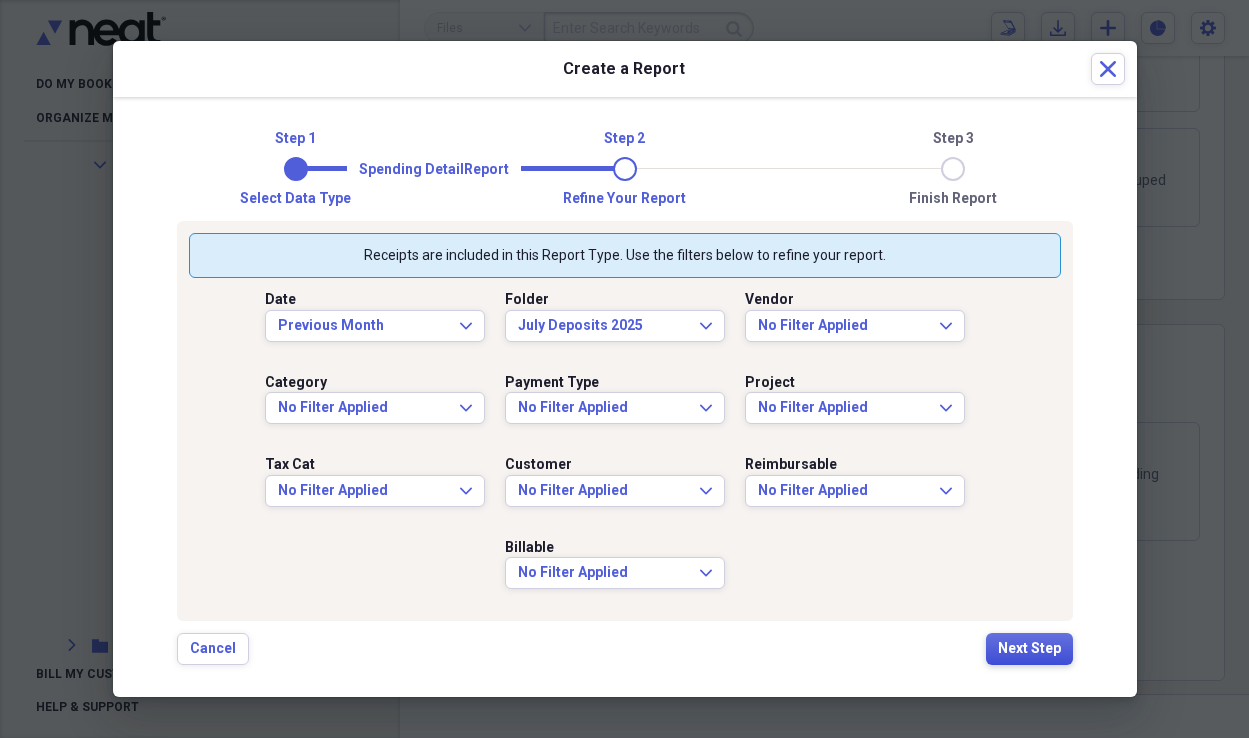 click on "Next Step" at bounding box center (1029, 649) 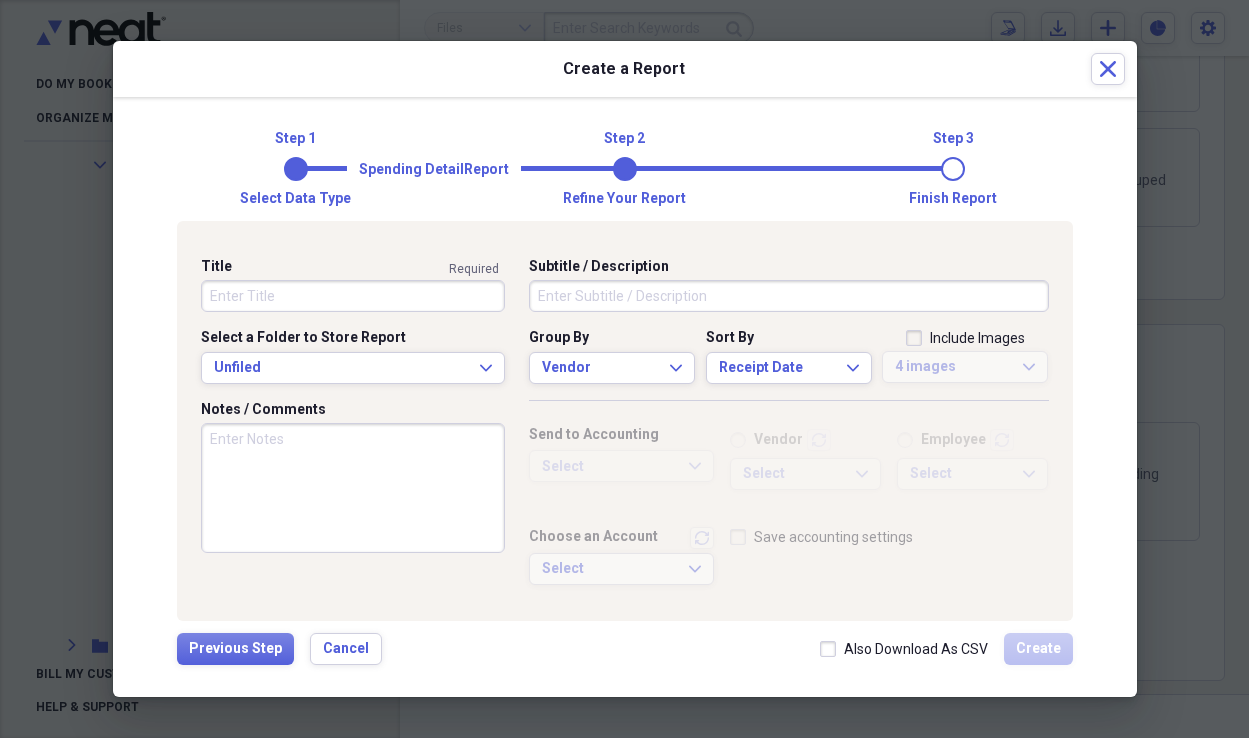 click on "Title" at bounding box center [353, 296] 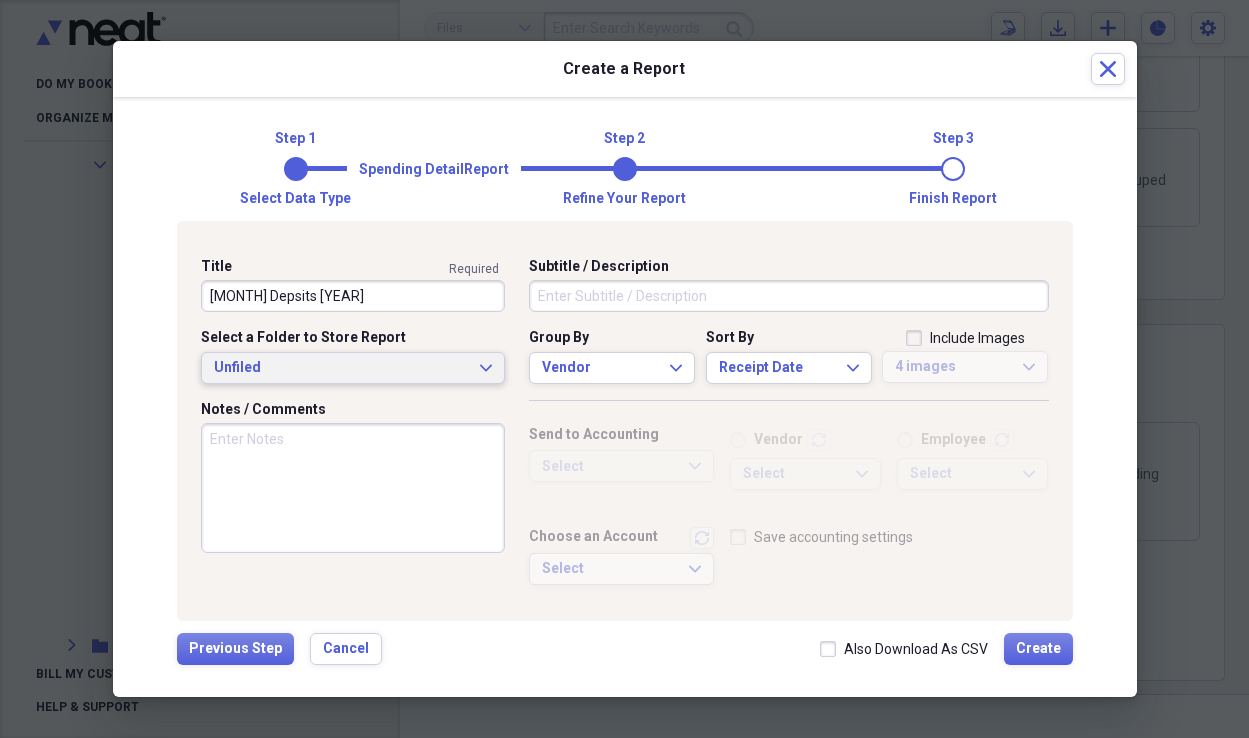 click on "Unfiled Expand" at bounding box center (353, 368) 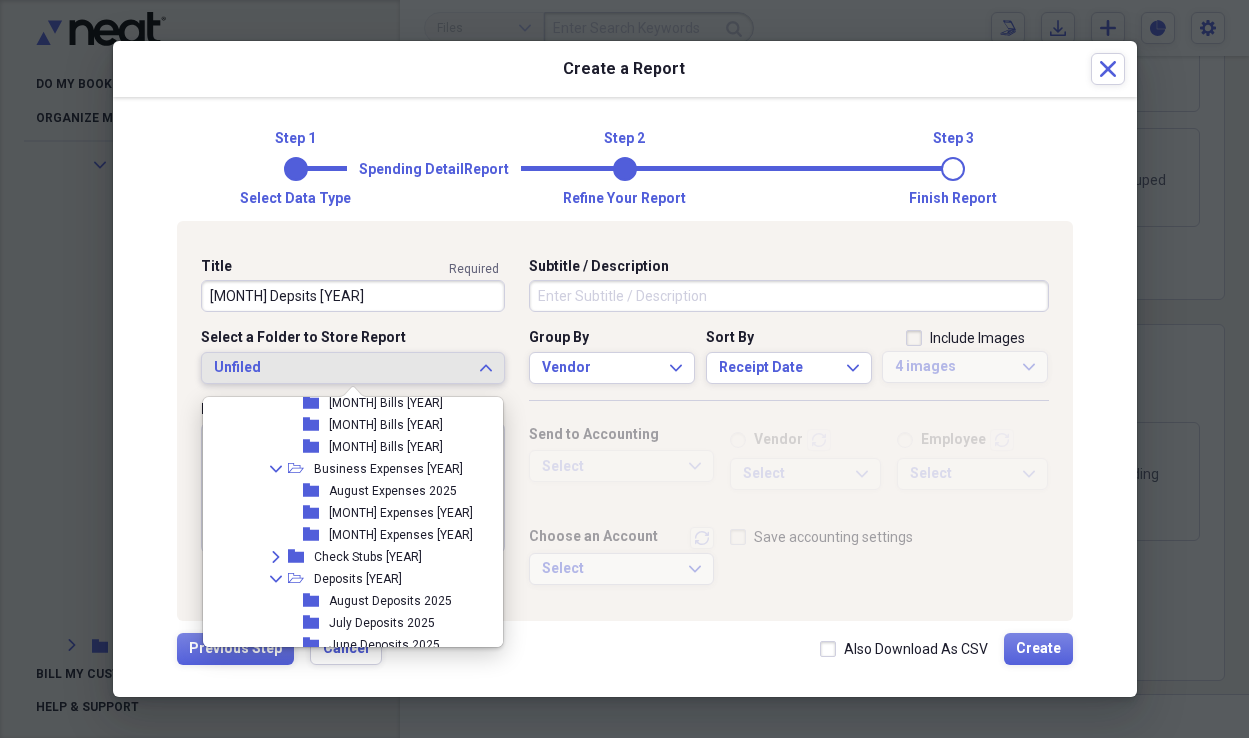 scroll, scrollTop: 410, scrollLeft: 0, axis: vertical 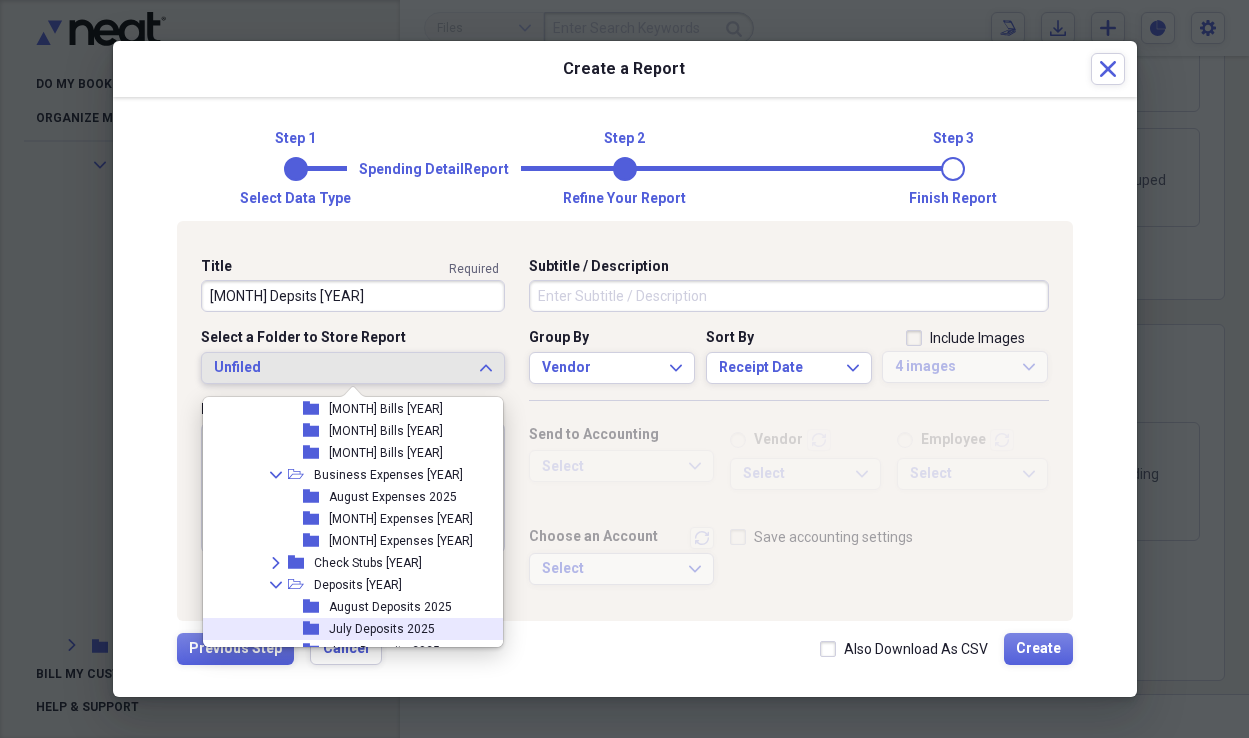 click on "folder [MONTH] Deposits [YEAR]" at bounding box center [345, 629] 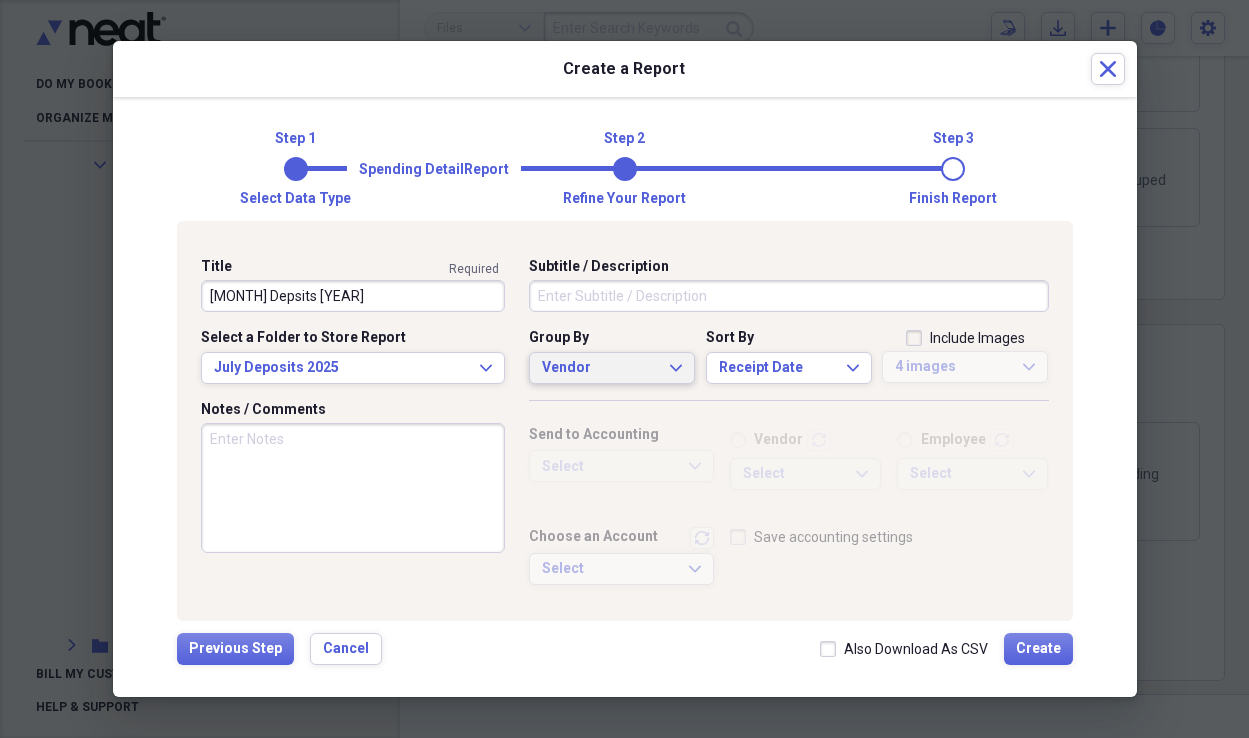 click on "Vendor Expand" at bounding box center (612, 368) 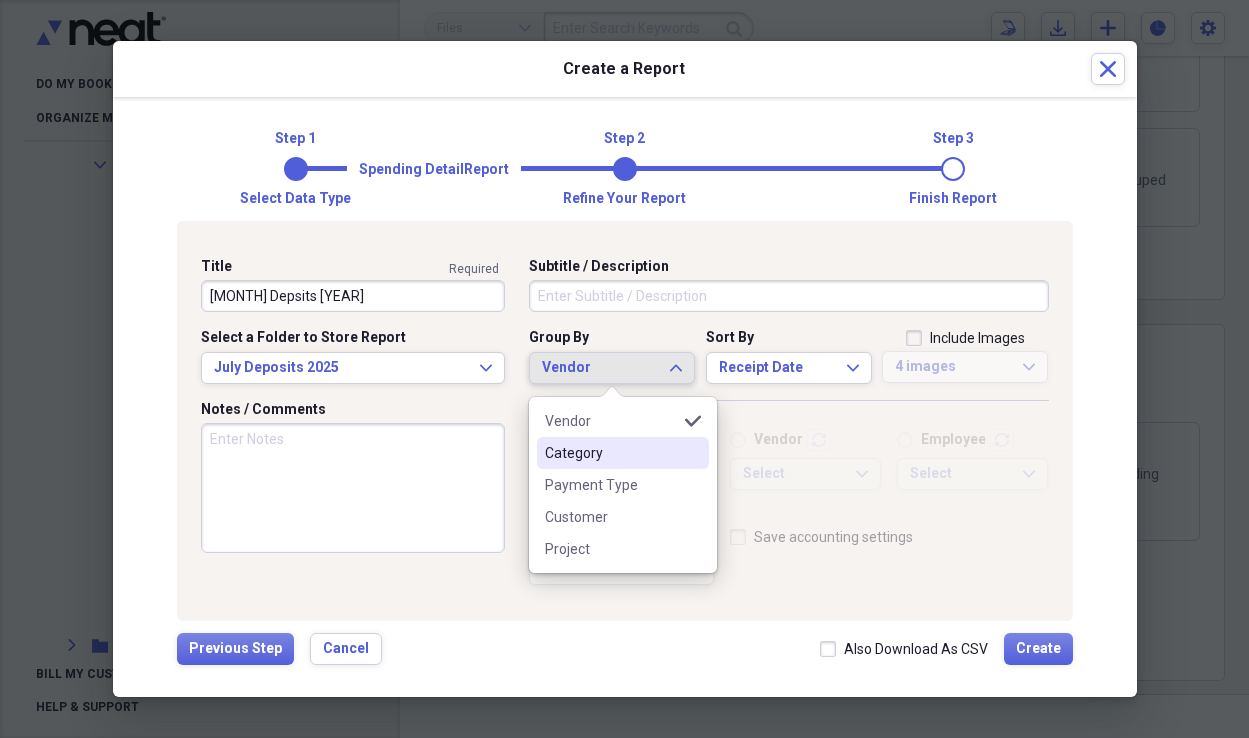 click on "Category" at bounding box center [623, 453] 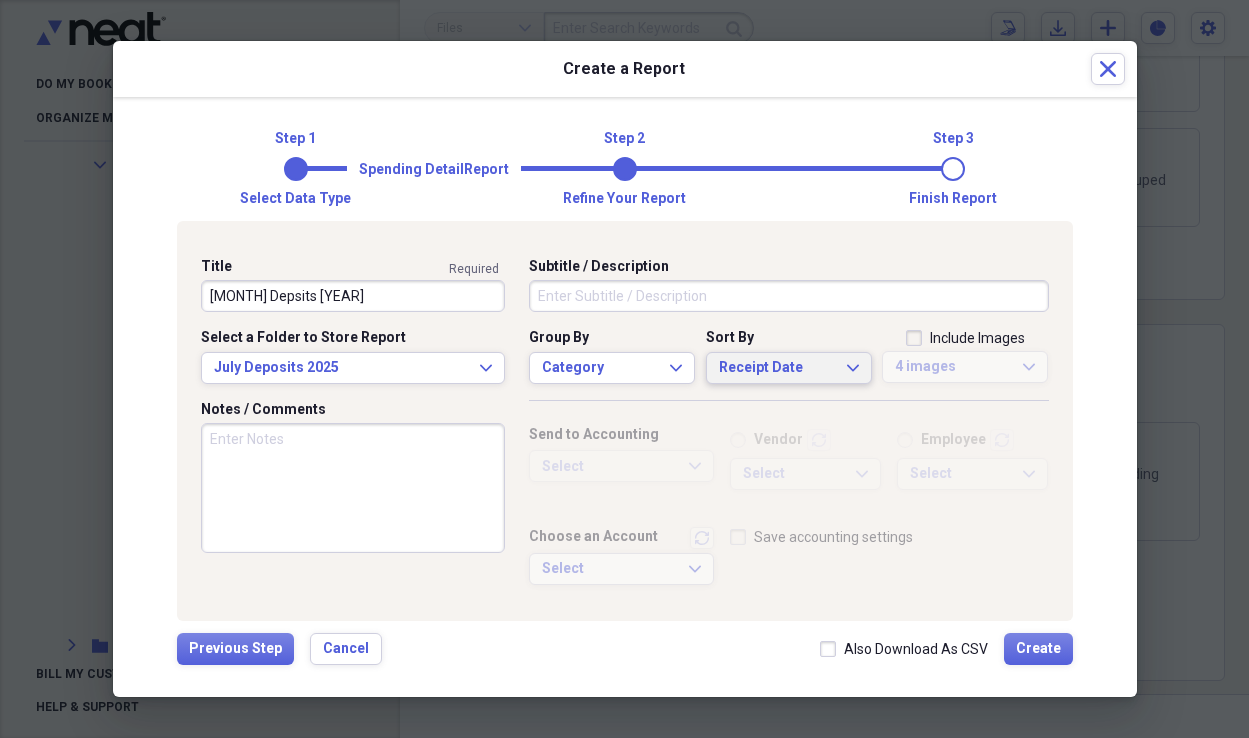 click on "Expand" 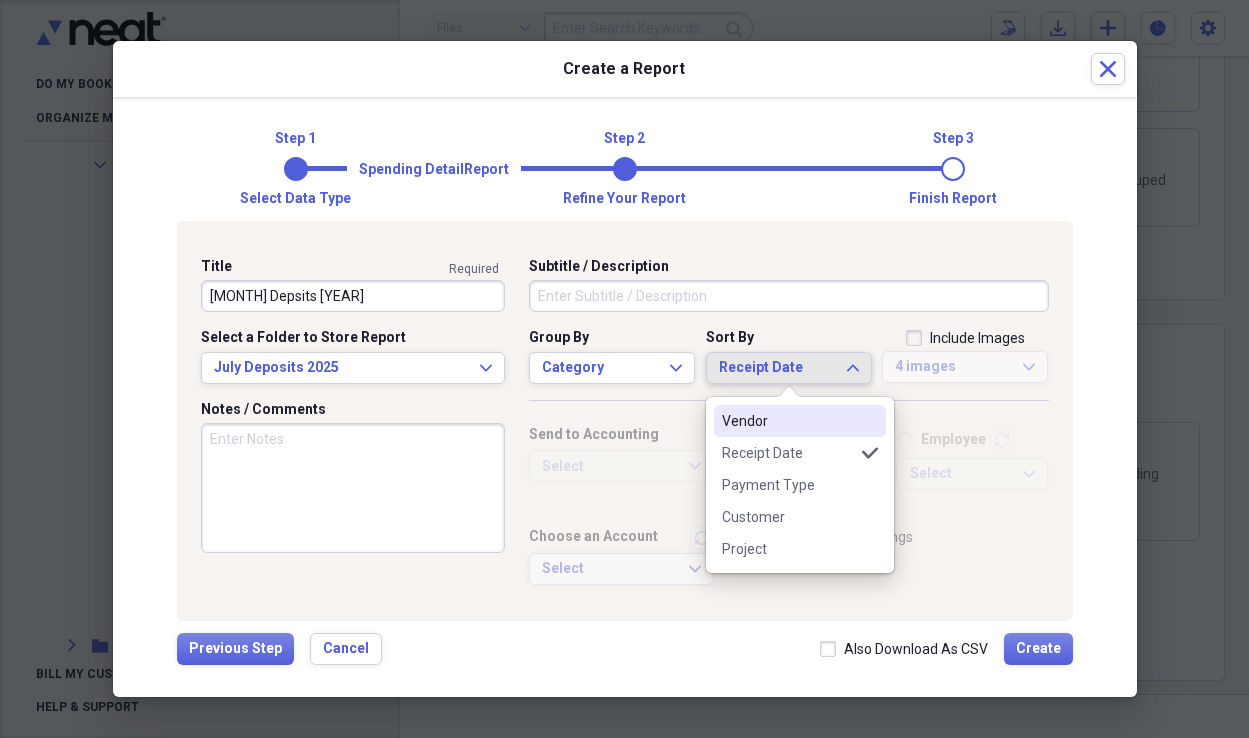 click on "Vendor" at bounding box center [788, 421] 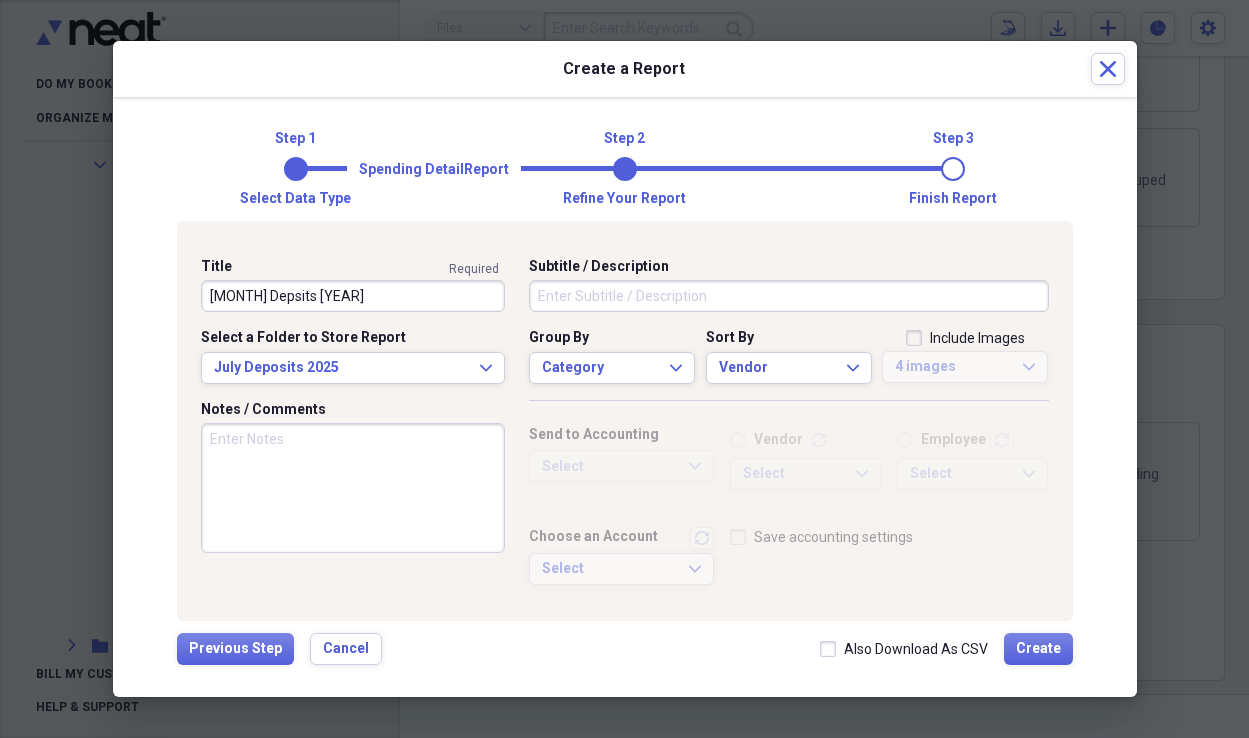 click on "[MONTH] Depsits [YEAR]" at bounding box center [353, 296] 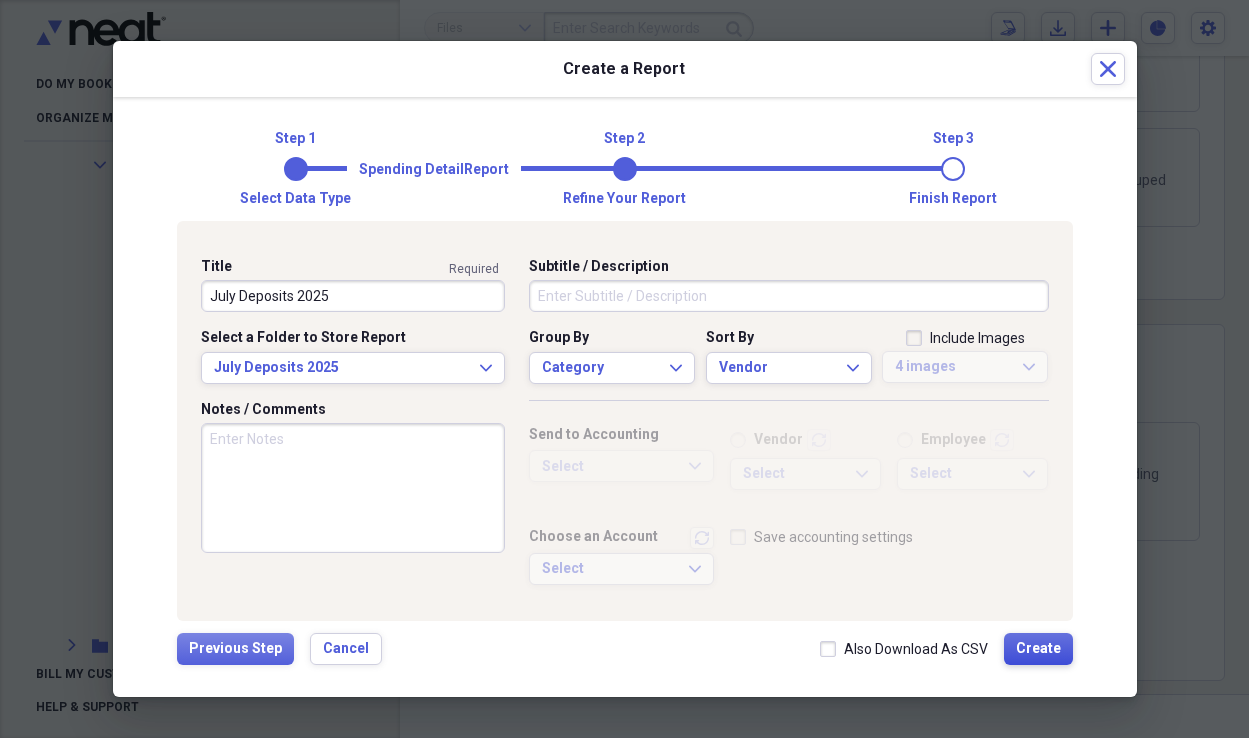 type on "July Deposits 2025" 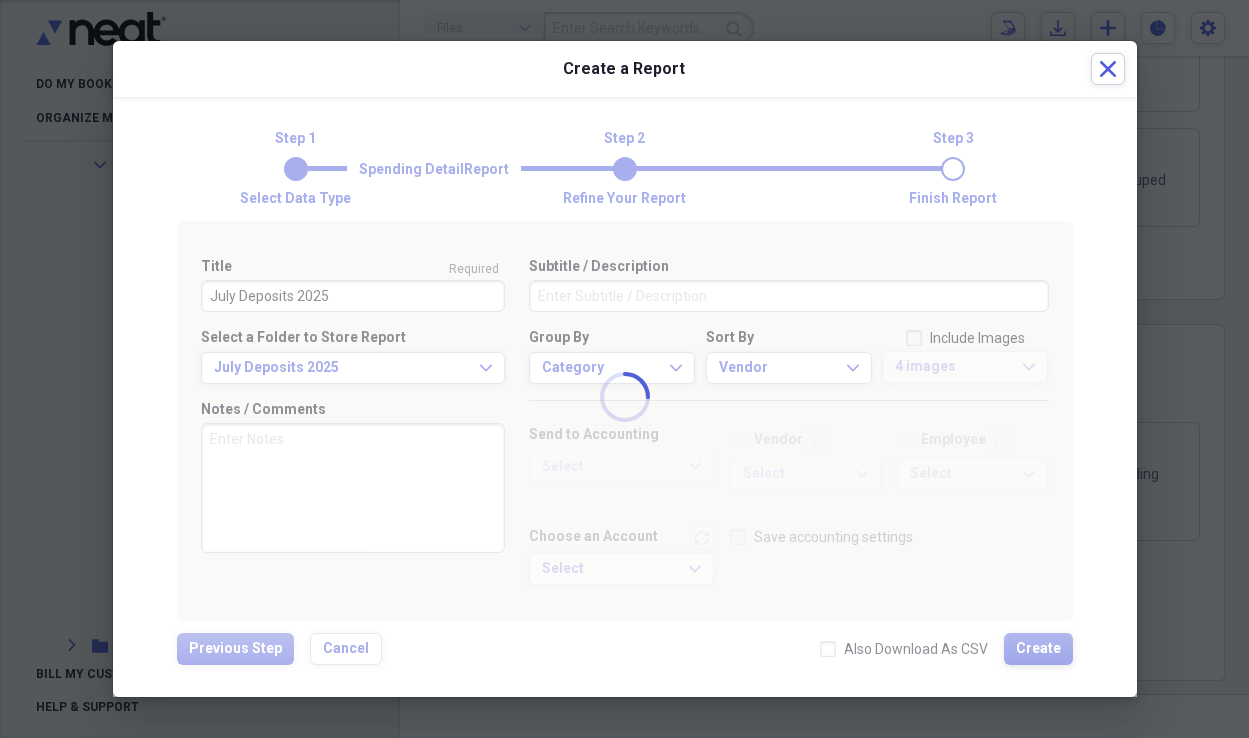 type 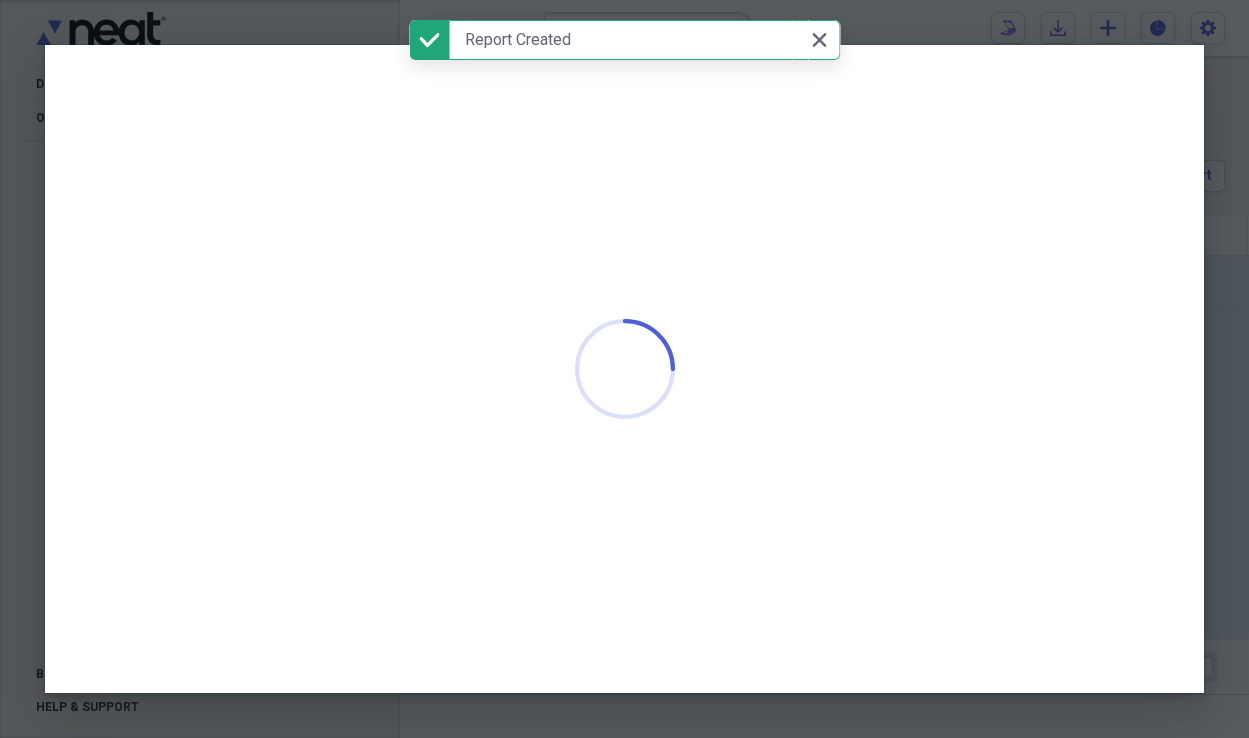 scroll, scrollTop: 0, scrollLeft: 0, axis: both 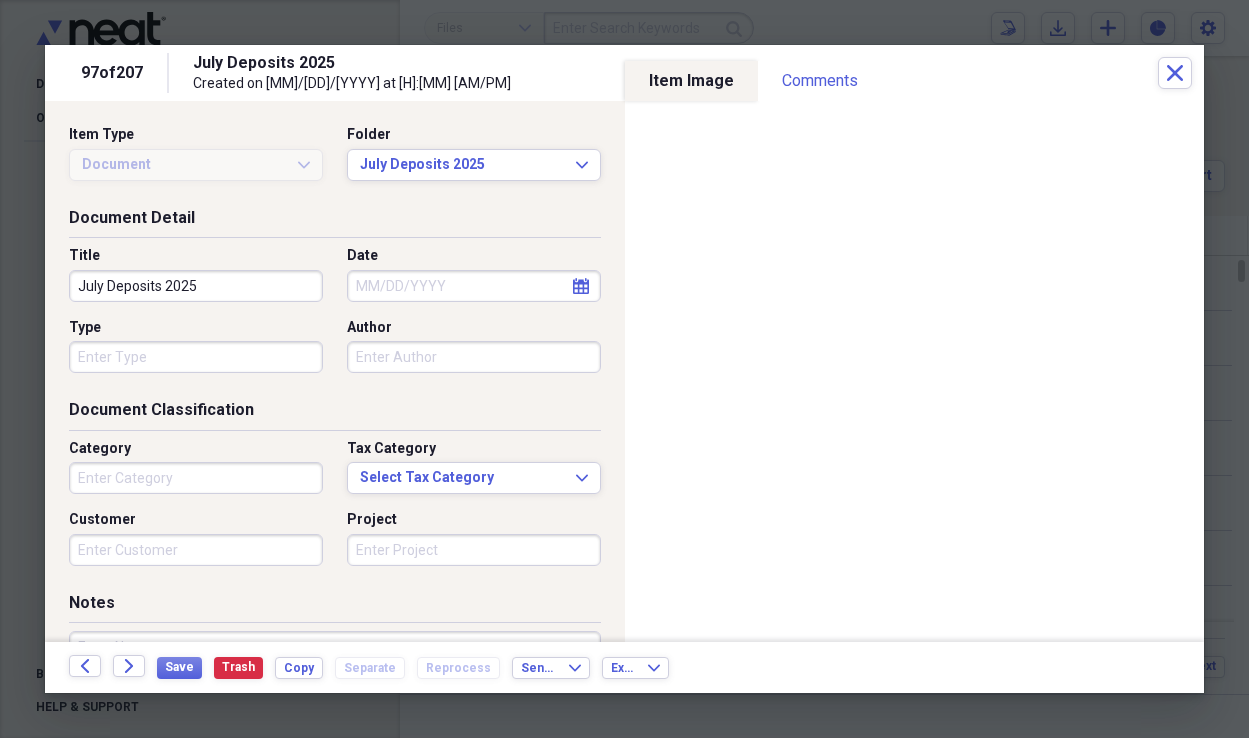 click on "calendar Calendar" at bounding box center [581, 286] 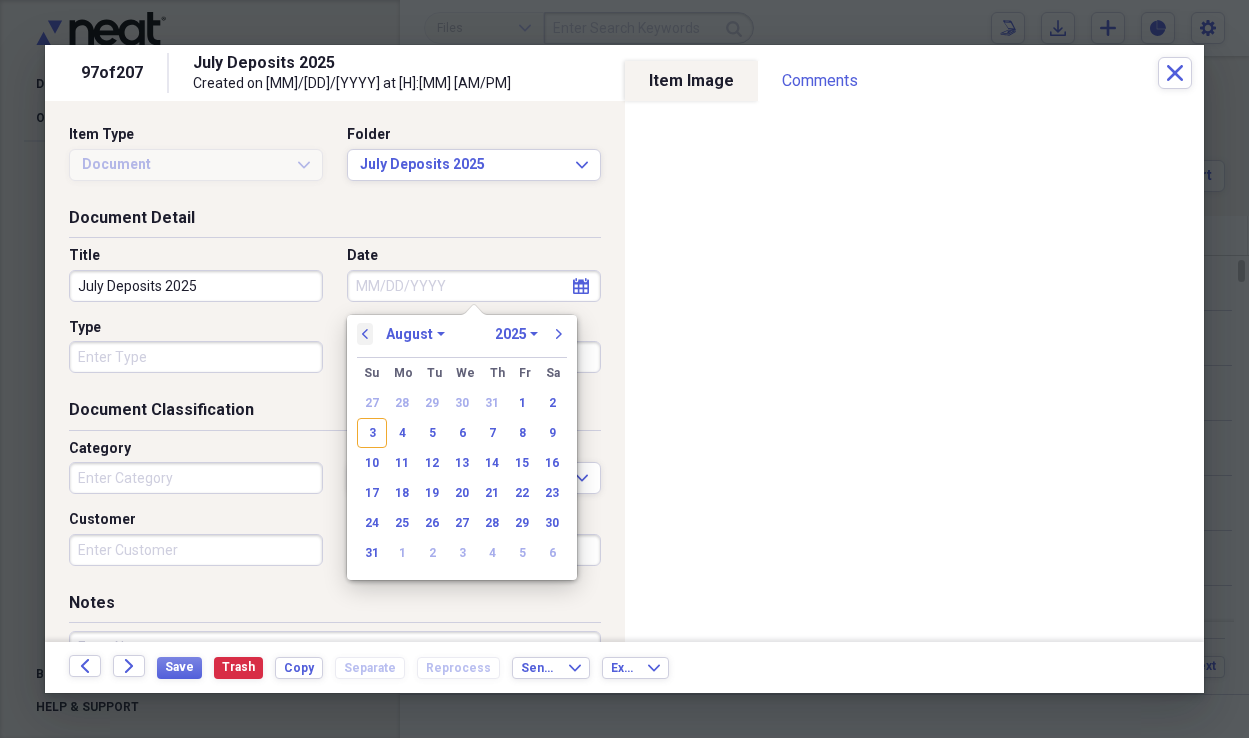 click on "previous" at bounding box center [365, 334] 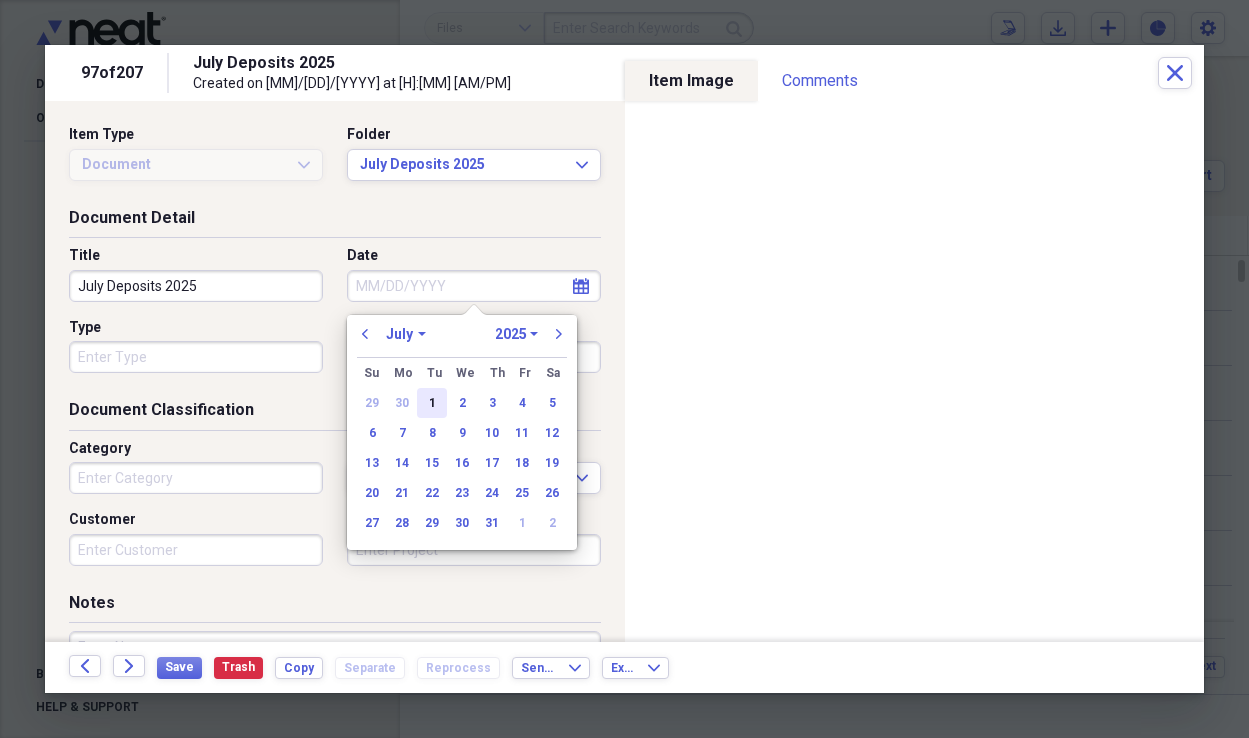 click on "1" at bounding box center (432, 403) 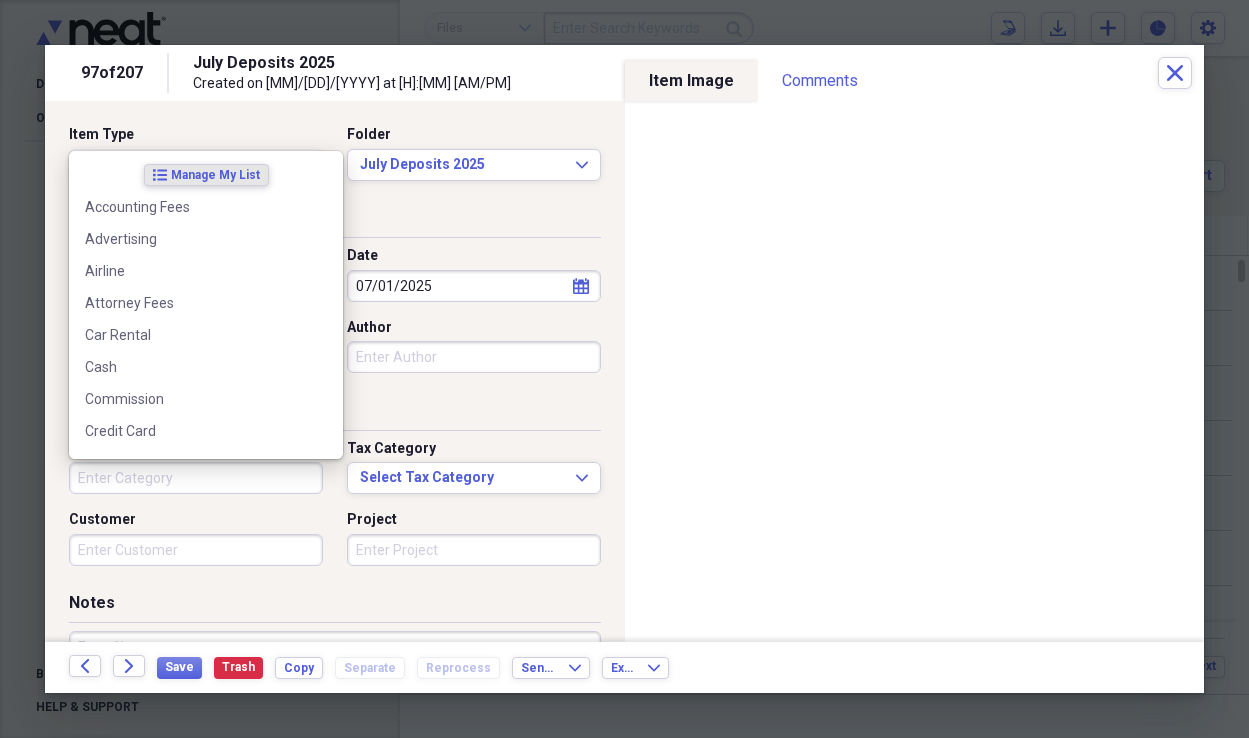 click on "Category" at bounding box center [196, 478] 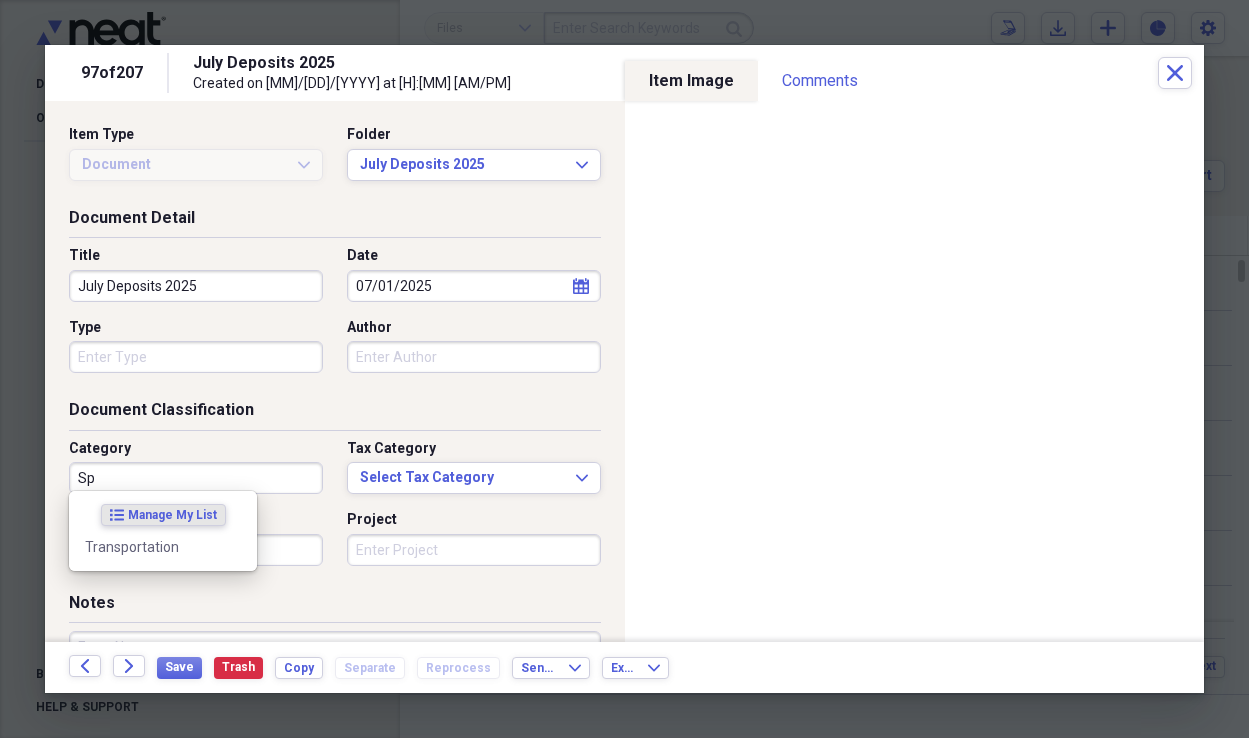 type on "S" 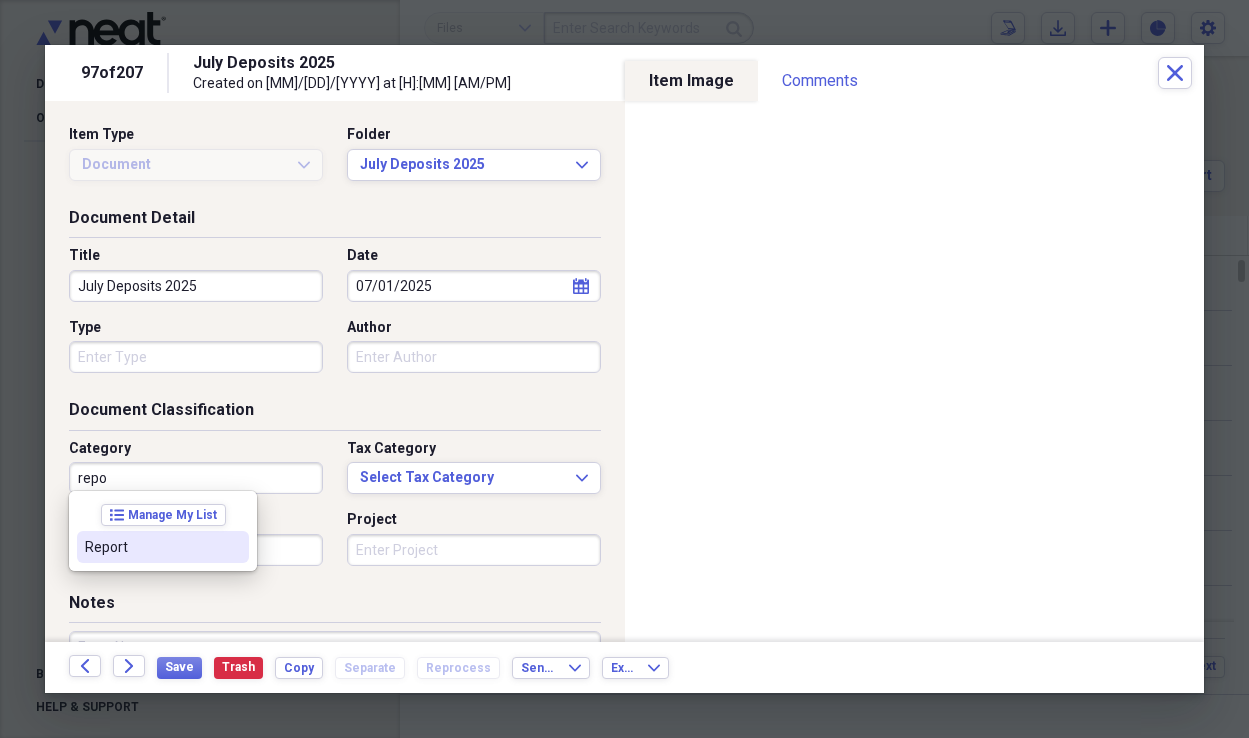click on "Report" at bounding box center [151, 547] 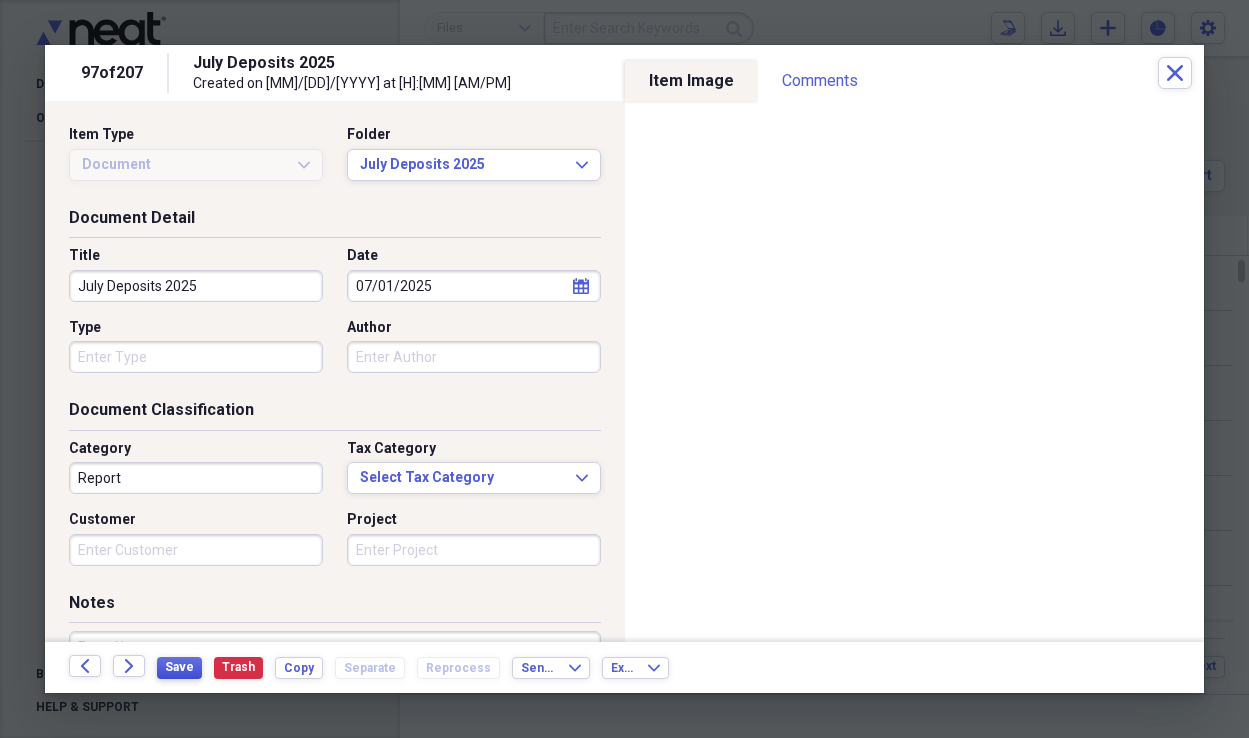 click on "Save" at bounding box center (179, 667) 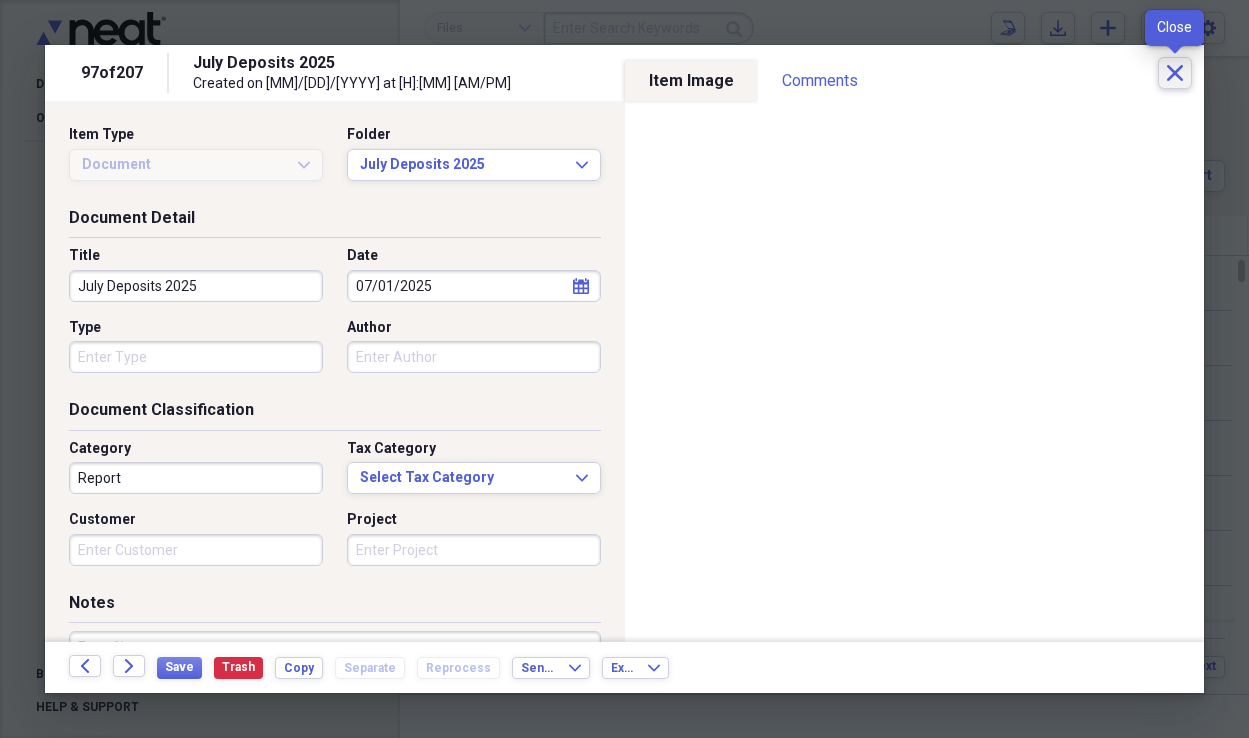 click on "Close" 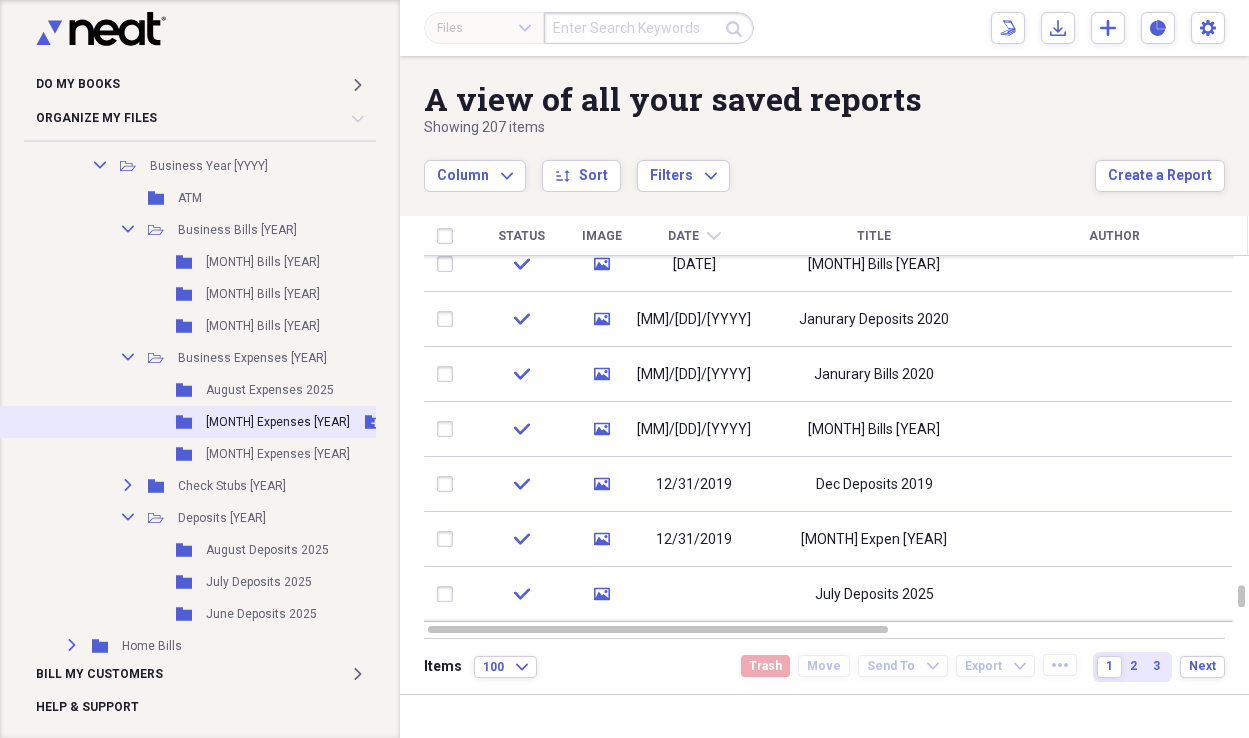 click on "[MONTH] Expenses [YEAR]" at bounding box center [278, 422] 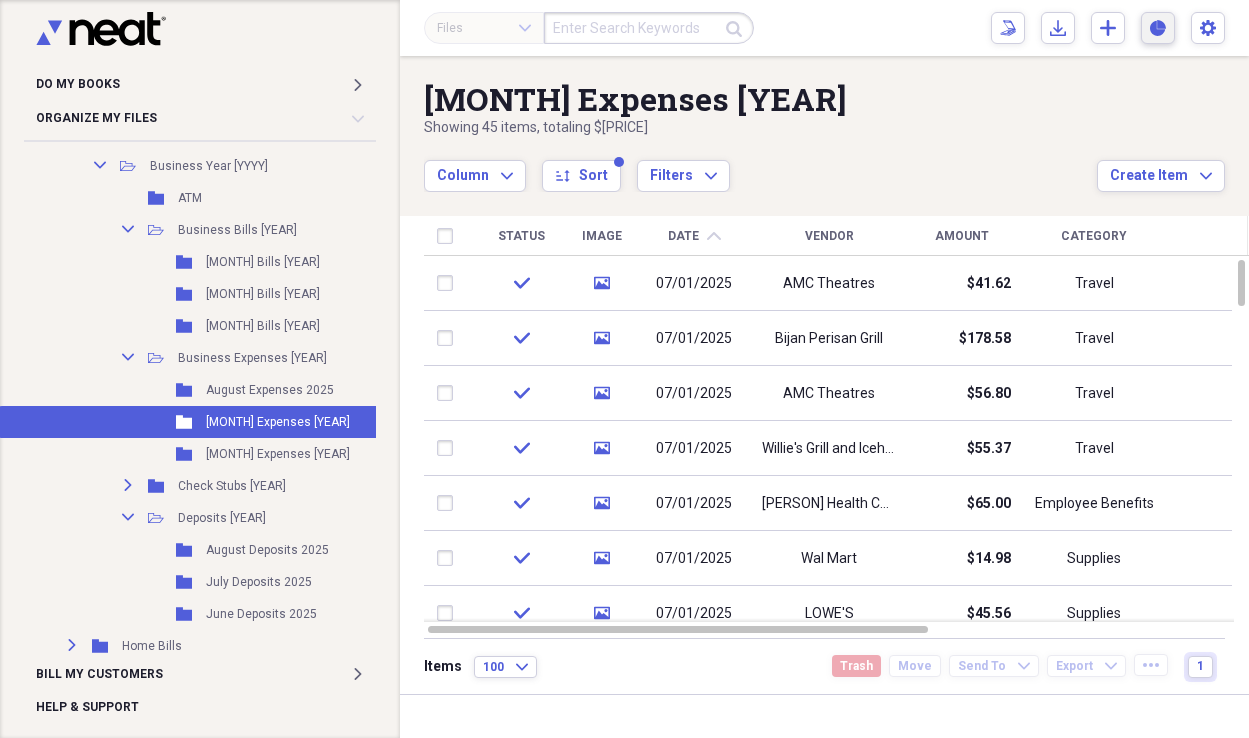 click 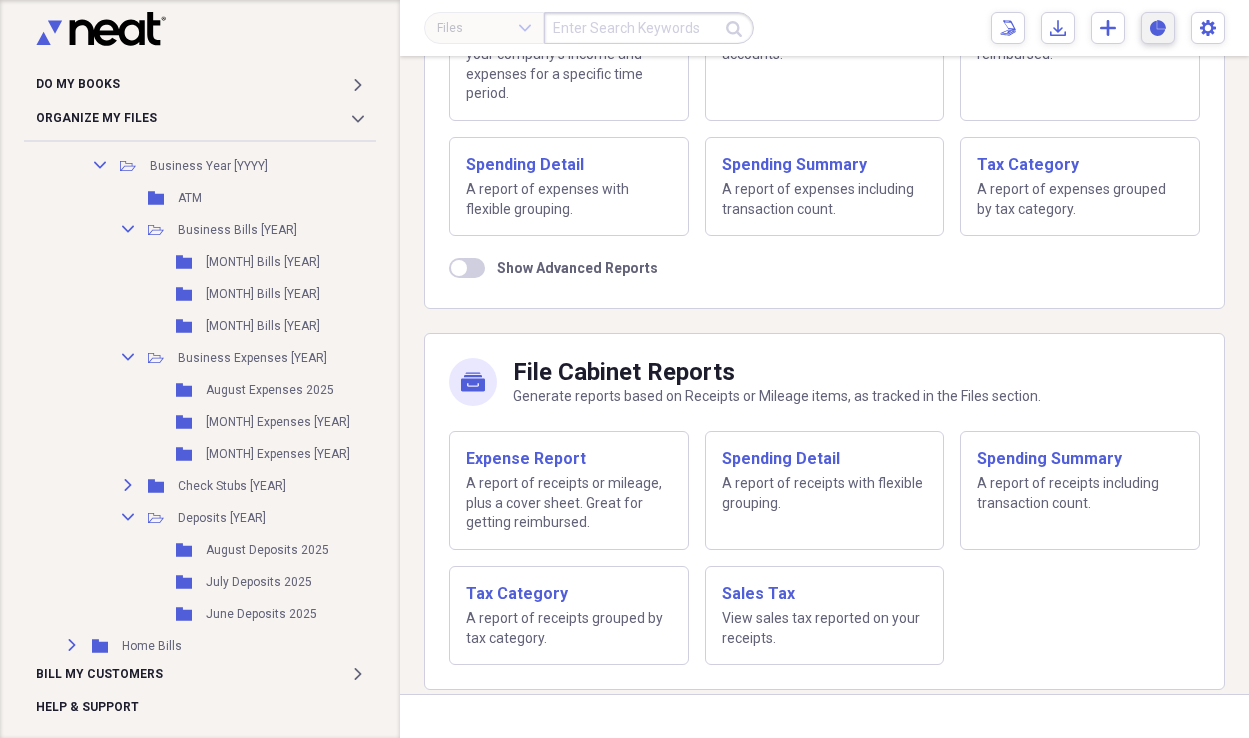 scroll, scrollTop: 302, scrollLeft: 0, axis: vertical 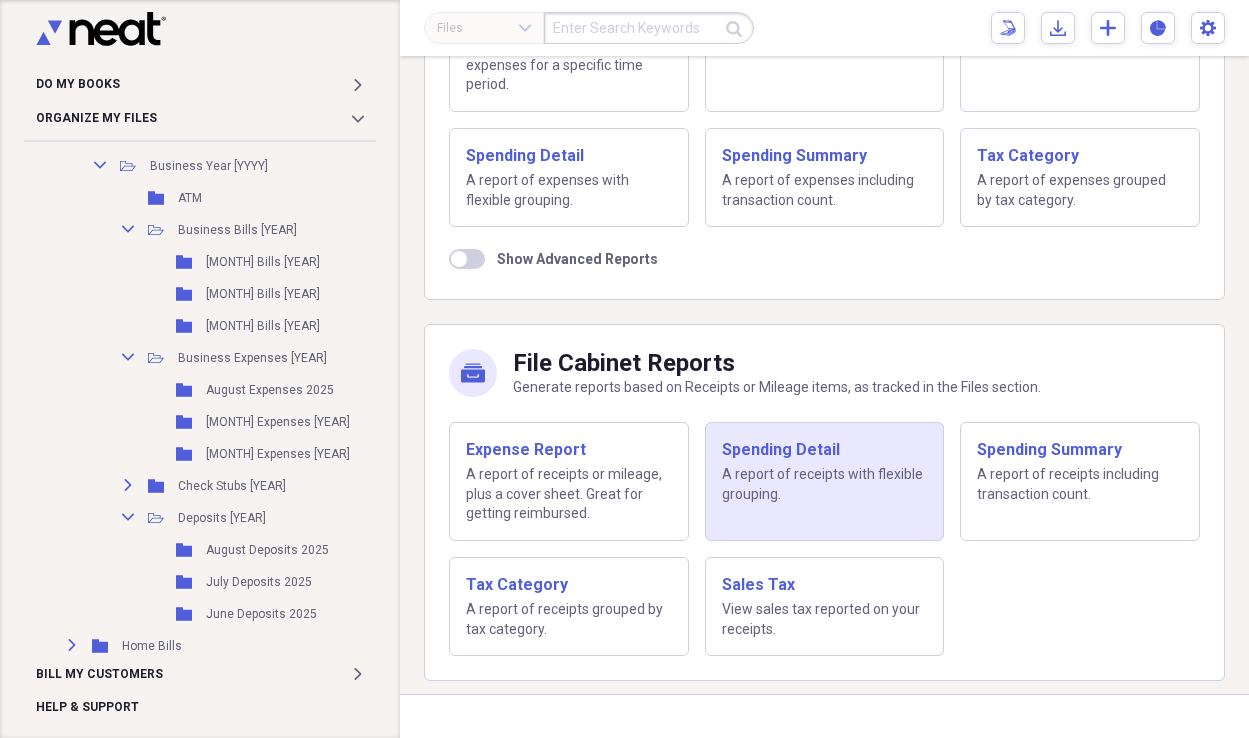 click on "A report of receipts with flexible grouping." at bounding box center [825, 484] 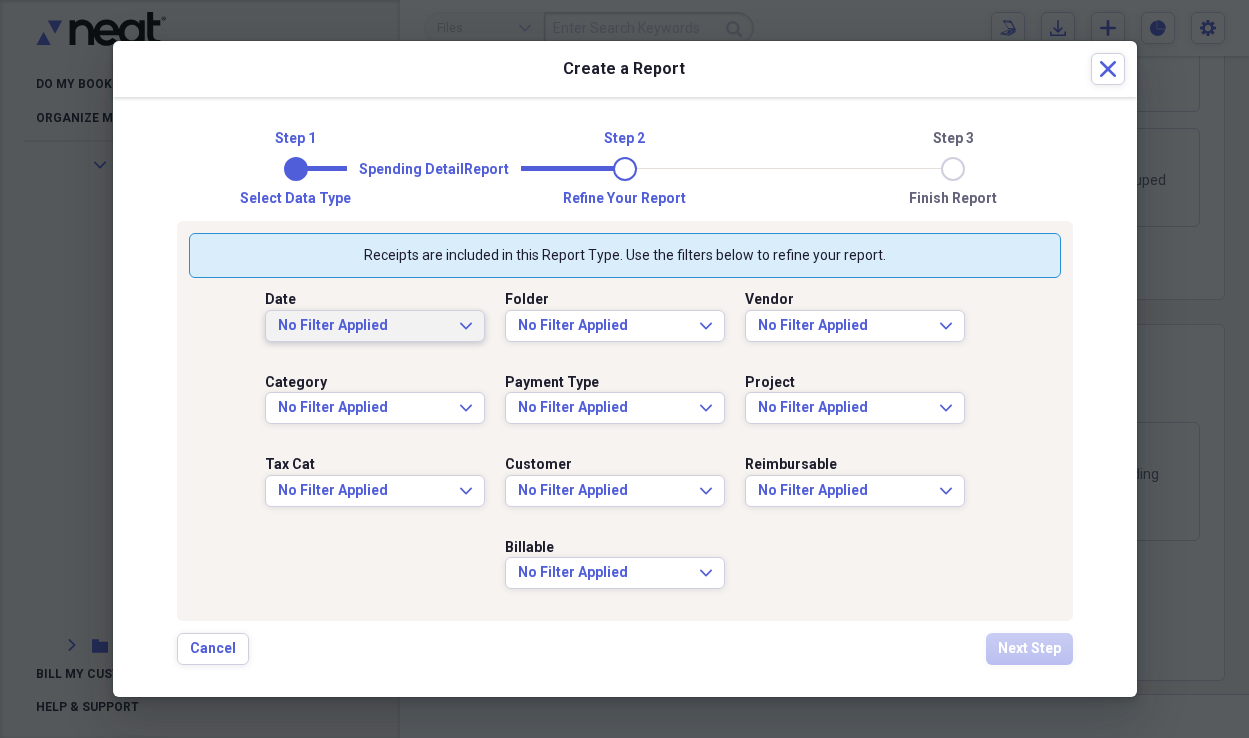 click on "Expand" 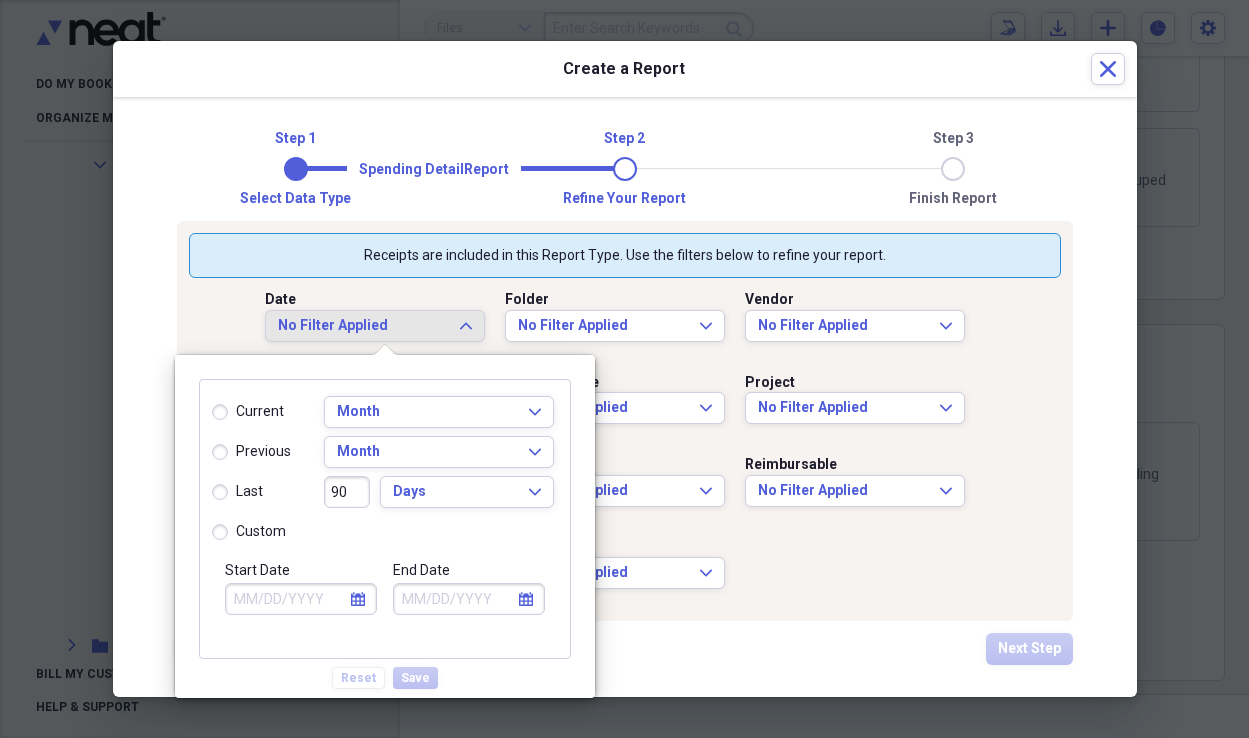 click on "previous" at bounding box center (251, 452) 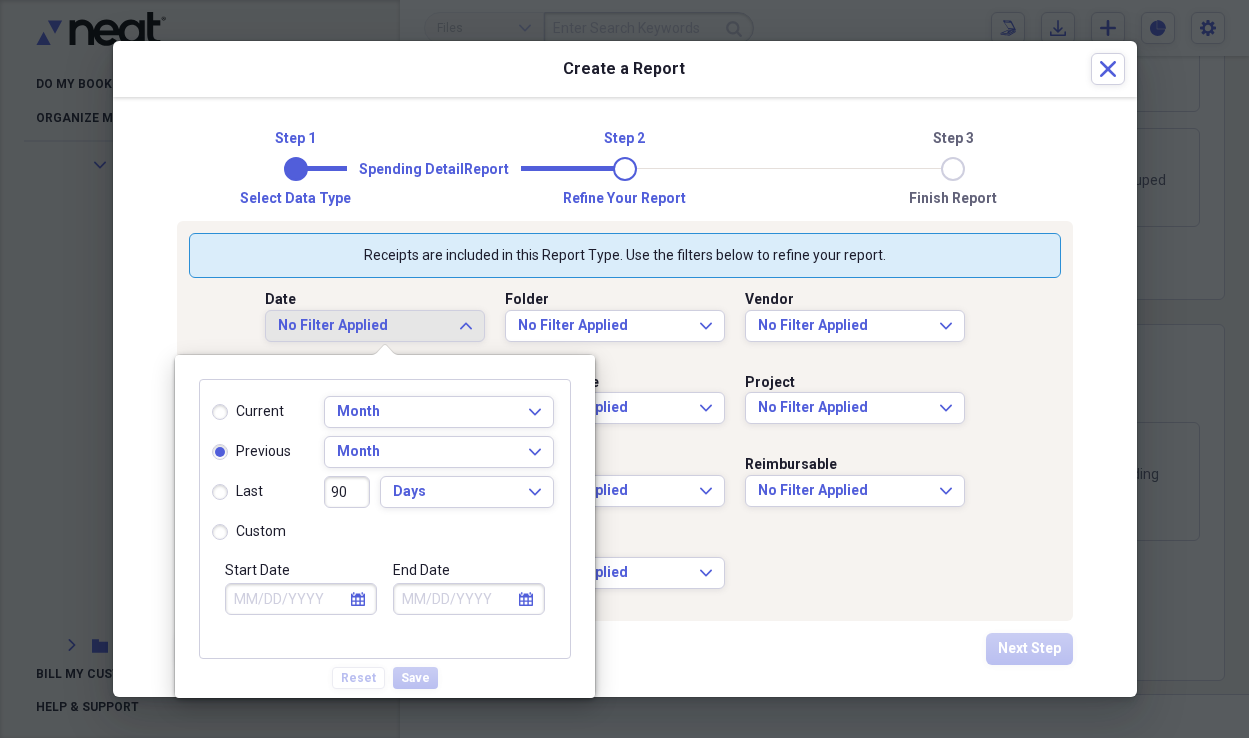 type on "07/01/2025" 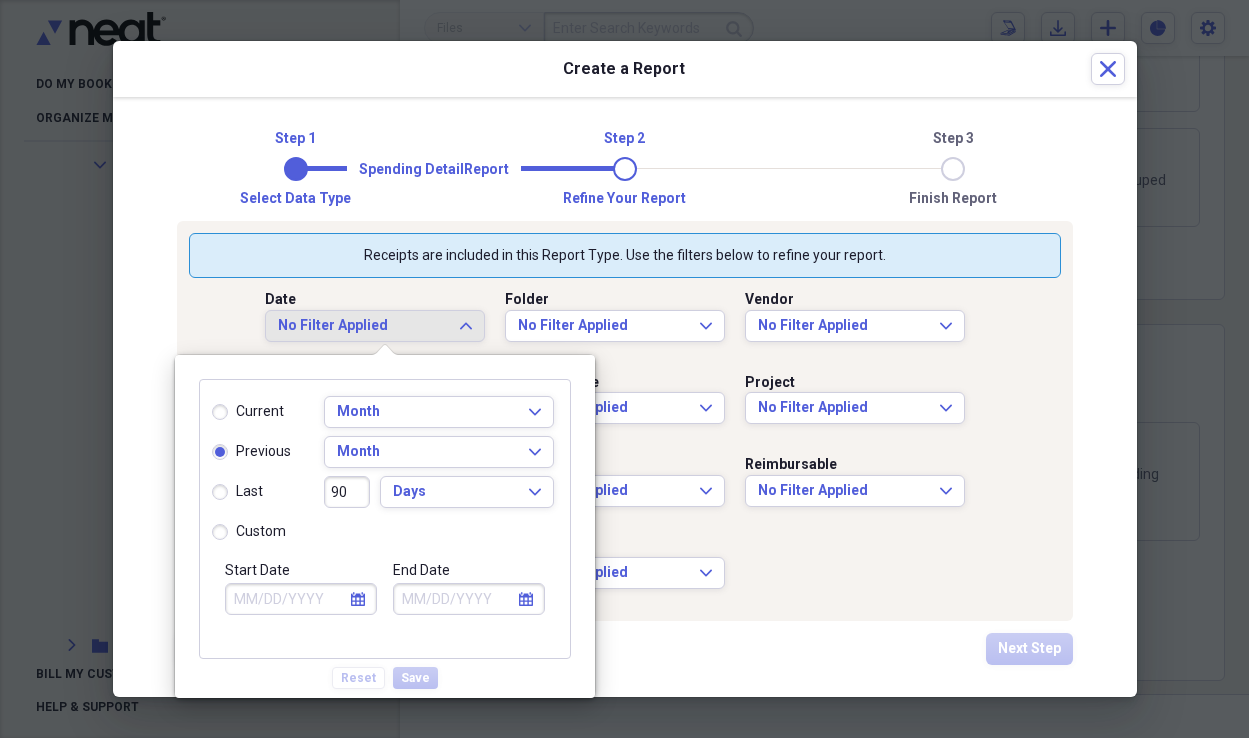 type on "07/31/2025" 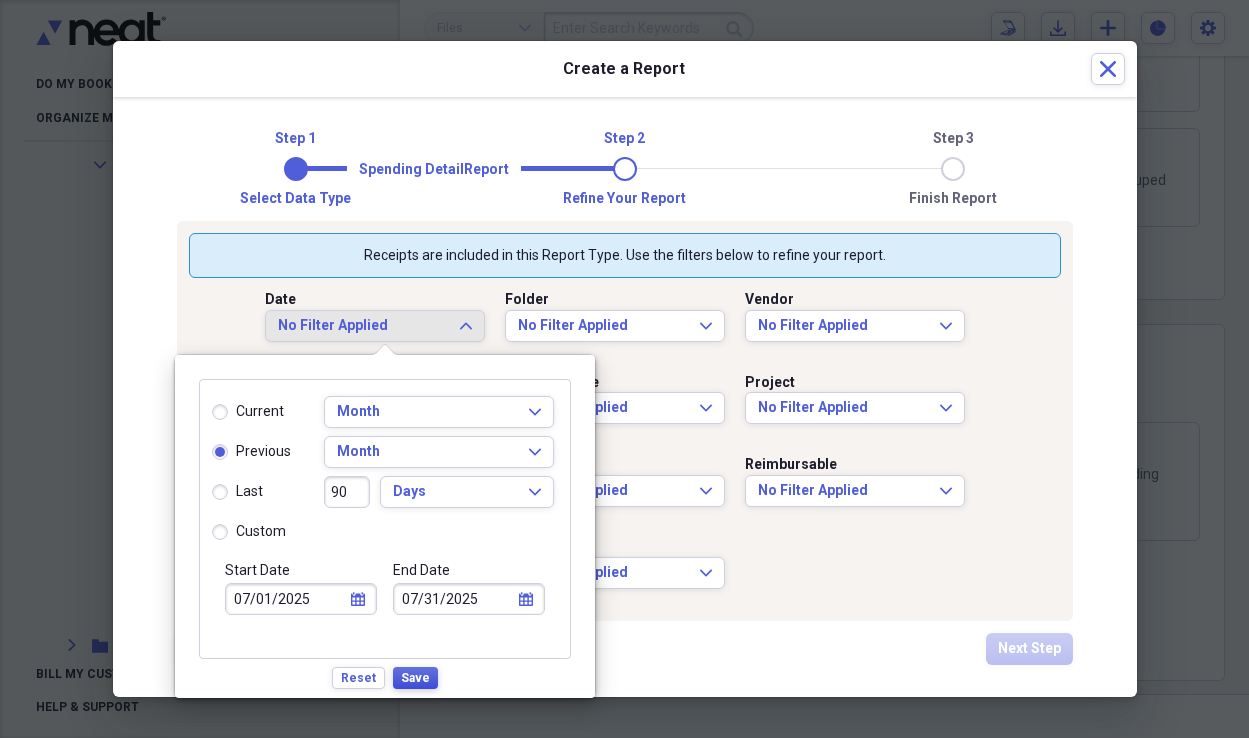 click on "Save" at bounding box center [415, 678] 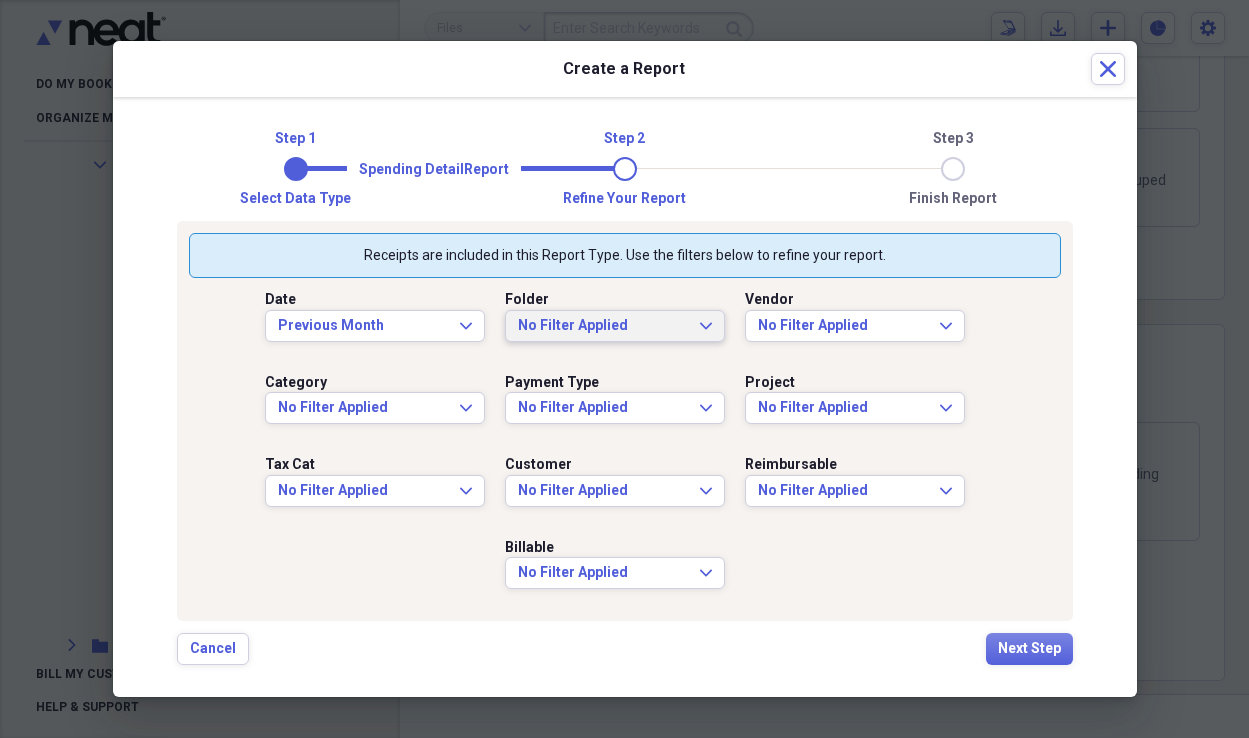 click 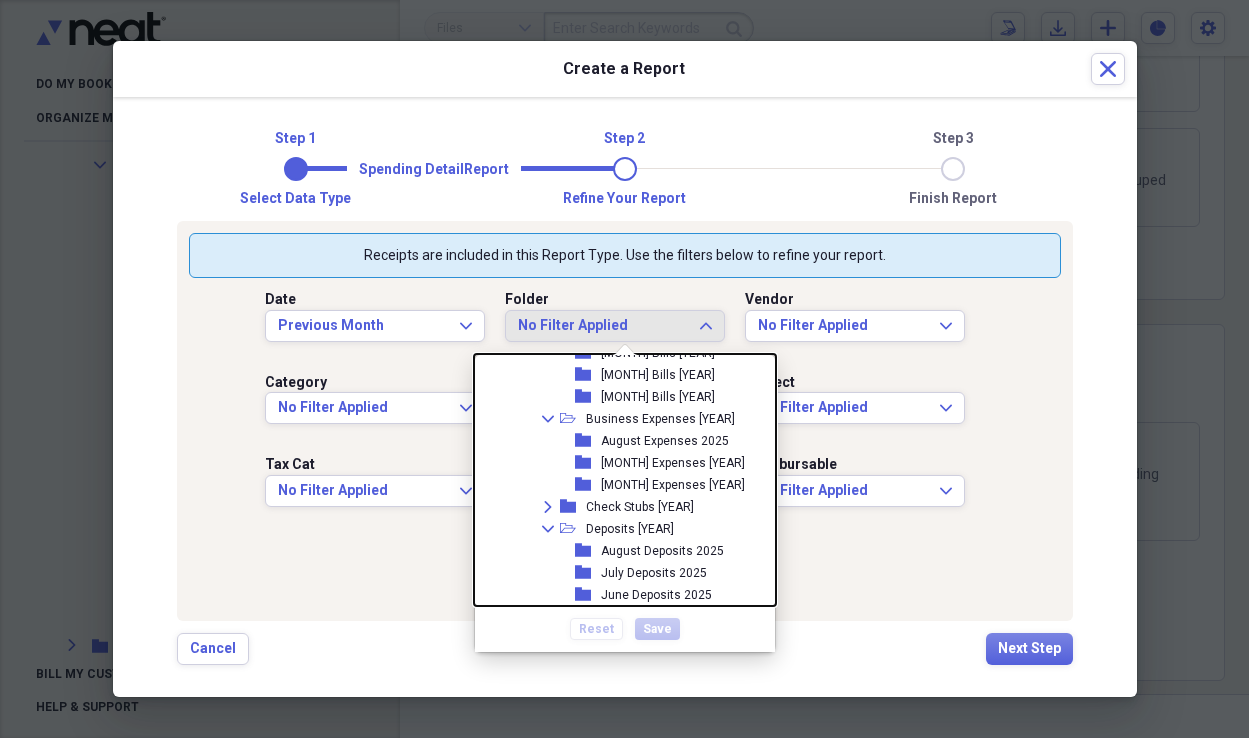 scroll, scrollTop: 491, scrollLeft: 0, axis: vertical 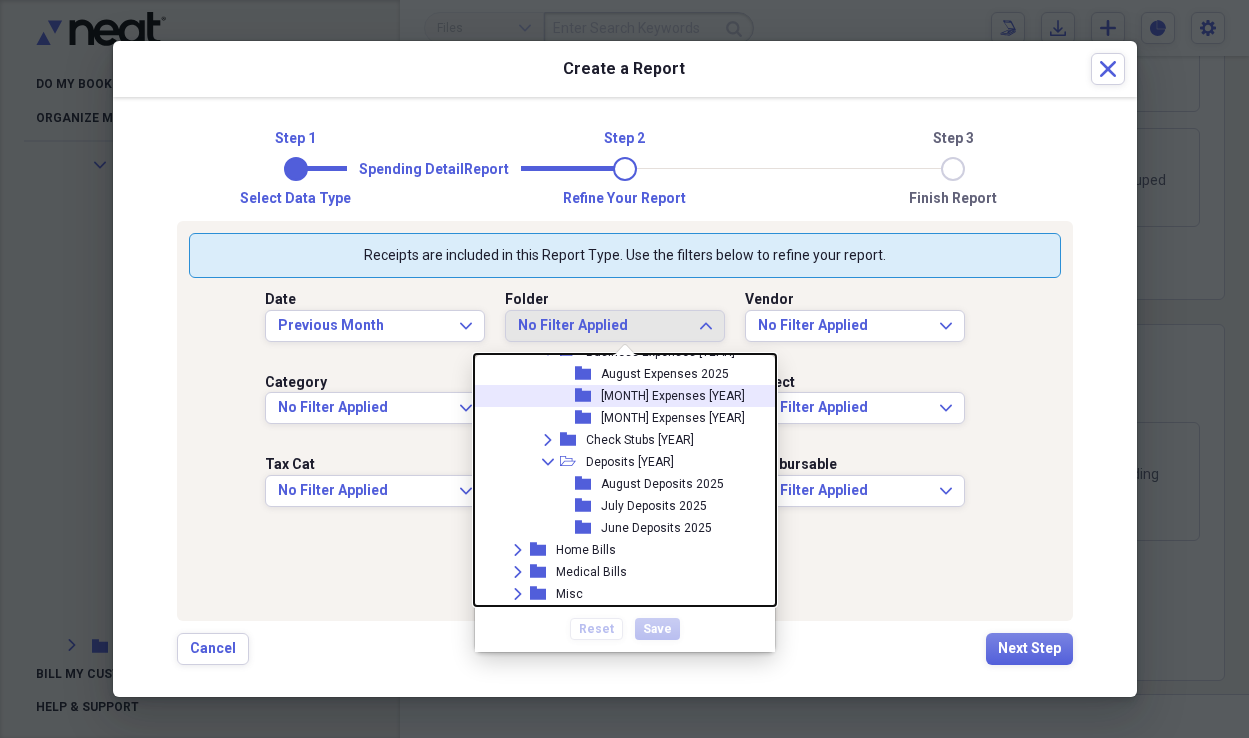 click on "folder [MONTH] Expenses [YEAR]" at bounding box center [617, 396] 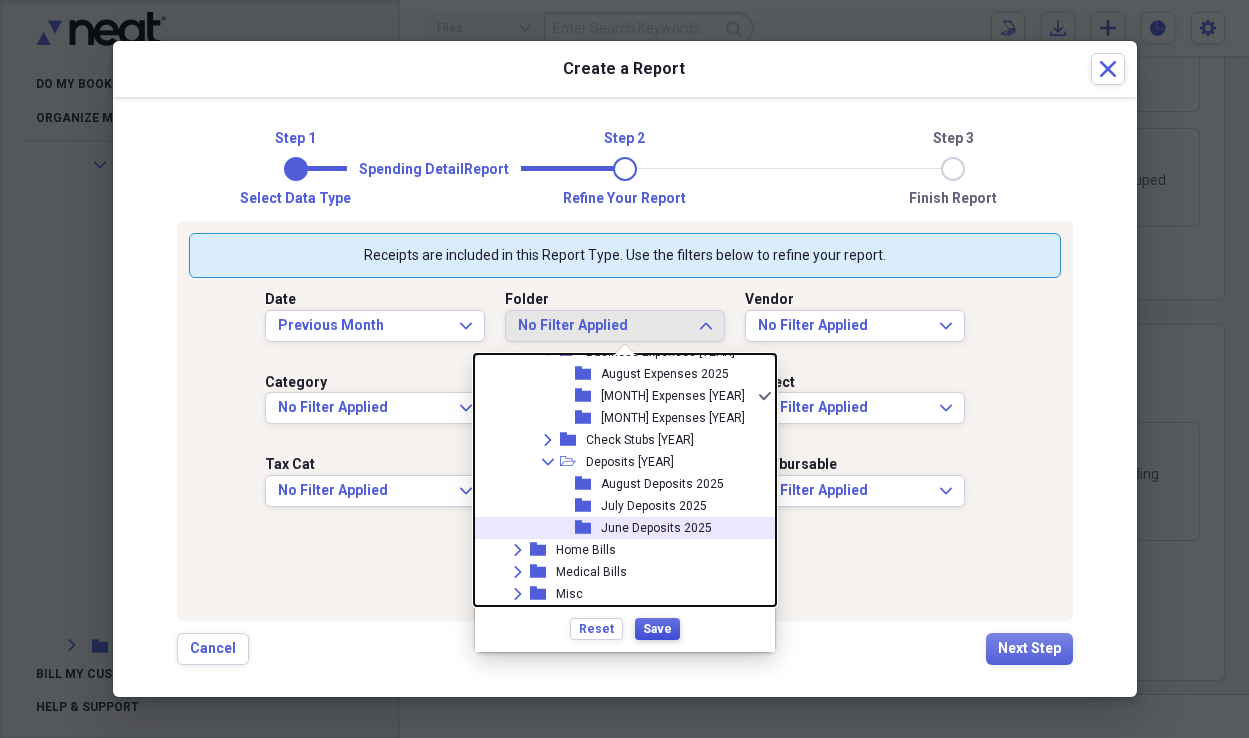 click on "Save" at bounding box center [657, 629] 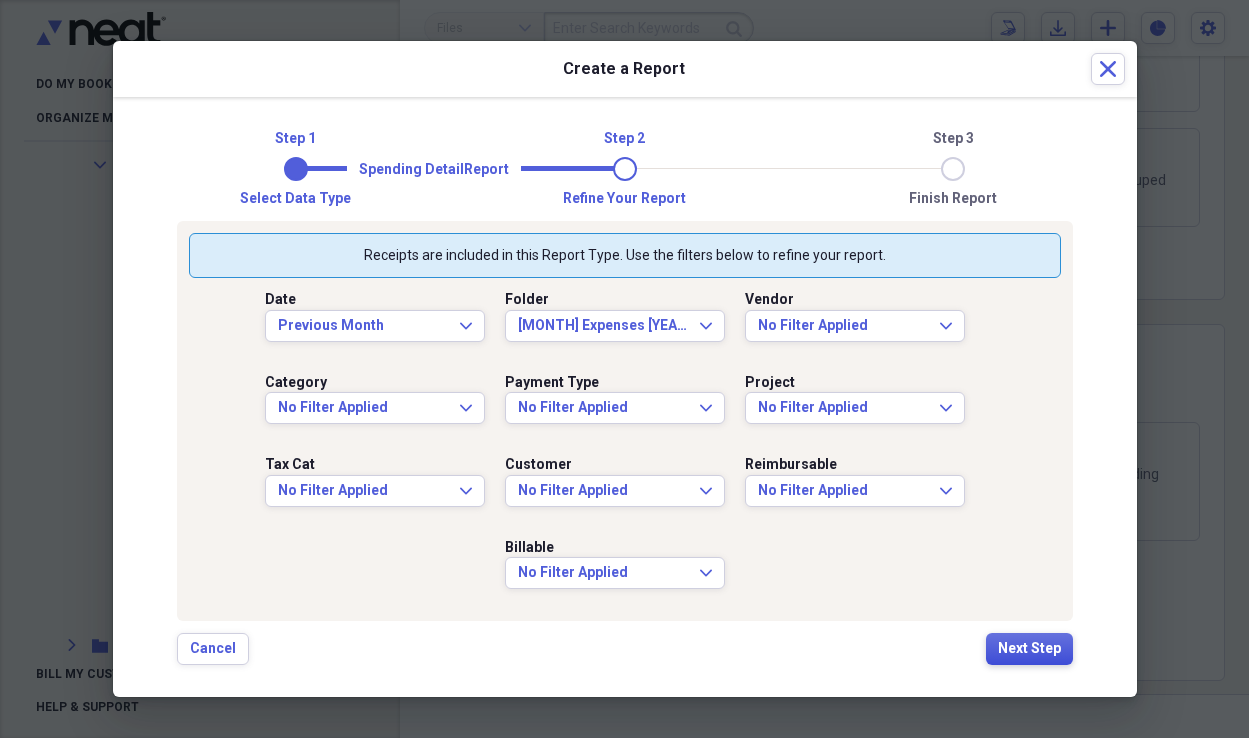 click on "Next Step" at bounding box center (1029, 649) 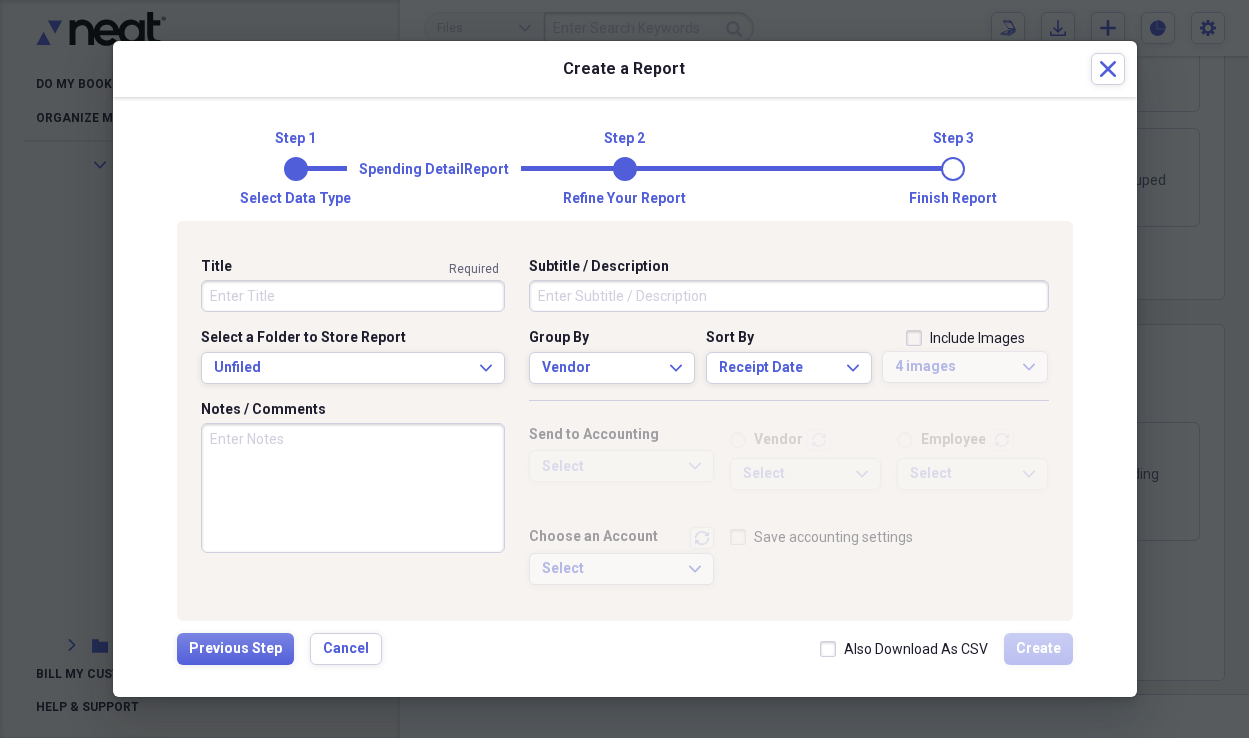 click on "Title" at bounding box center (353, 296) 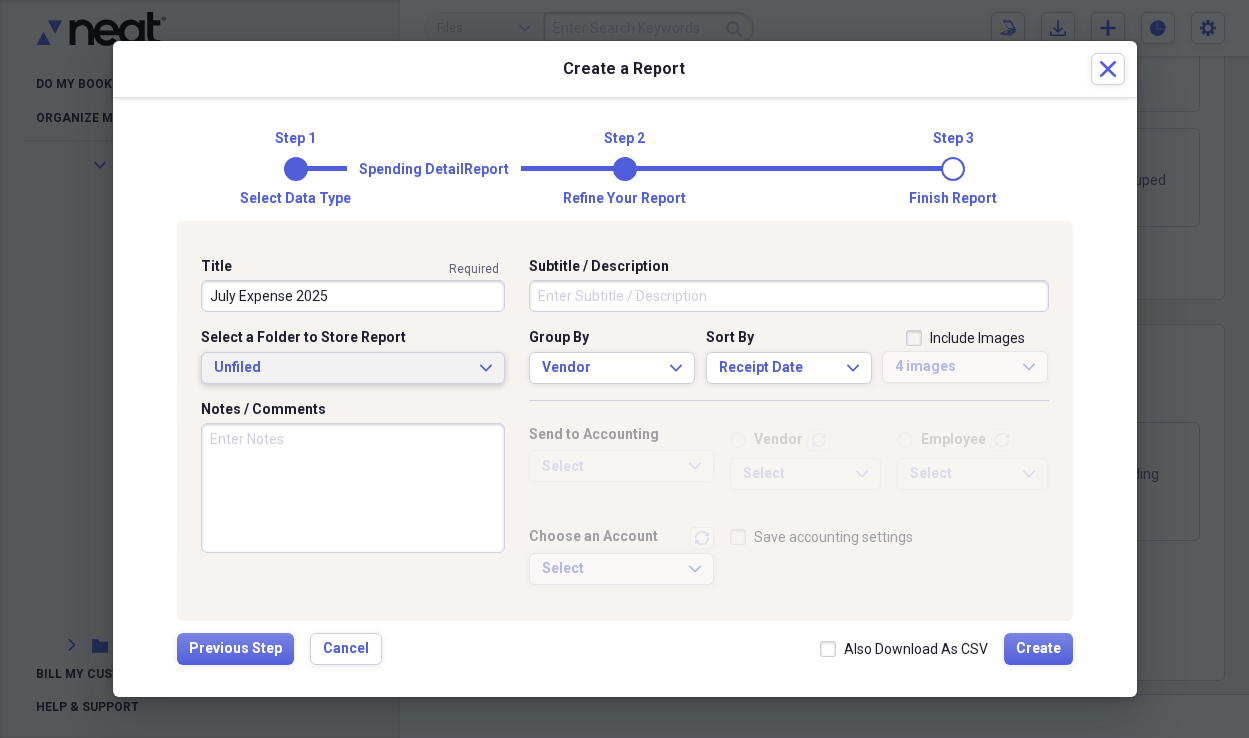 type on "July Expense 2025" 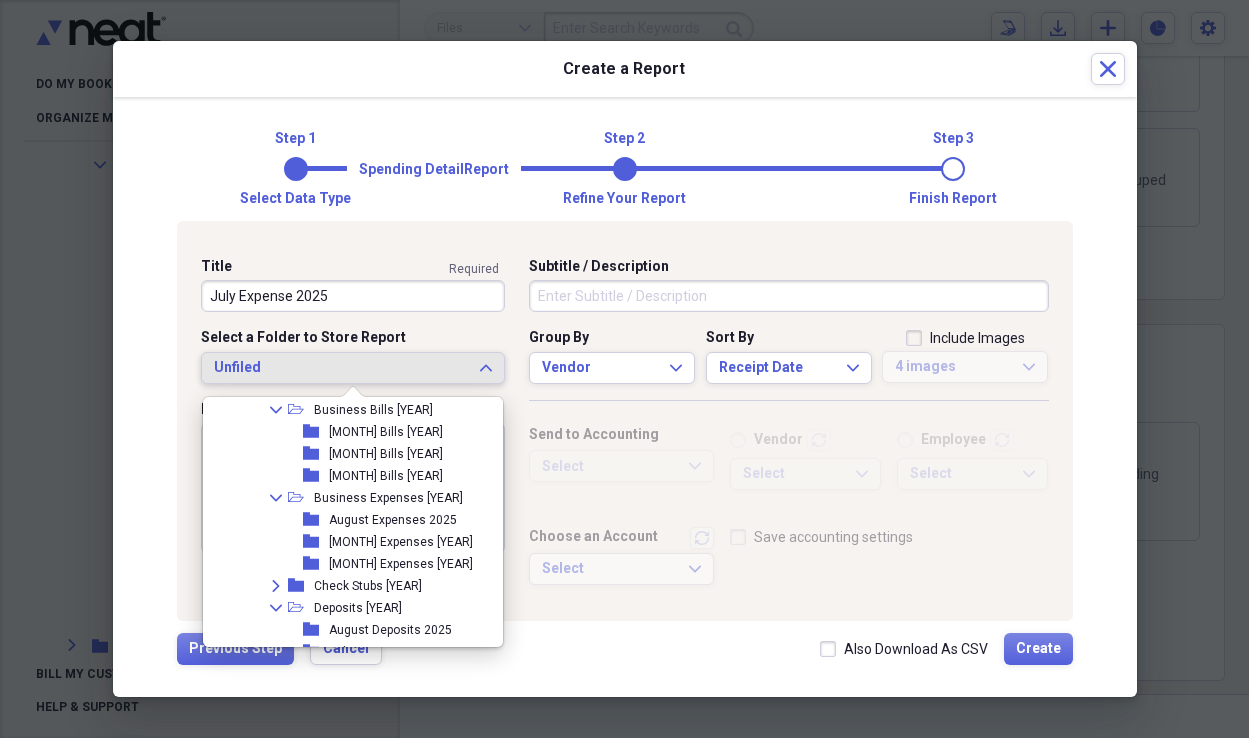 scroll, scrollTop: 425, scrollLeft: 0, axis: vertical 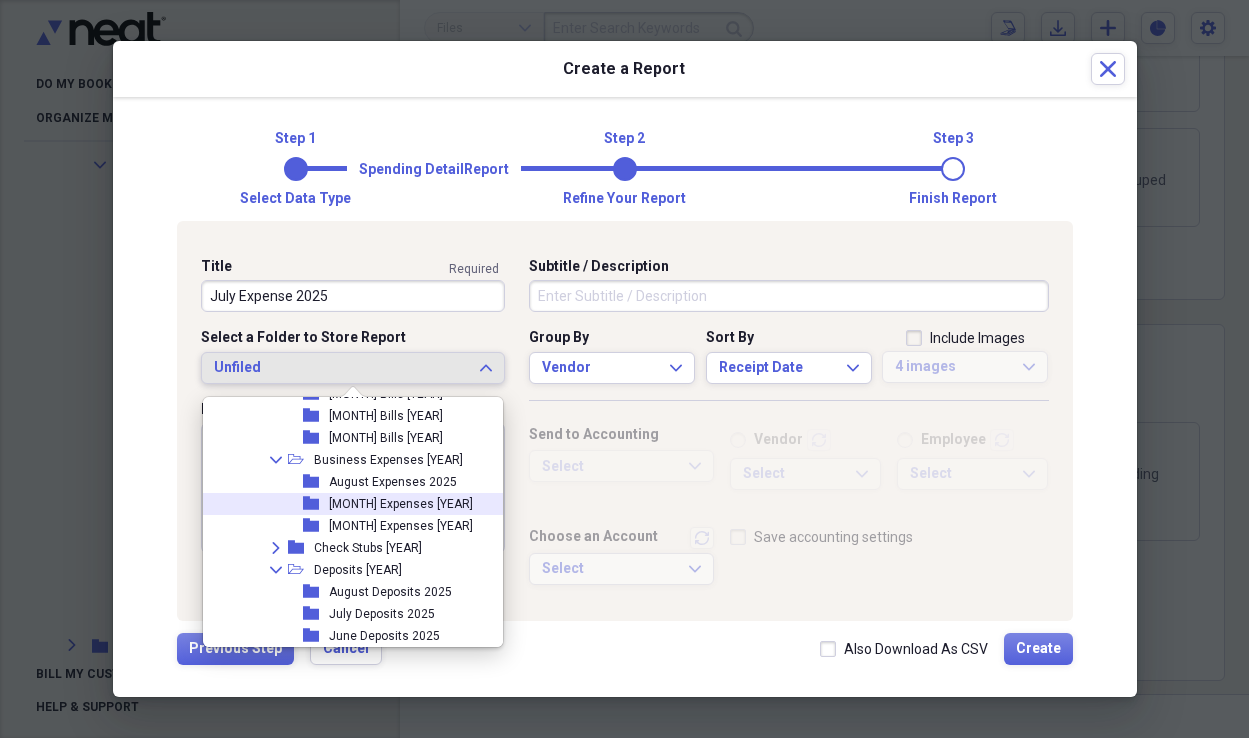click on "folder [MONTH] Expenses [YEAR]" at bounding box center (345, 504) 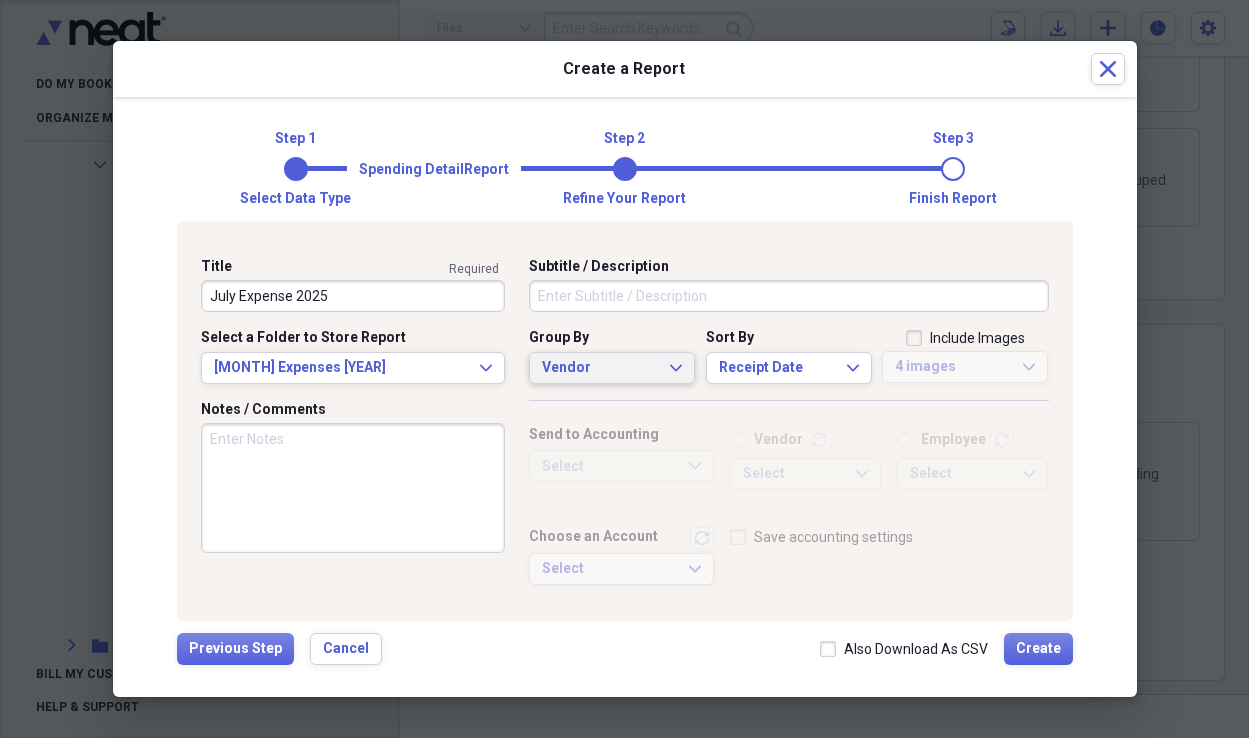click on "Expand" 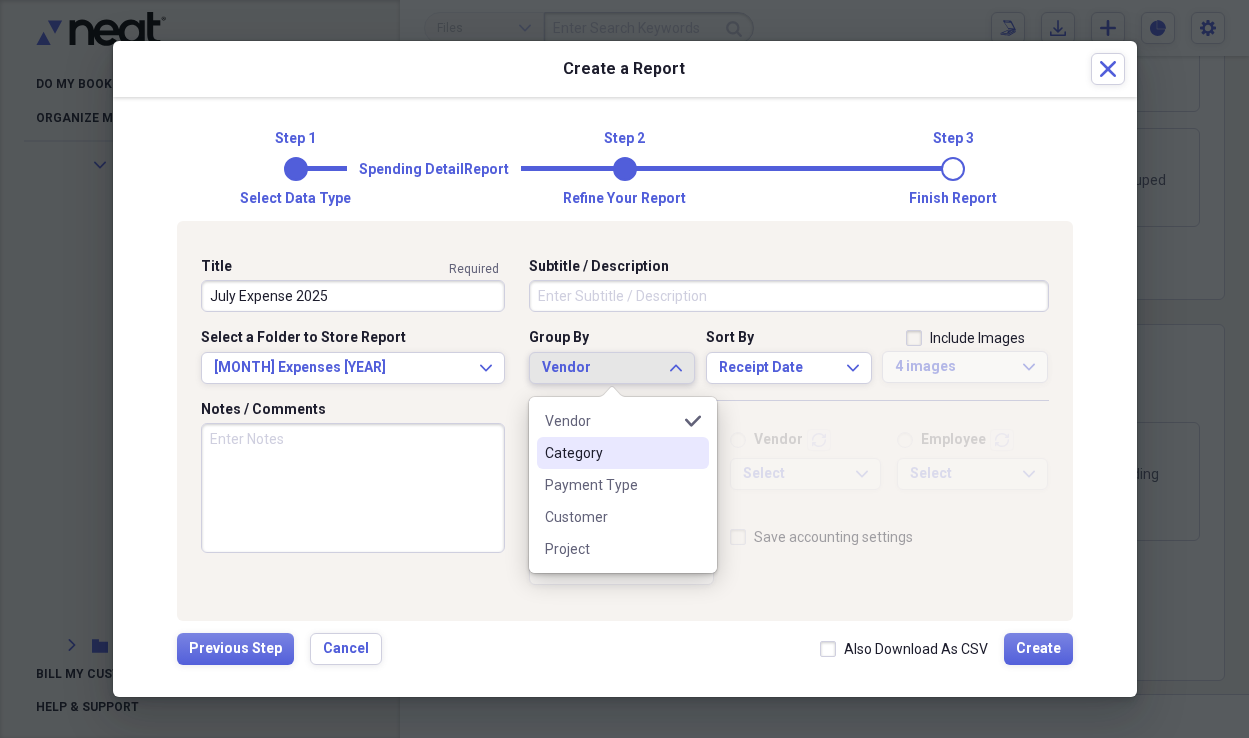 click on "Category" at bounding box center [611, 453] 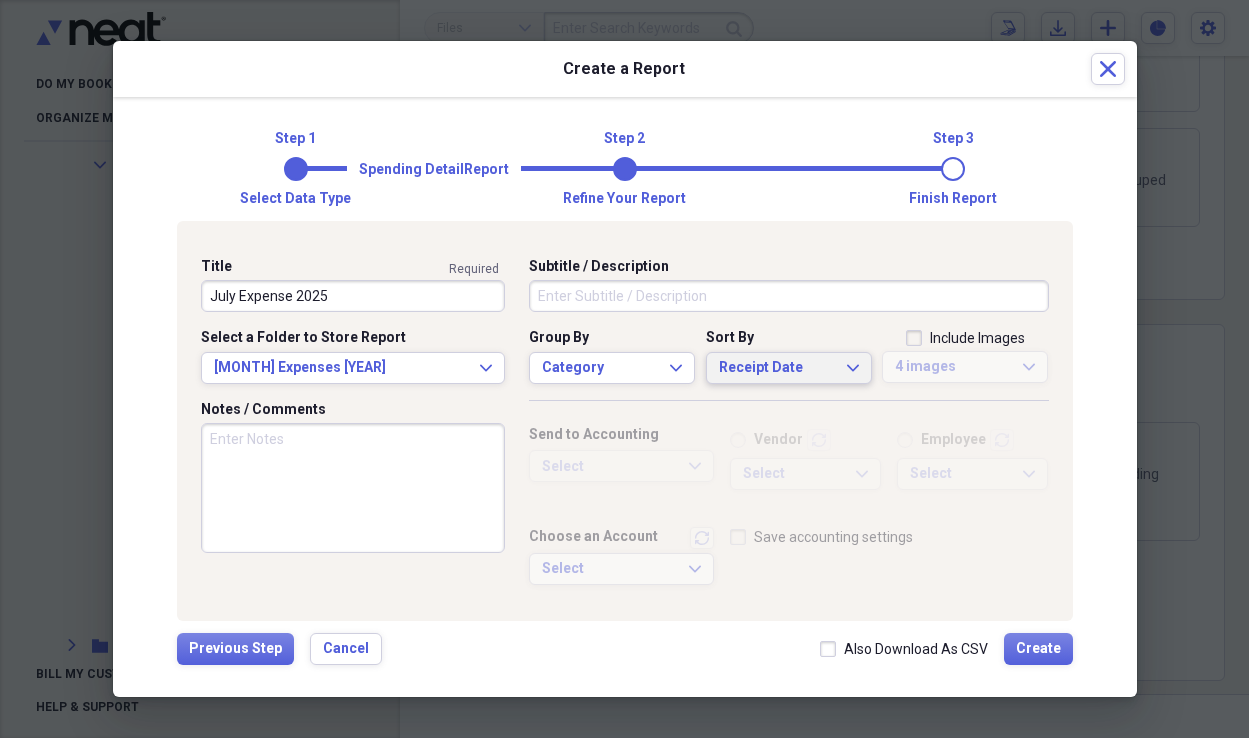 click on "Expand" 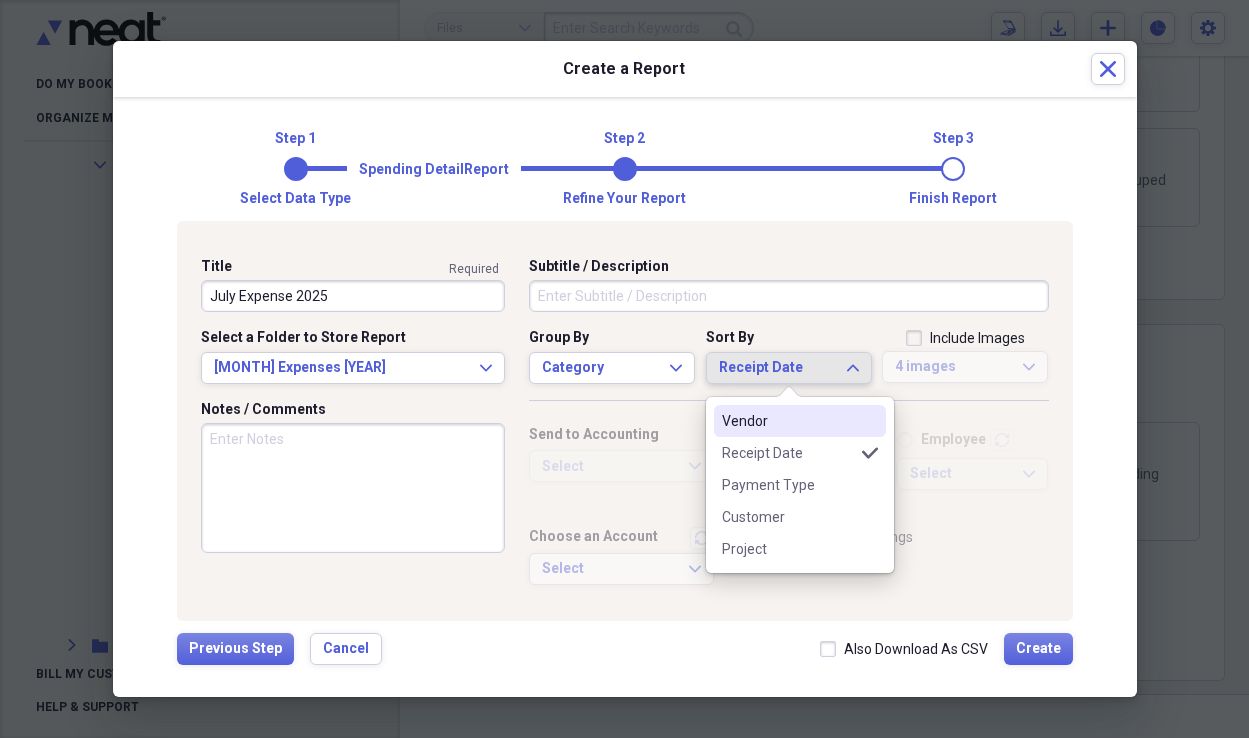 click on "Vendor" at bounding box center (788, 421) 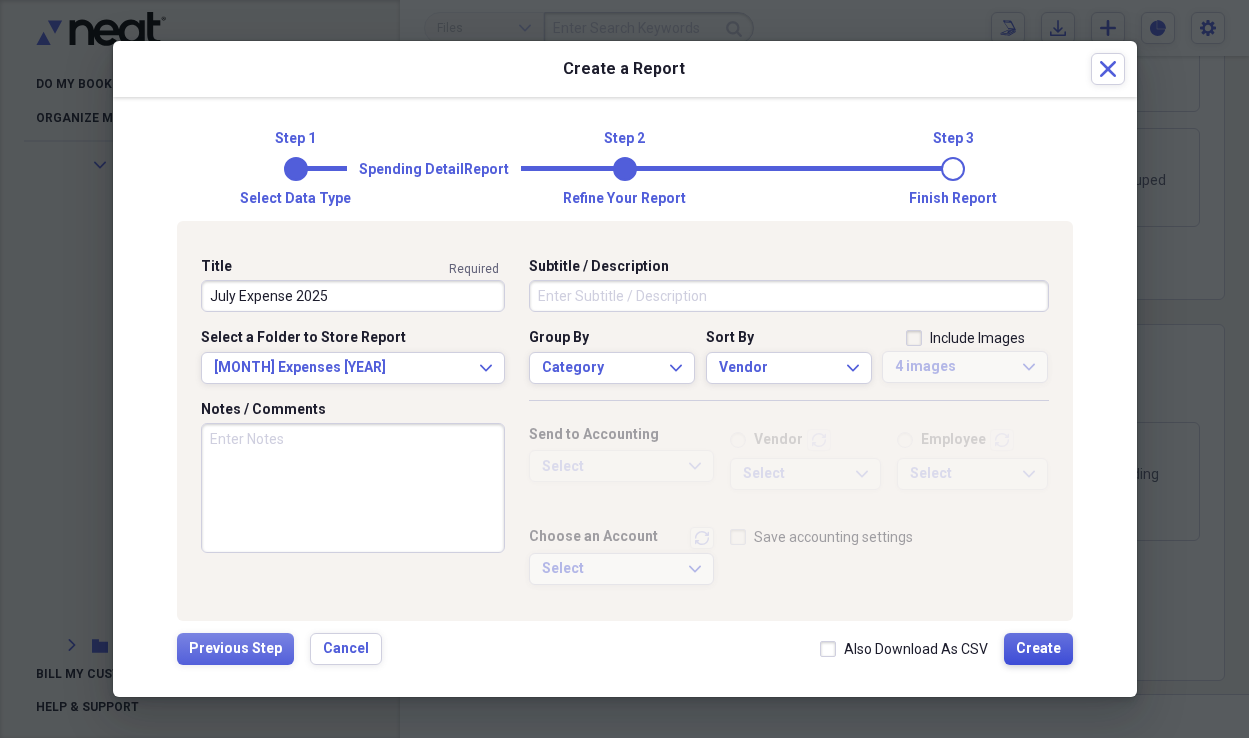 click on "Create" at bounding box center (1038, 649) 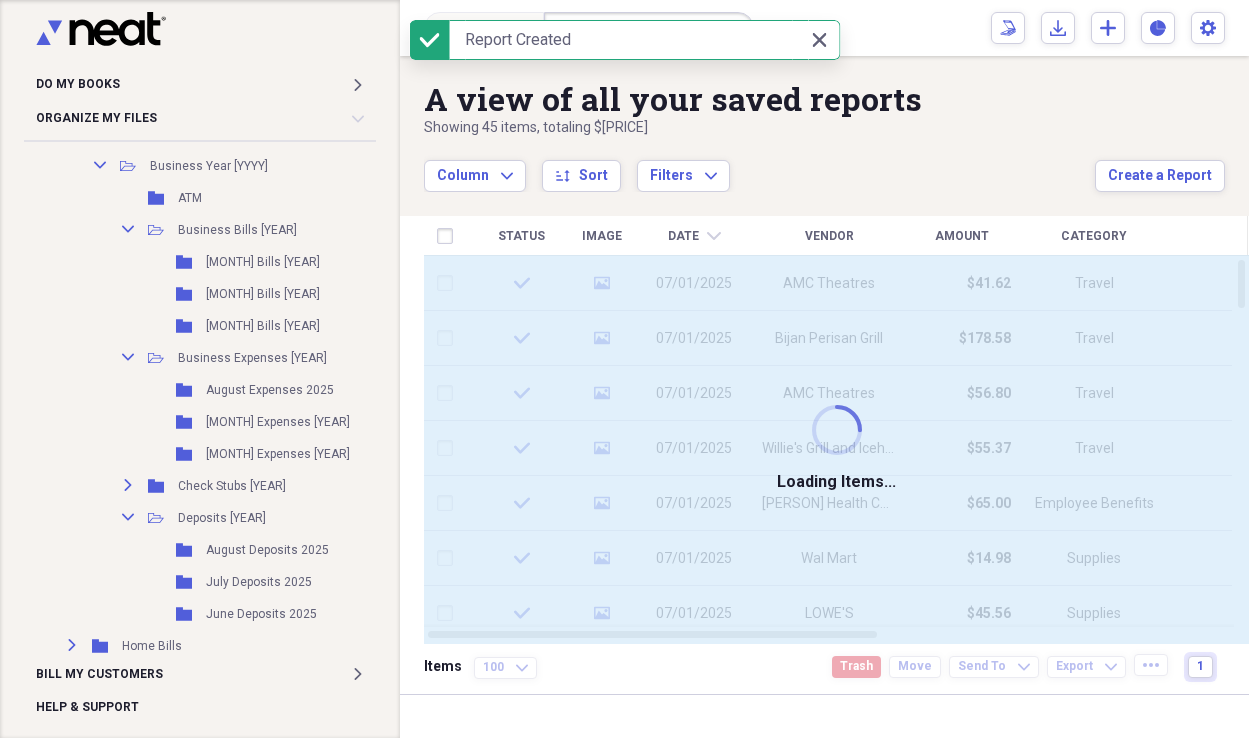 type 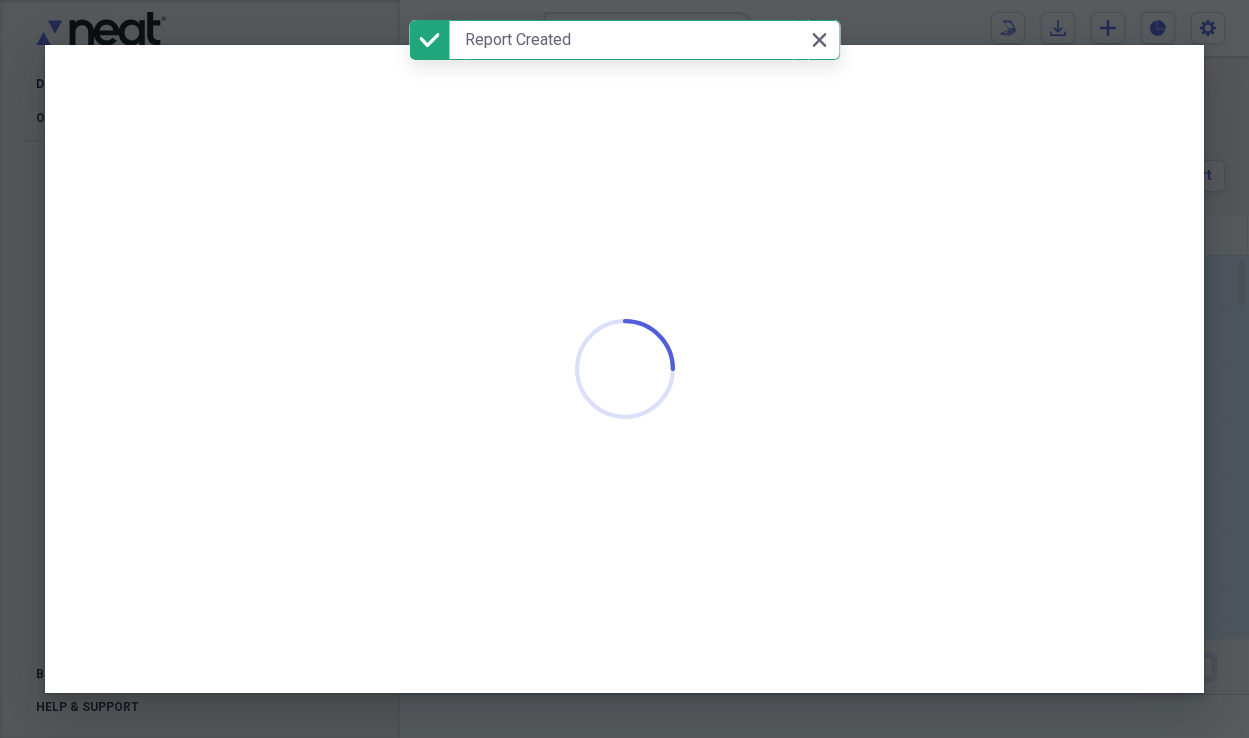 scroll, scrollTop: 0, scrollLeft: 0, axis: both 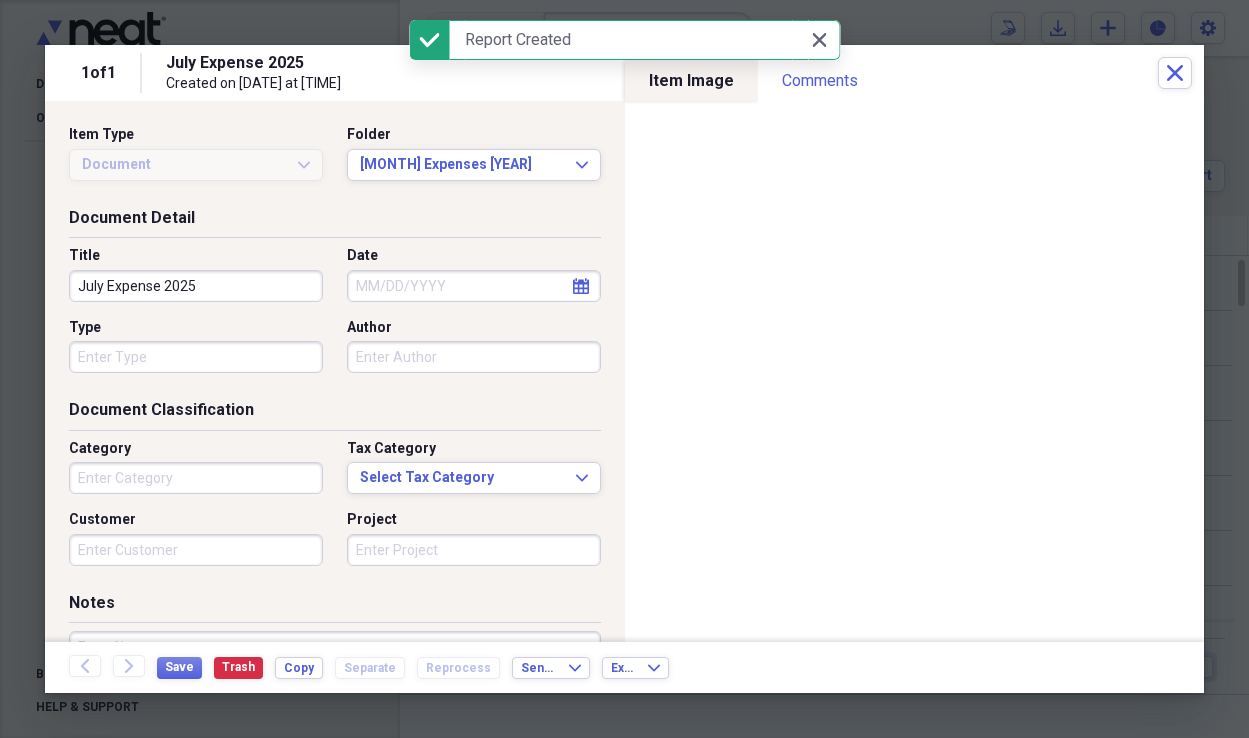 click on "calendar Calendar" at bounding box center (581, 286) 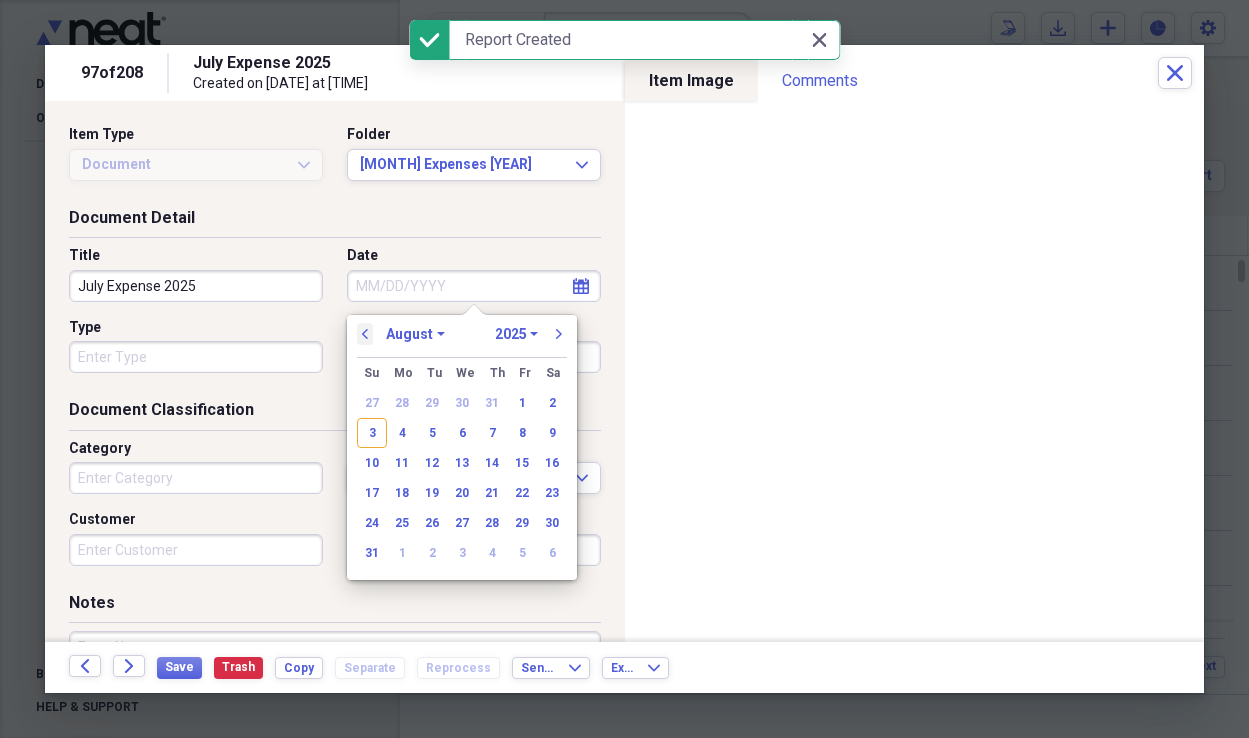 click on "previous" at bounding box center [365, 334] 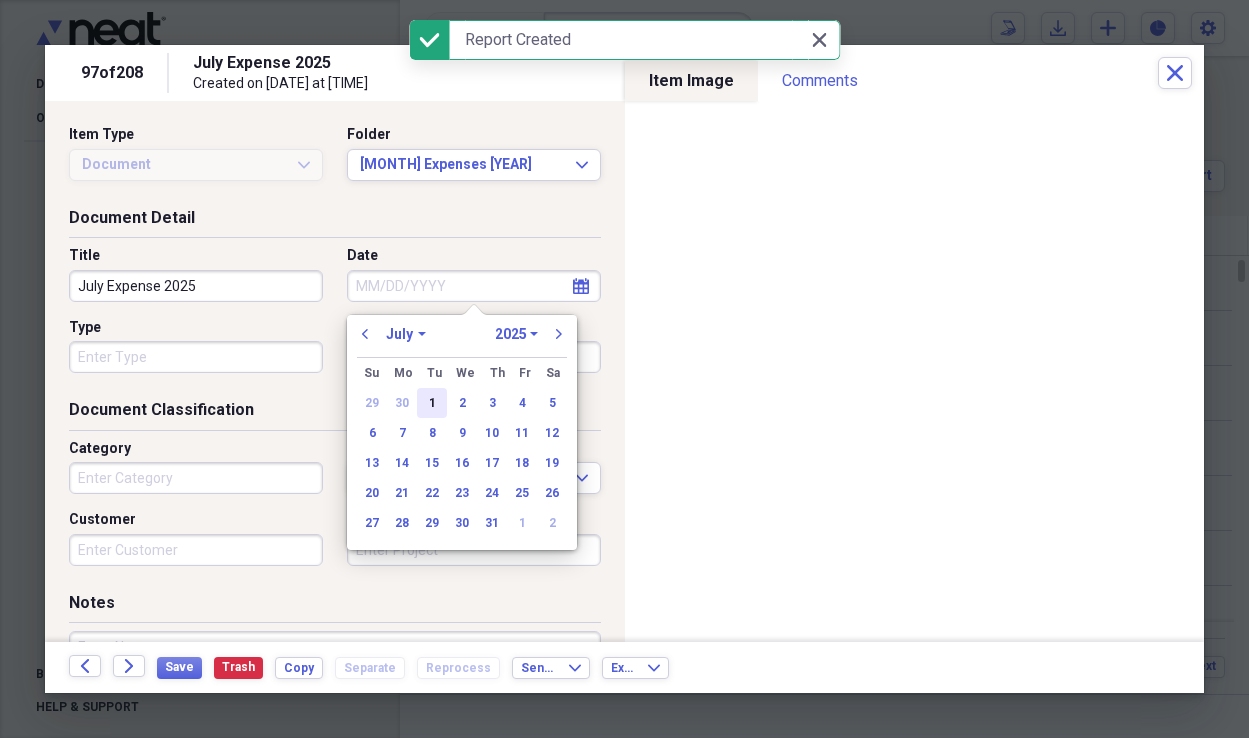 click on "1" at bounding box center [432, 403] 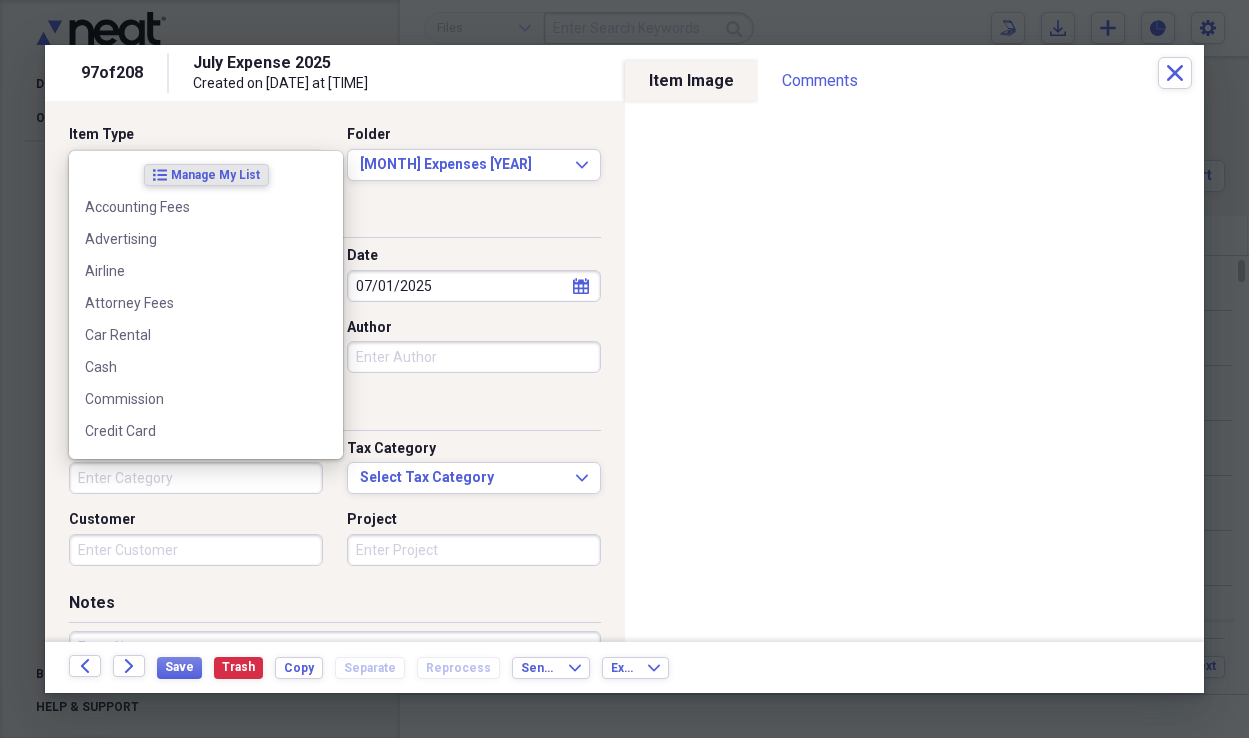 click on "Category" at bounding box center [196, 478] 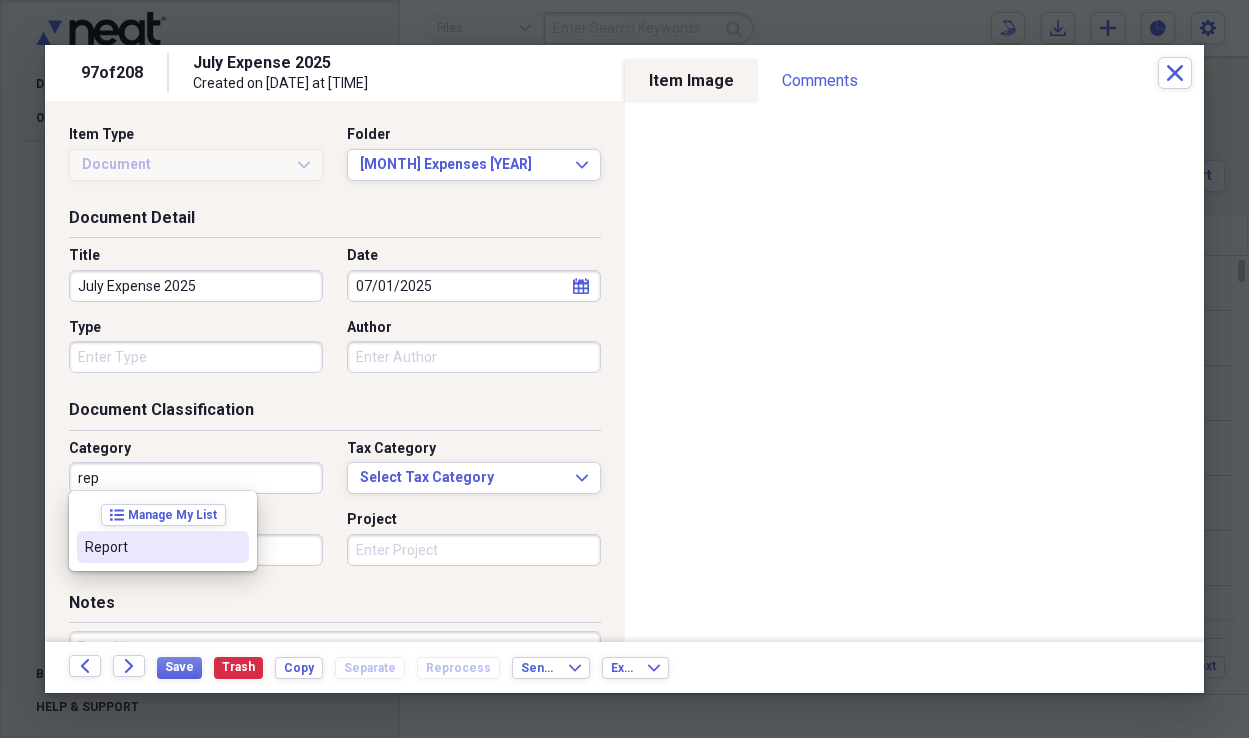 click on "Report" at bounding box center [151, 547] 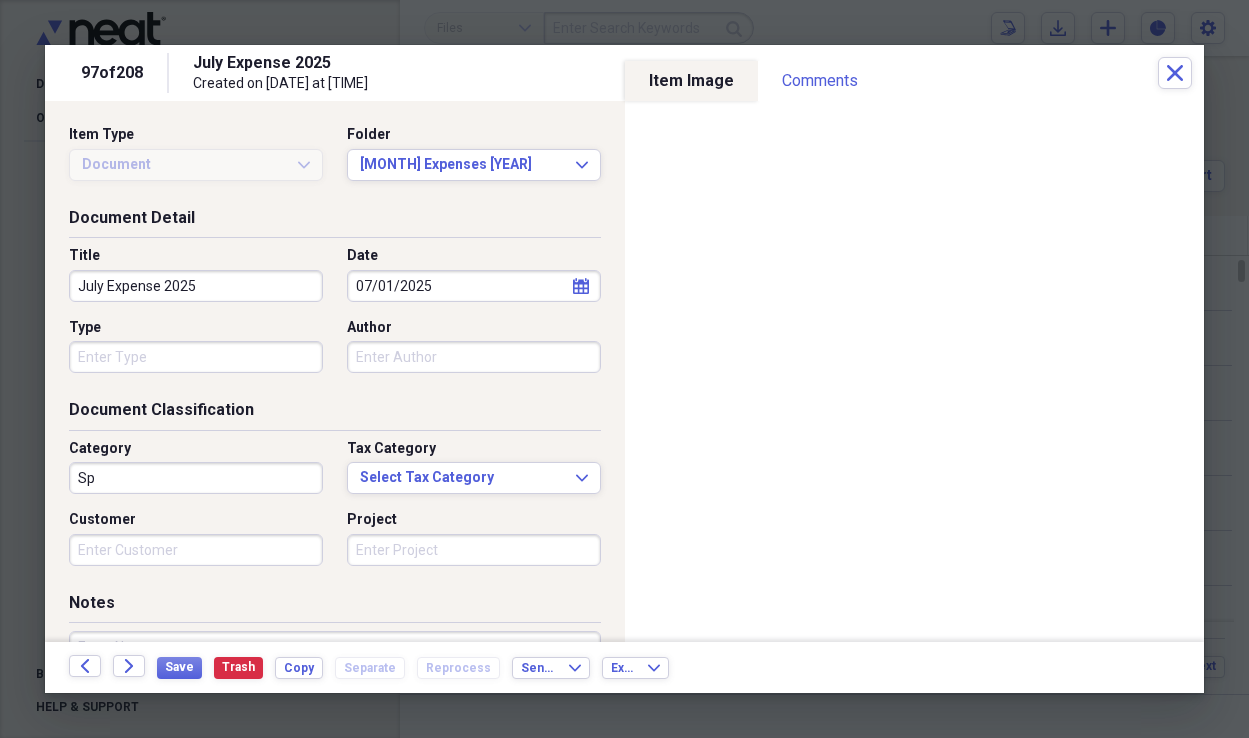 type on "S" 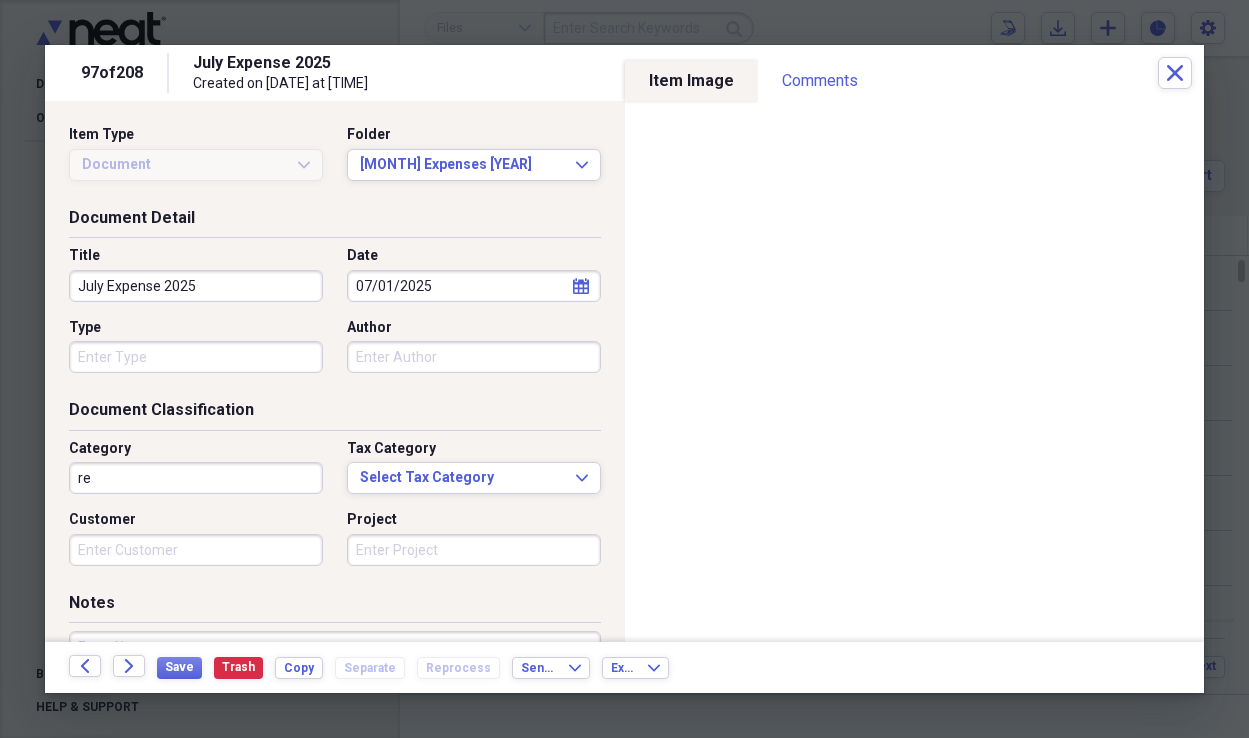 type on "r" 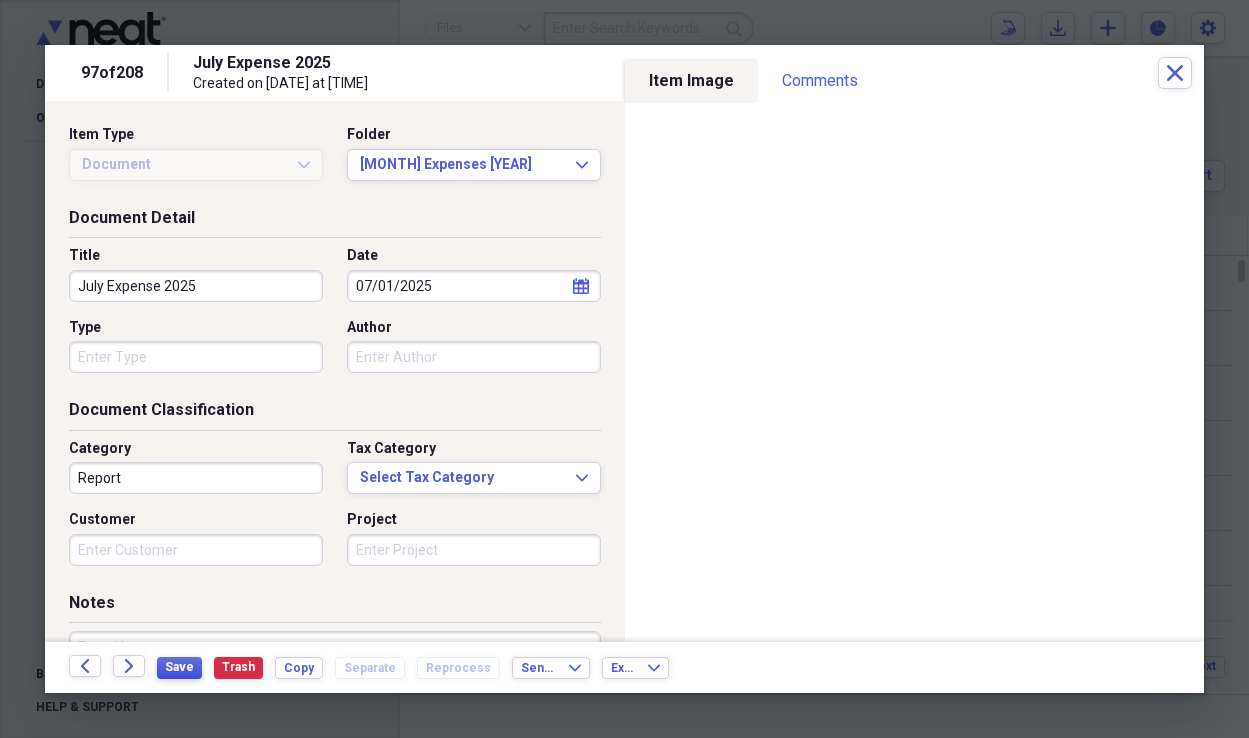 type on "Report" 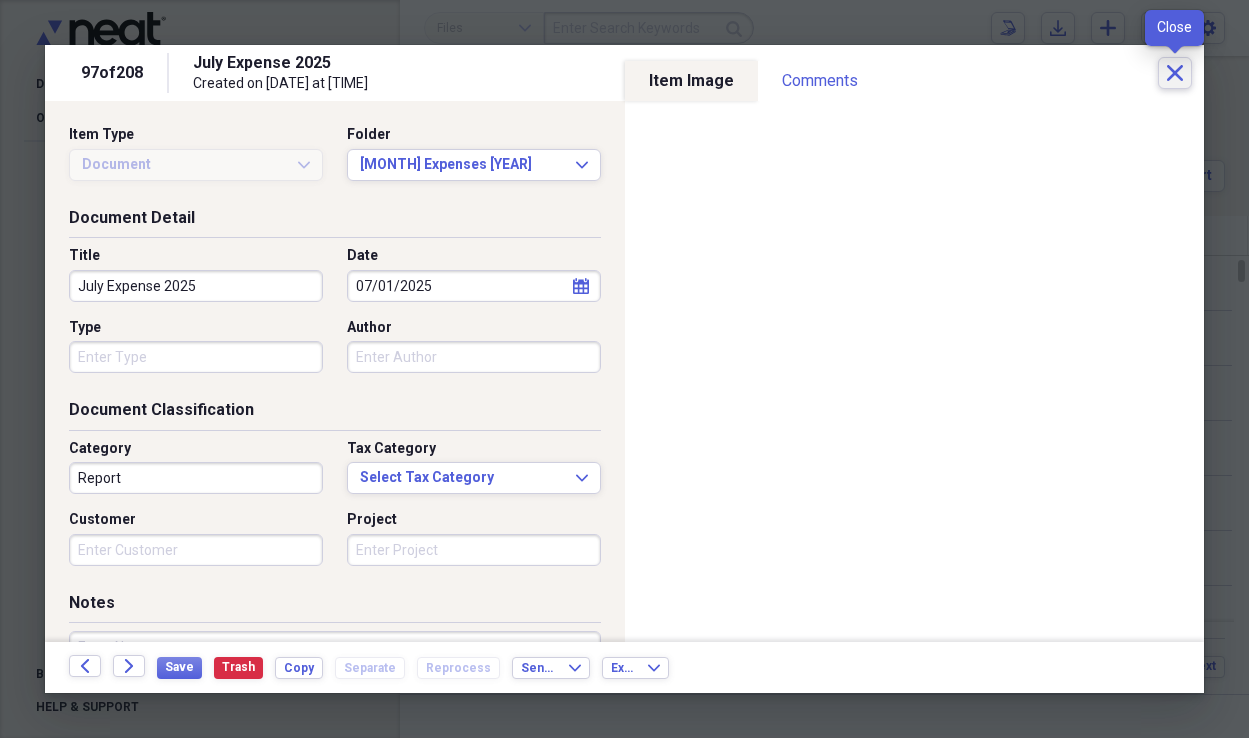 click on "Close" 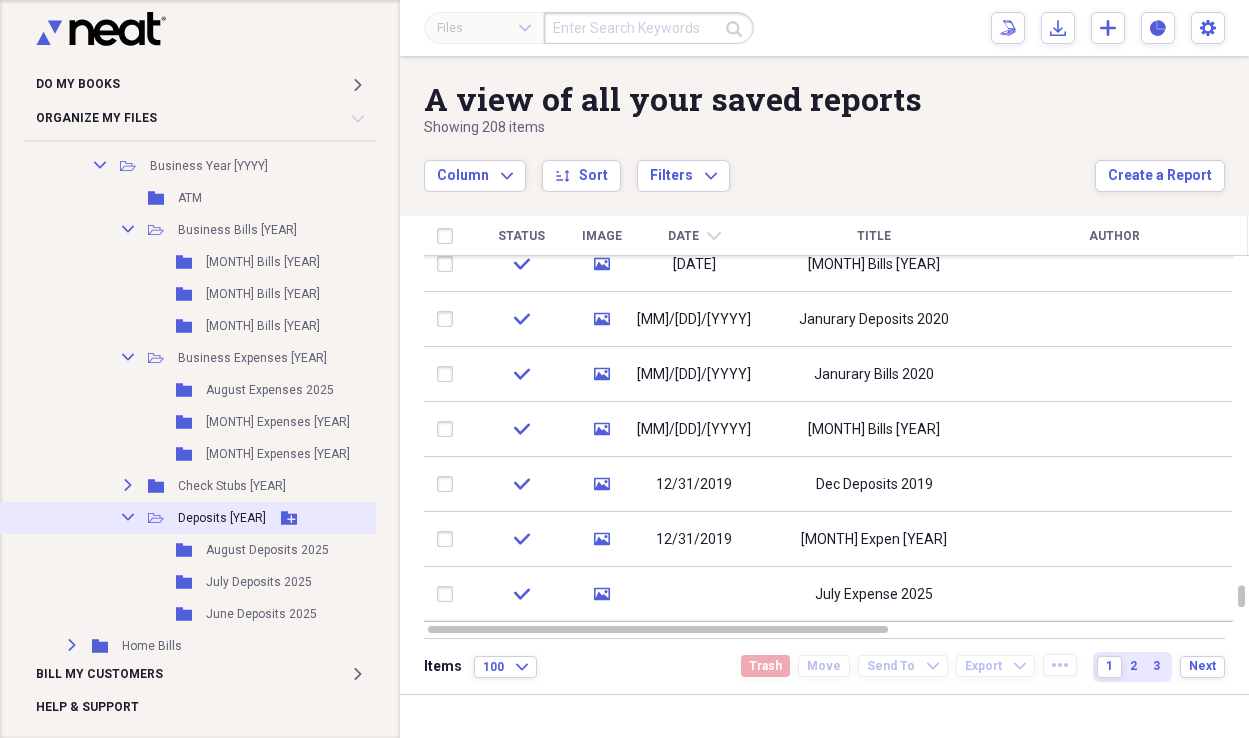 click on "Collapse" 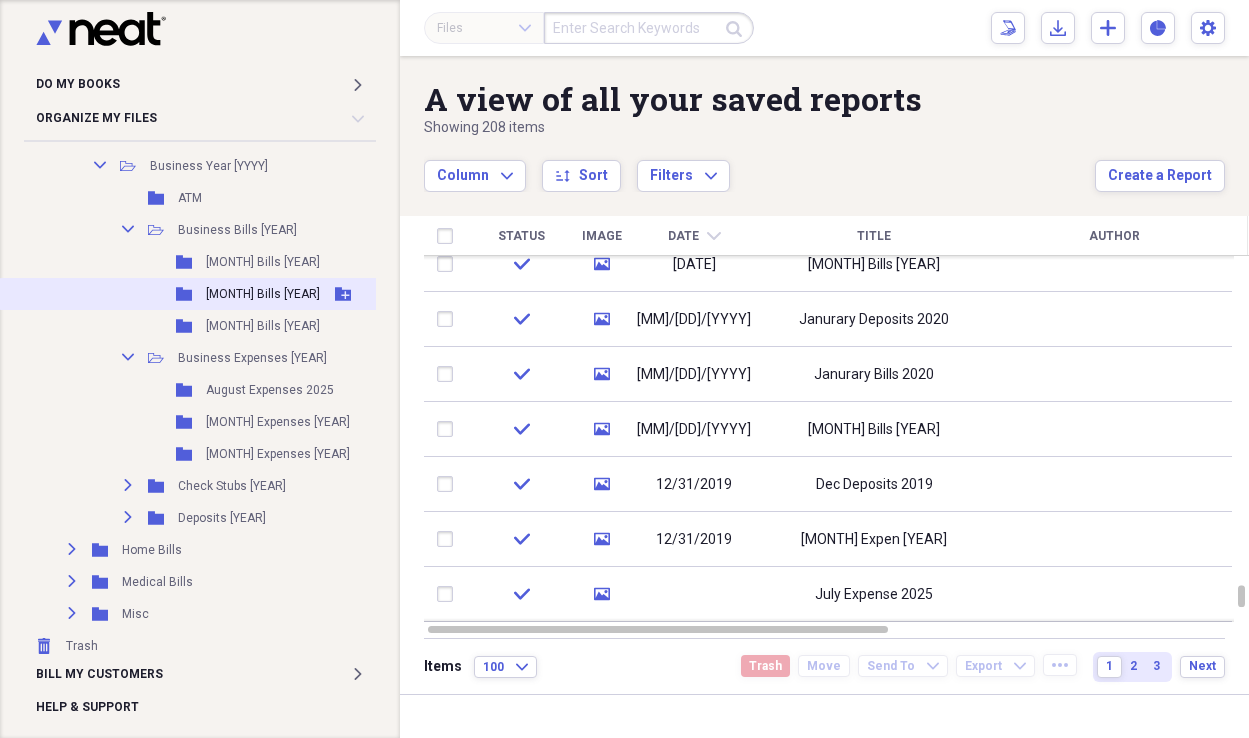 click on "[MONTH] Bills [YEAR]" at bounding box center [263, 294] 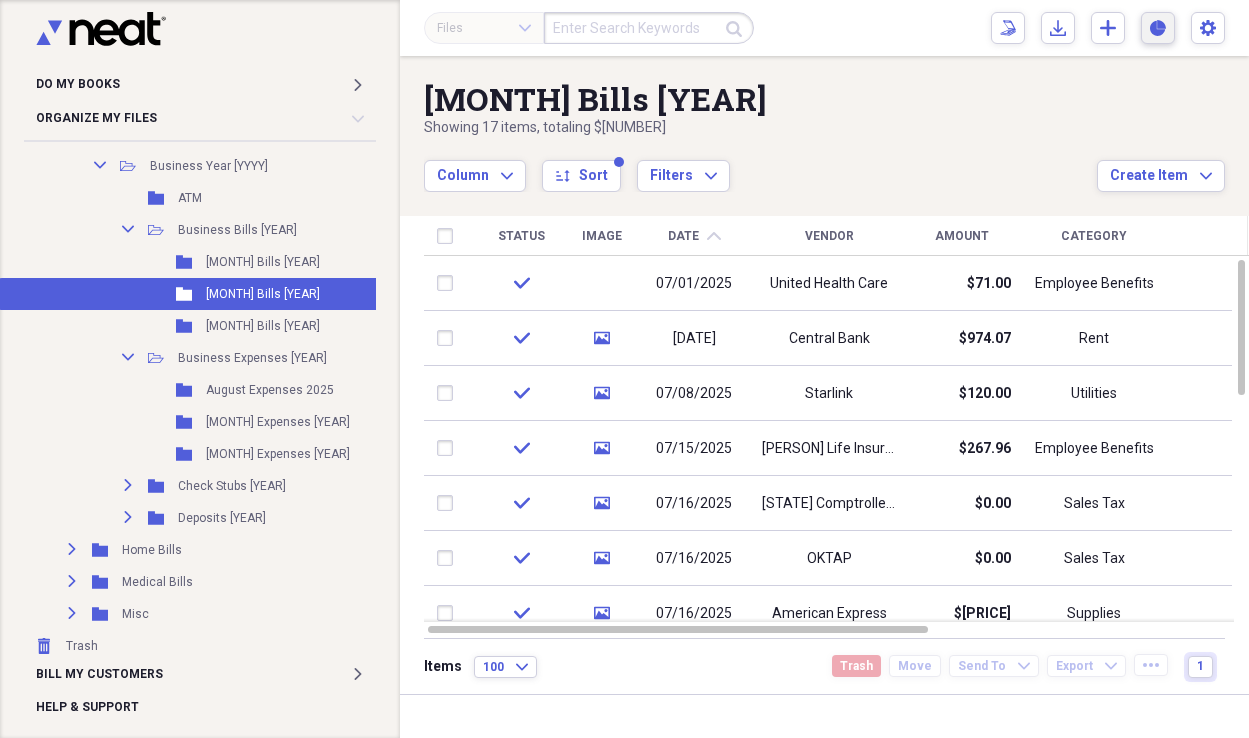 click 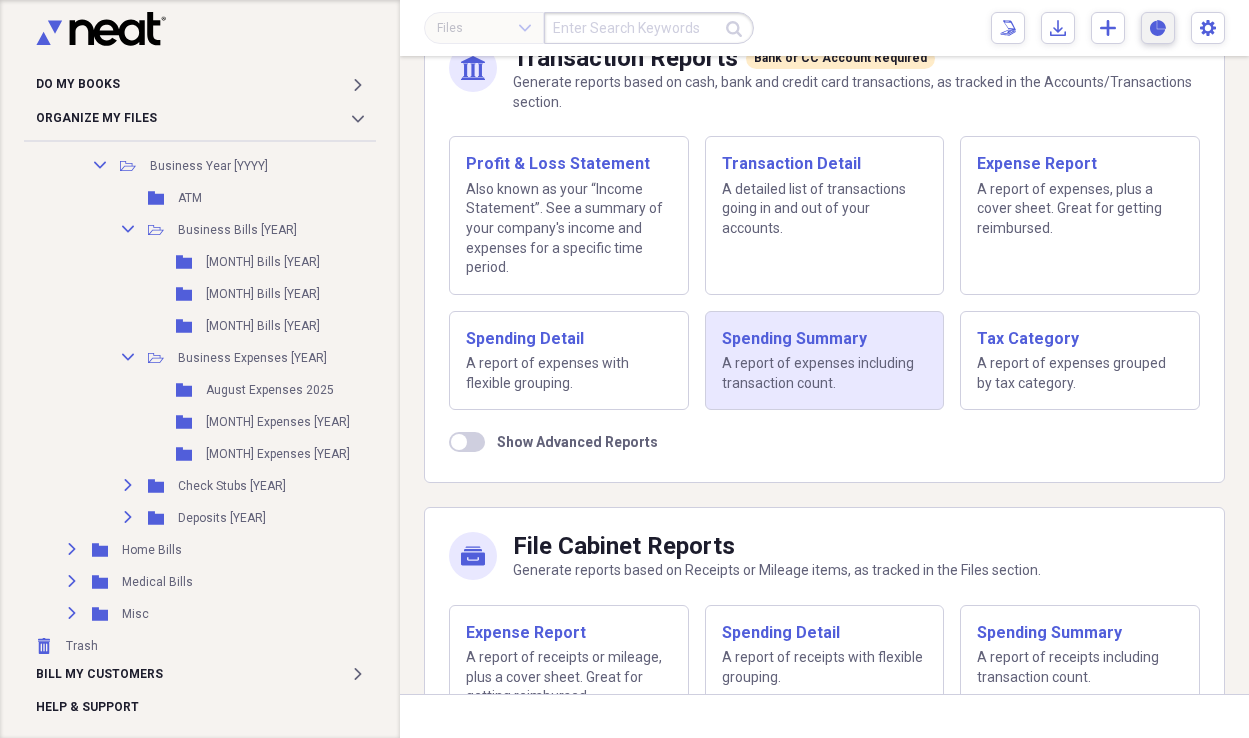 scroll, scrollTop: 302, scrollLeft: 0, axis: vertical 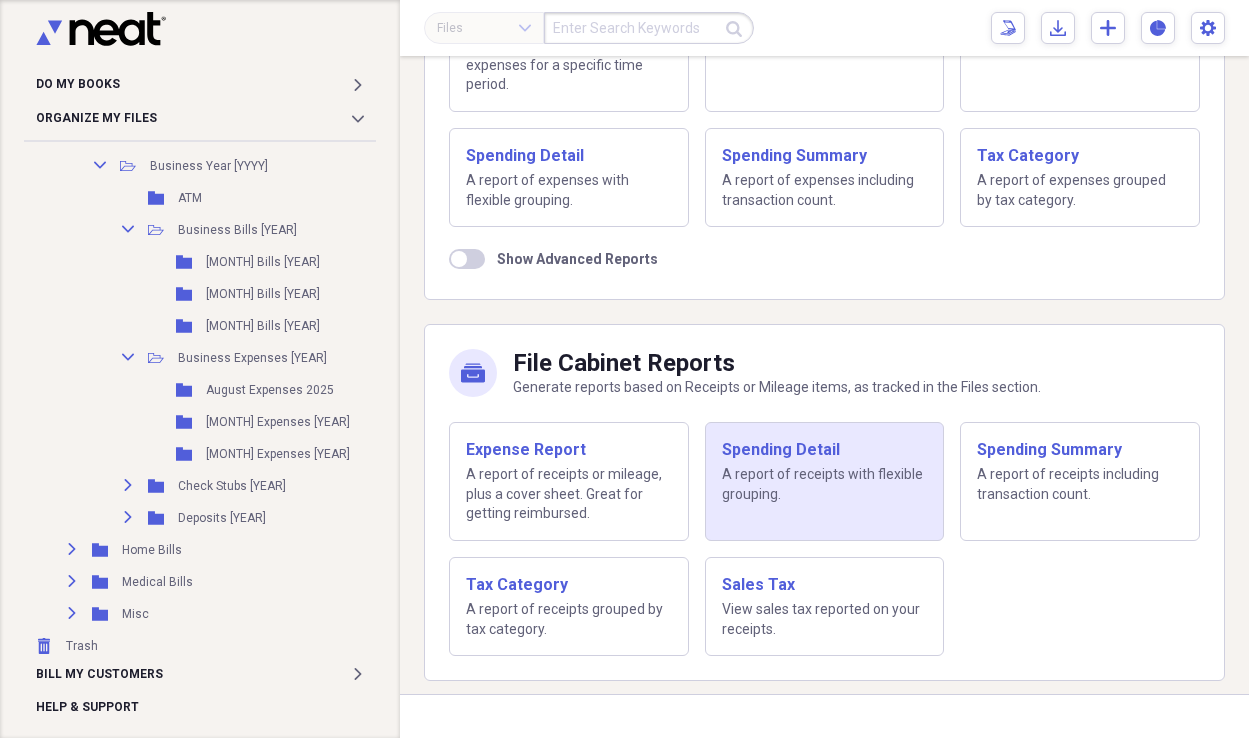 click on "A report of receipts with flexible grouping." at bounding box center [825, 484] 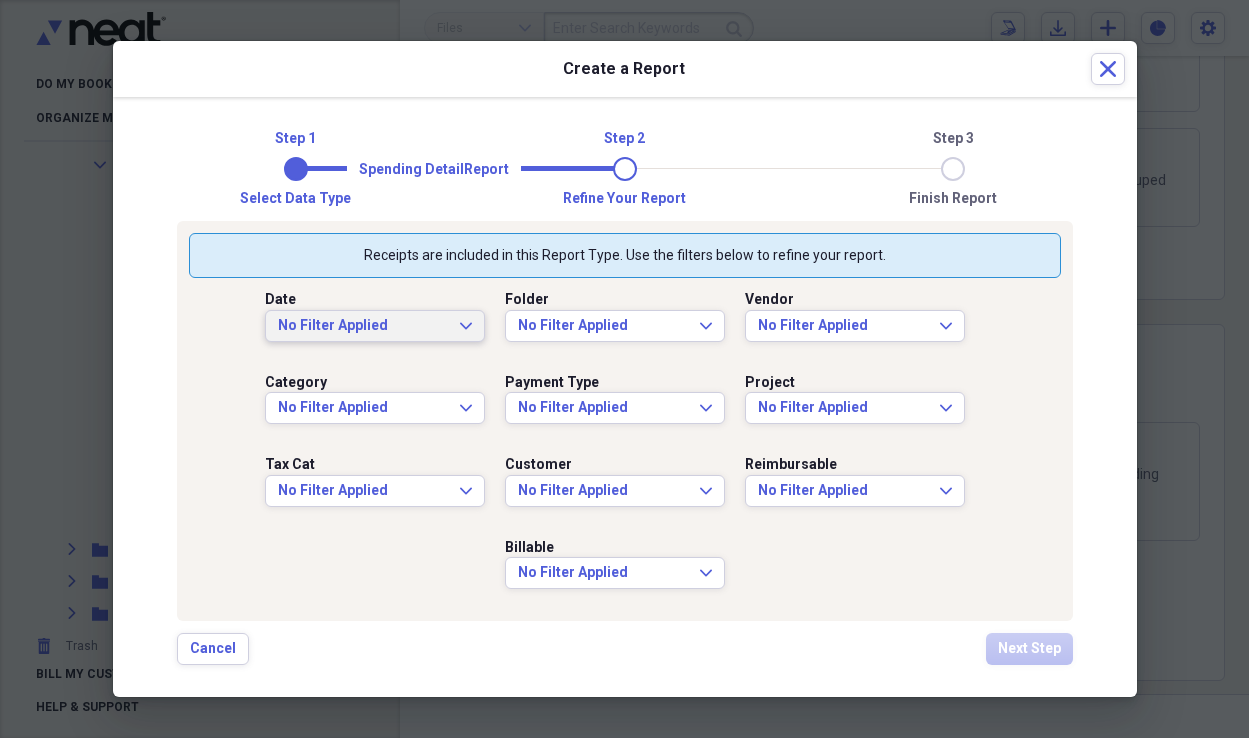 click on "Expand" 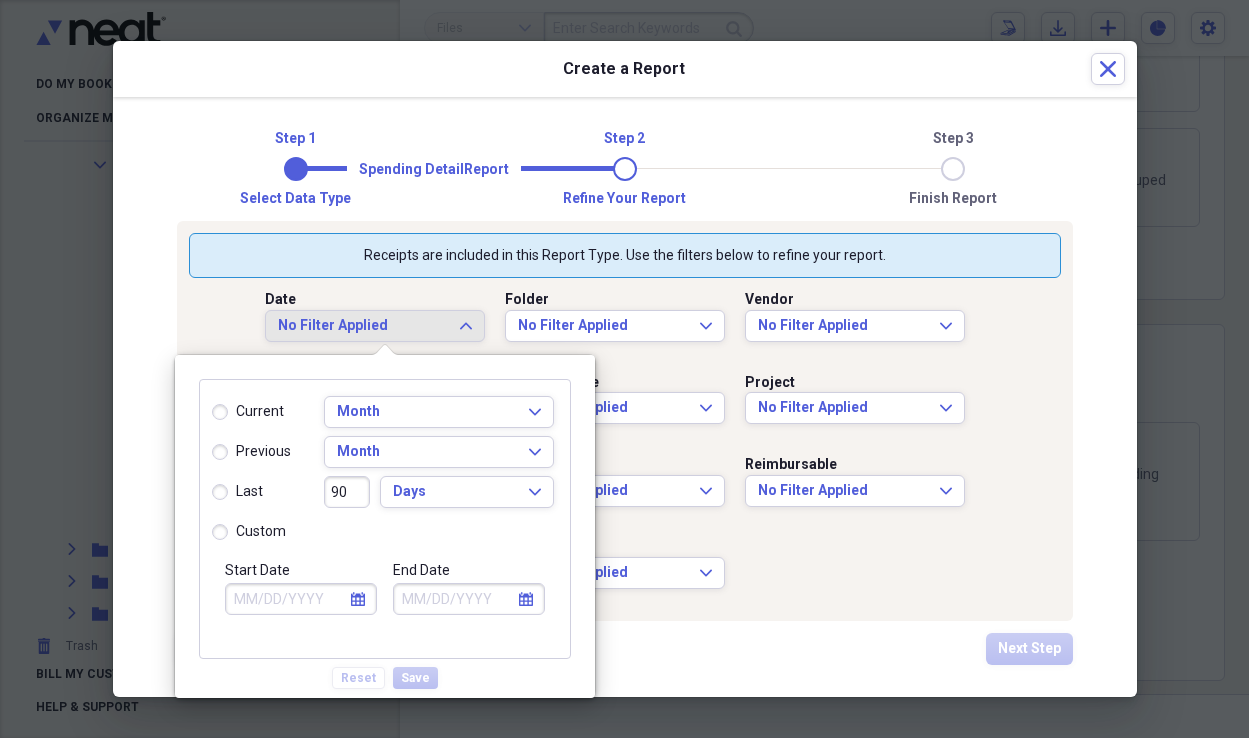 click on "previous" at bounding box center (251, 452) 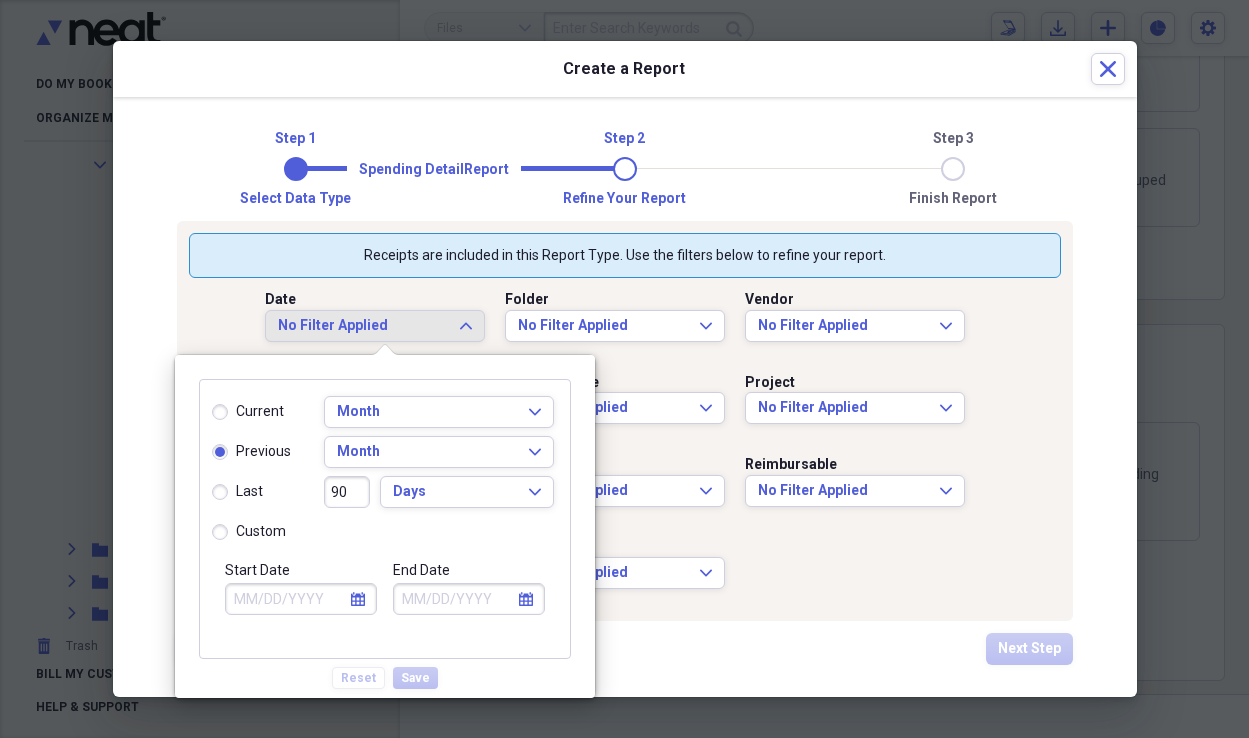 type on "07/01/2025" 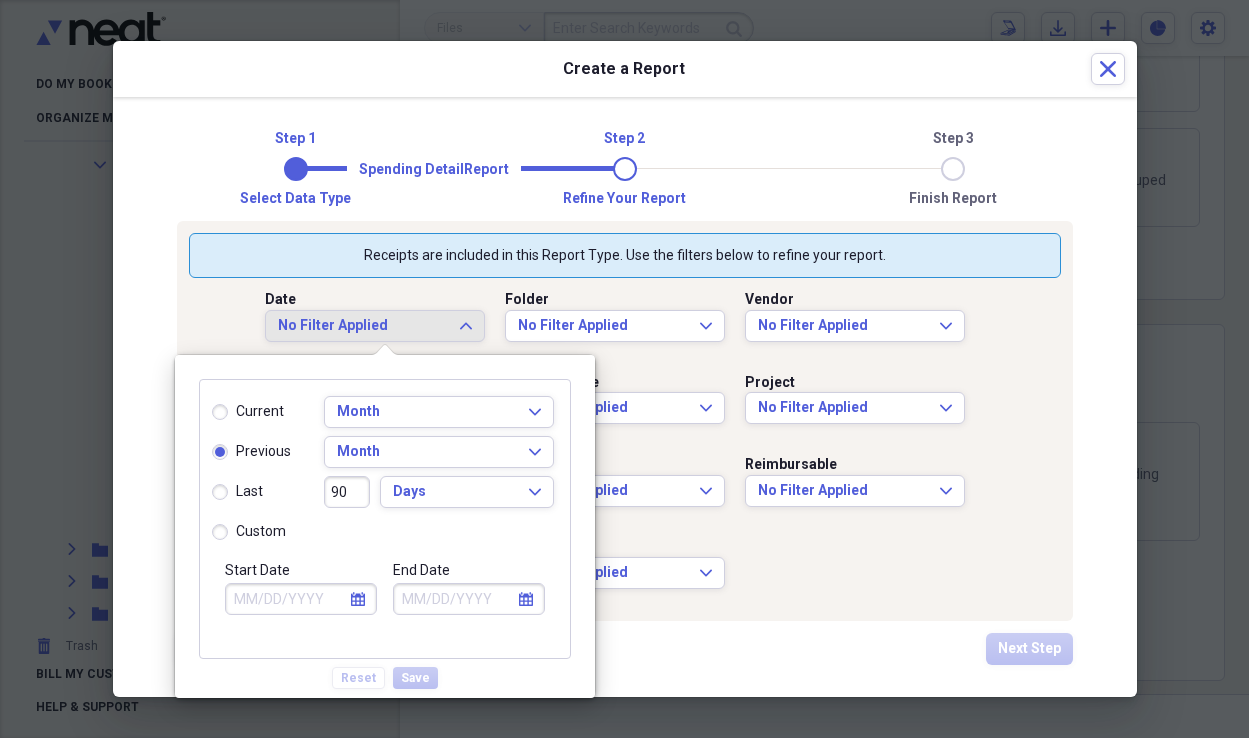 type on "07/31/2025" 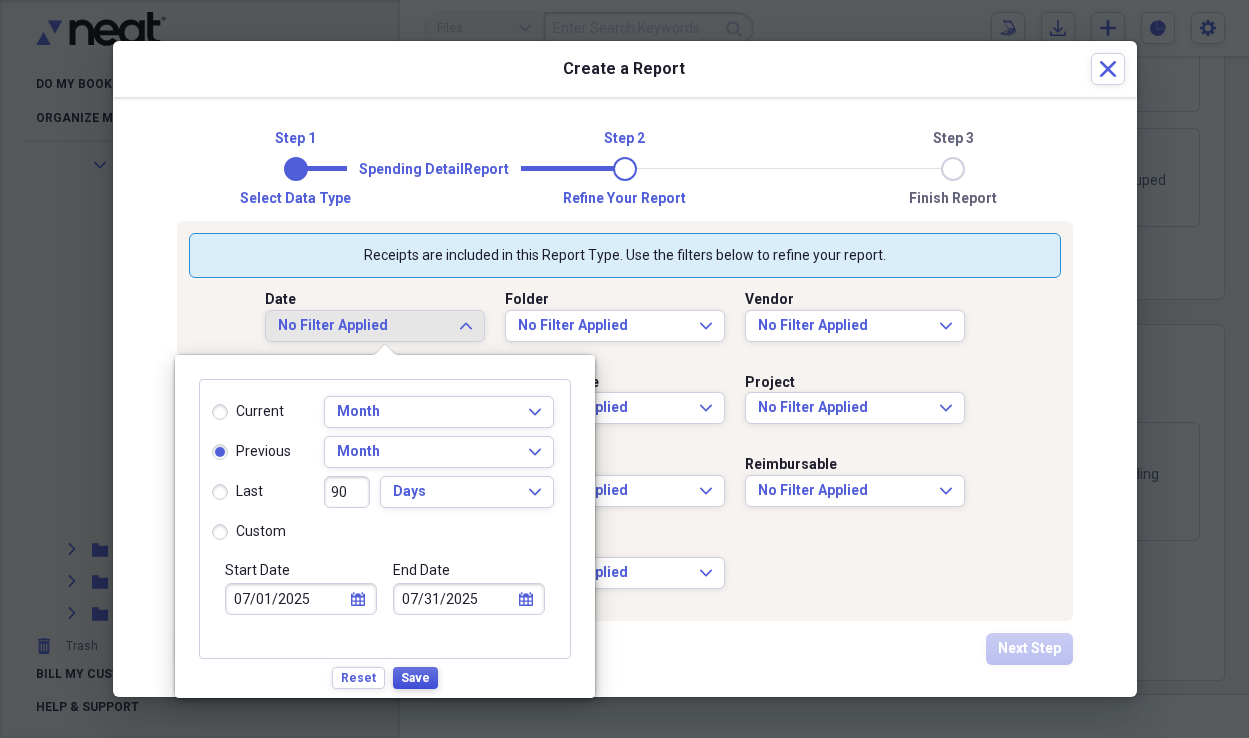 click on "Save" at bounding box center [415, 678] 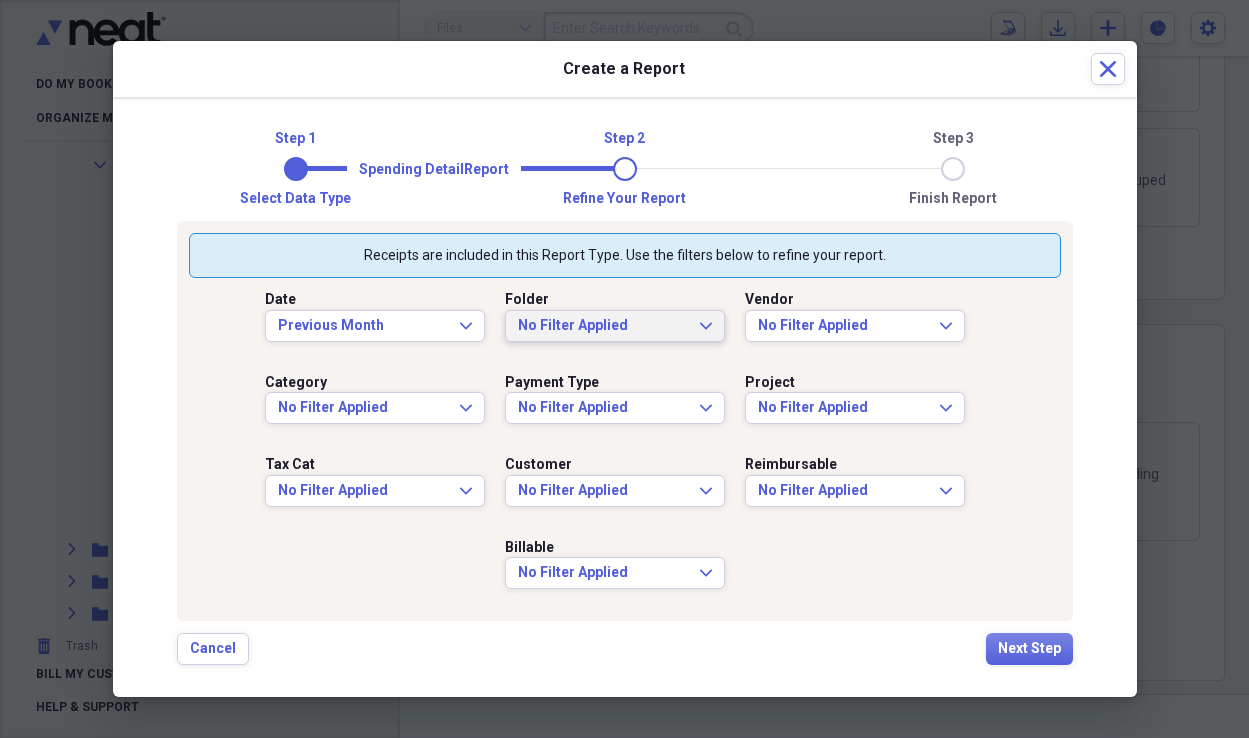 click on "Expand" 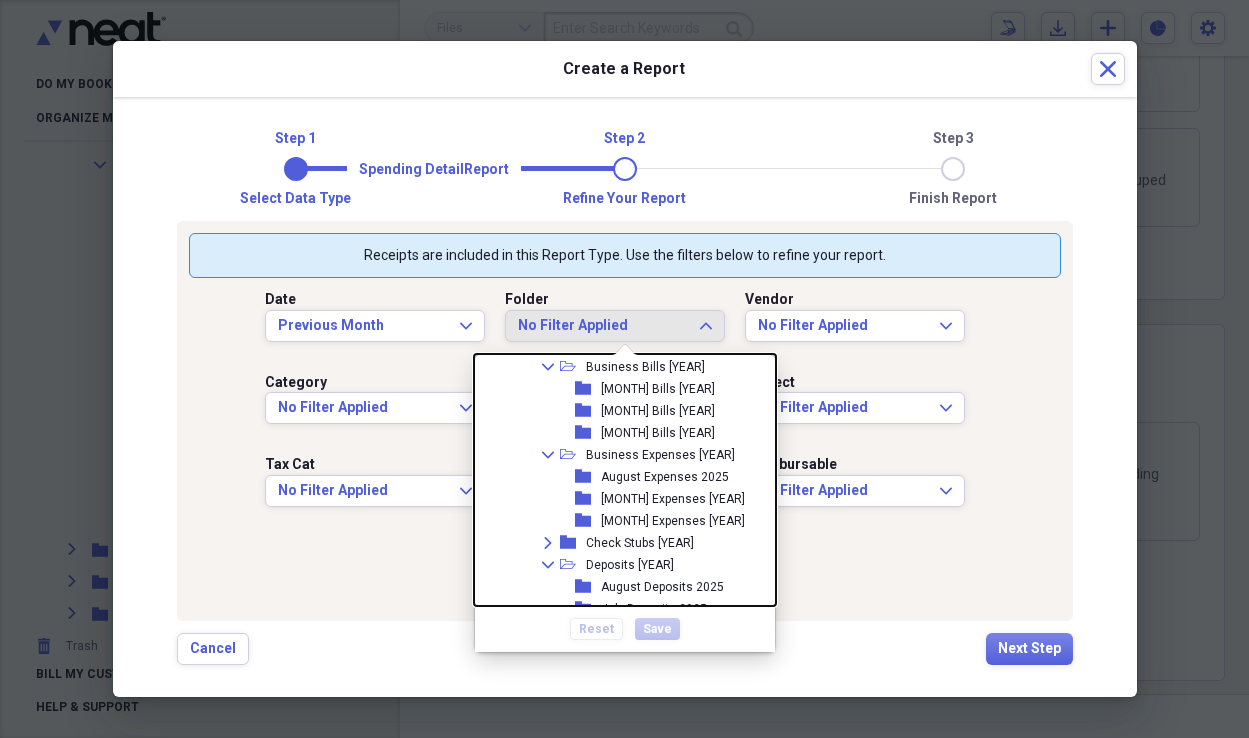 scroll, scrollTop: 424, scrollLeft: 0, axis: vertical 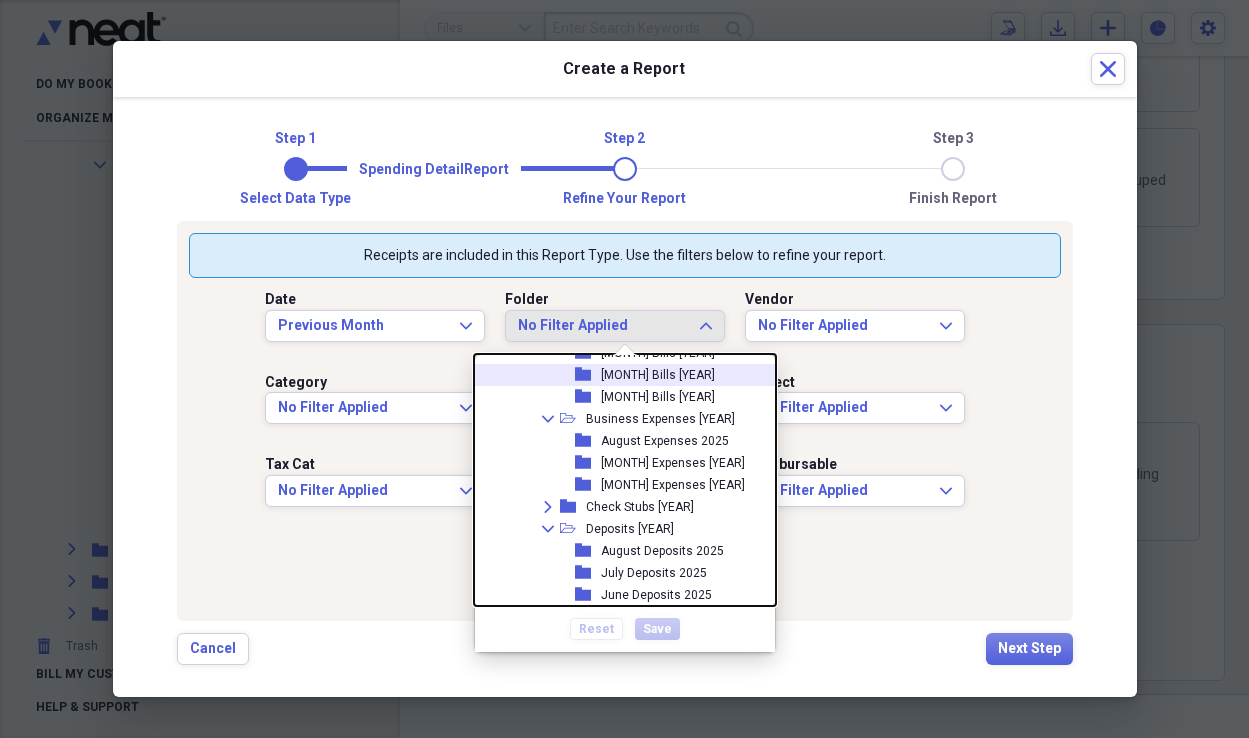 click on "folder [MONTH] Bills [YEAR]" at bounding box center (617, 375) 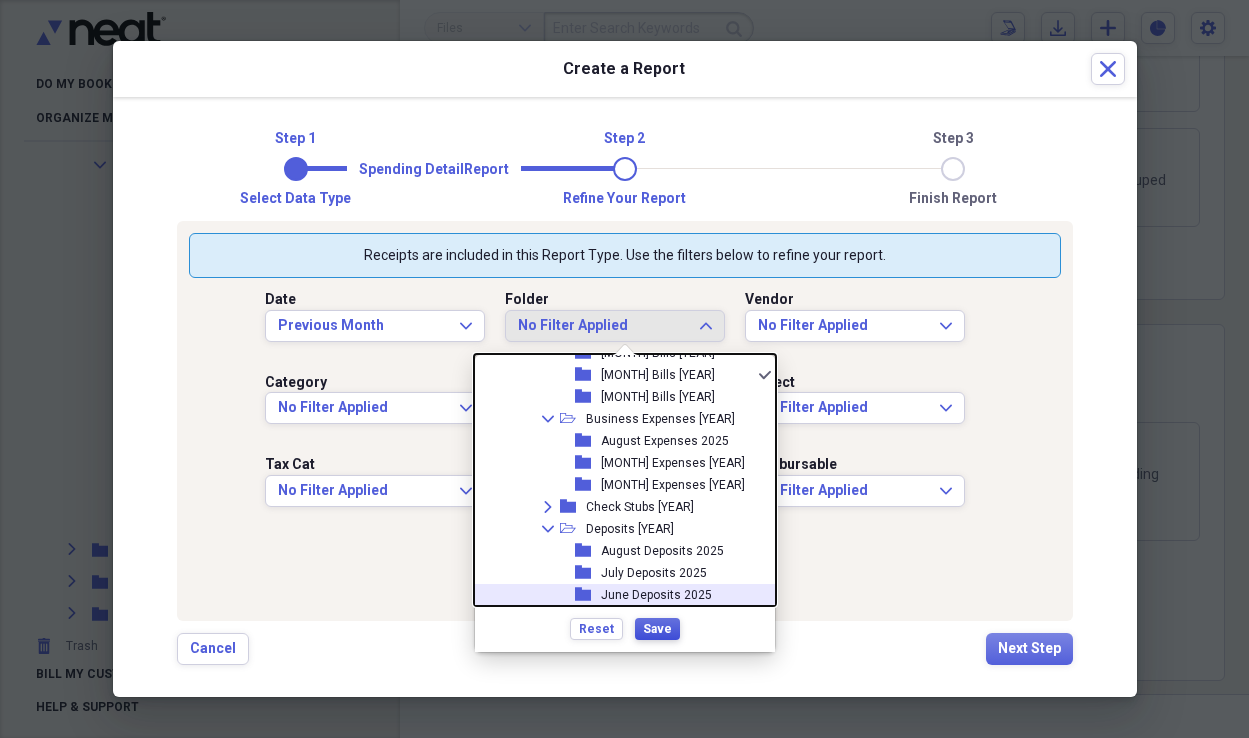 click on "Save" at bounding box center (657, 629) 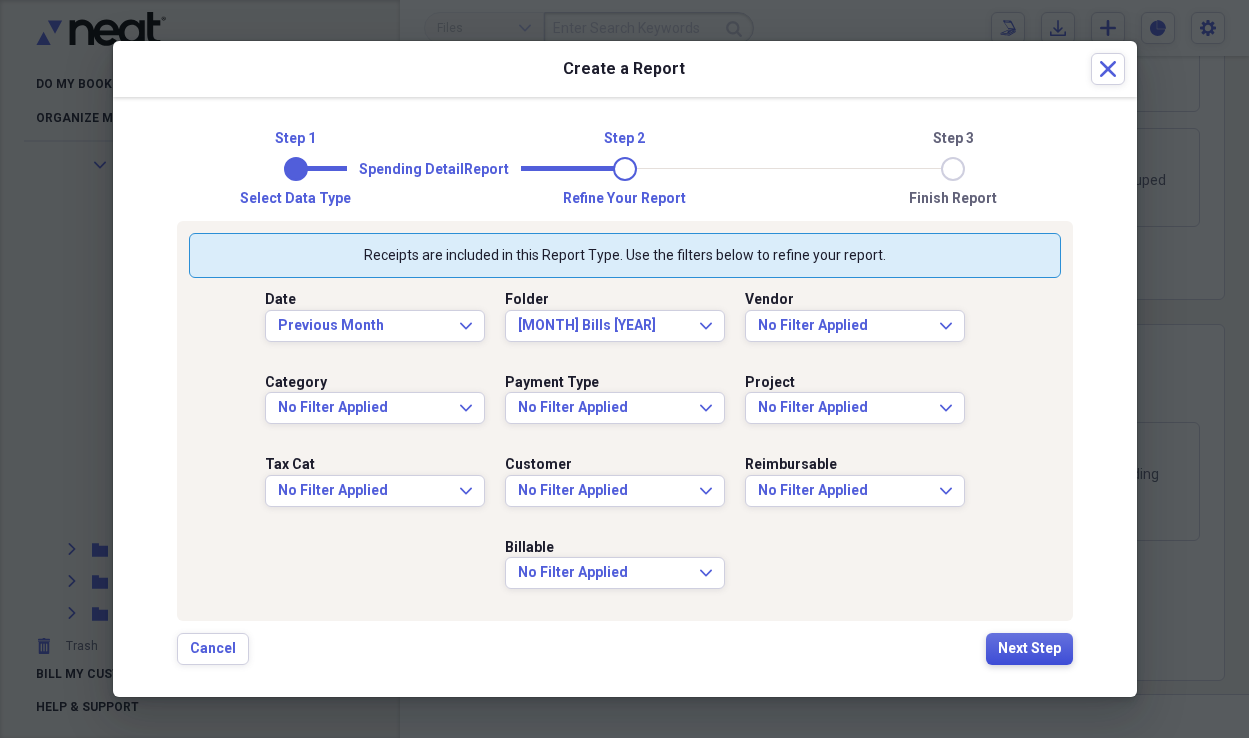 click on "Next Step" at bounding box center [1029, 649] 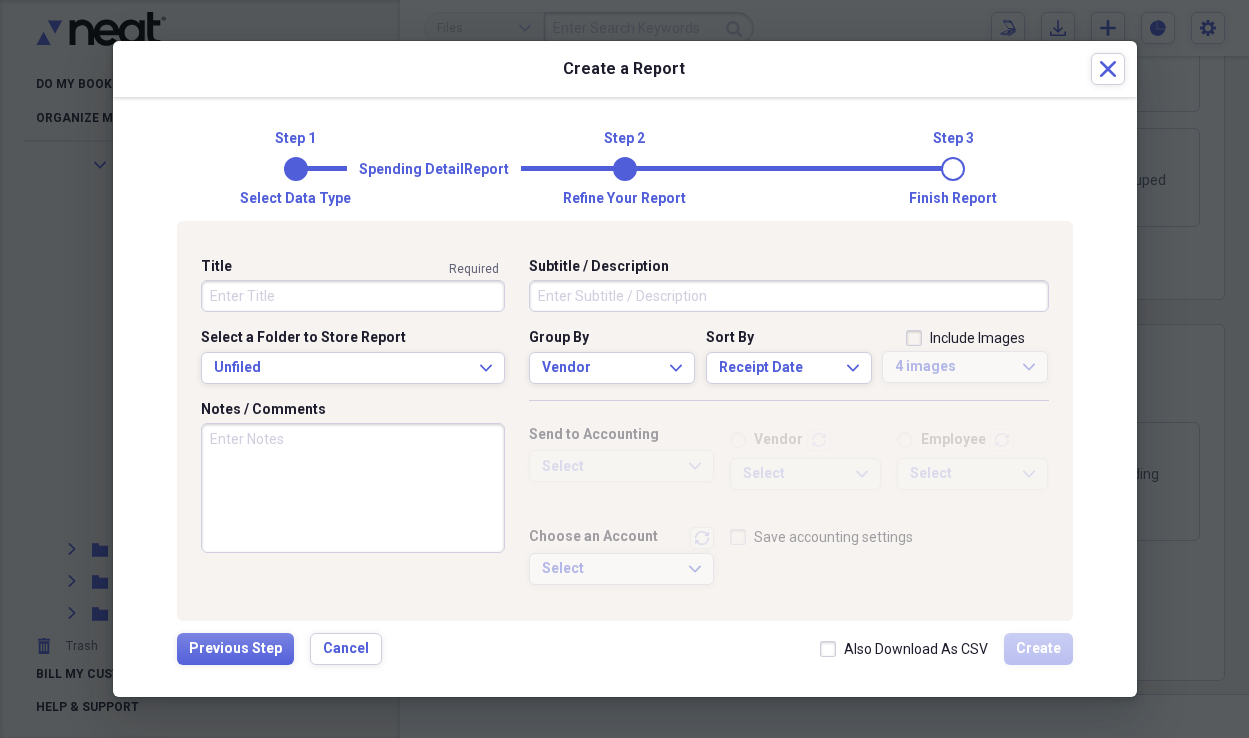 click on "Title" at bounding box center (353, 296) 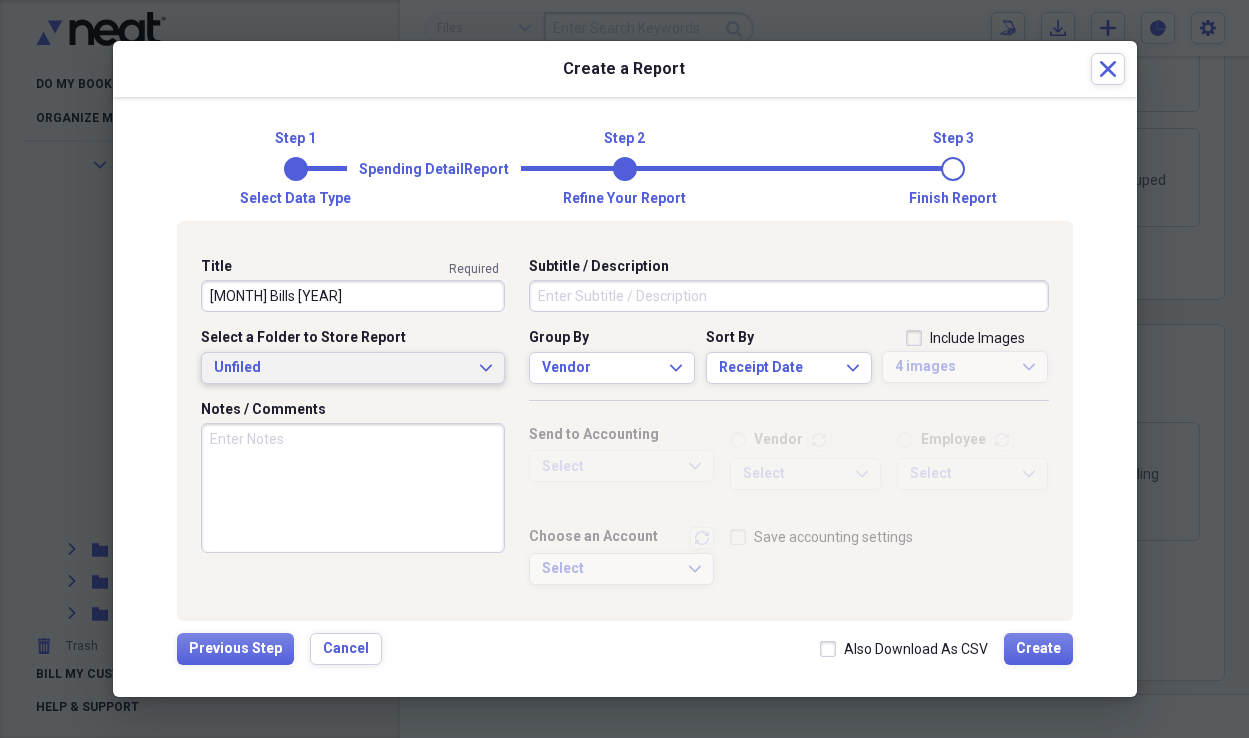 type on "[MONTH] Bills [YEAR]" 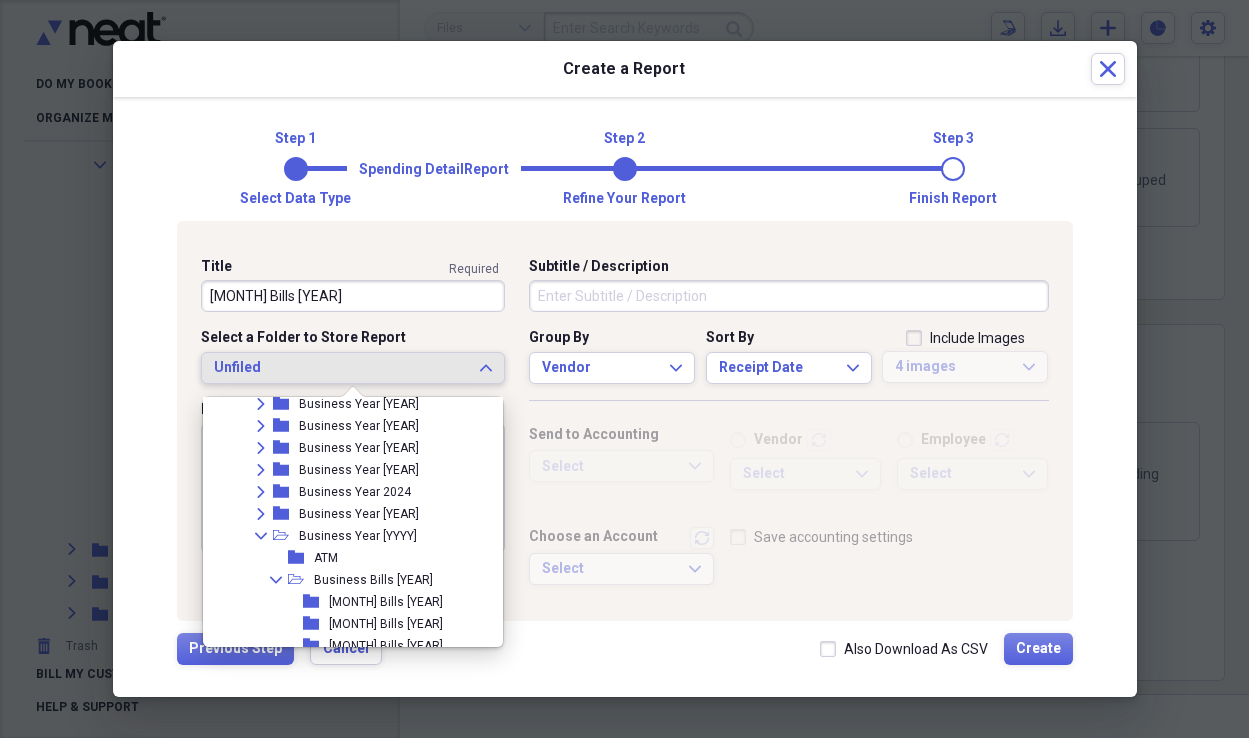 scroll, scrollTop: 322, scrollLeft: 0, axis: vertical 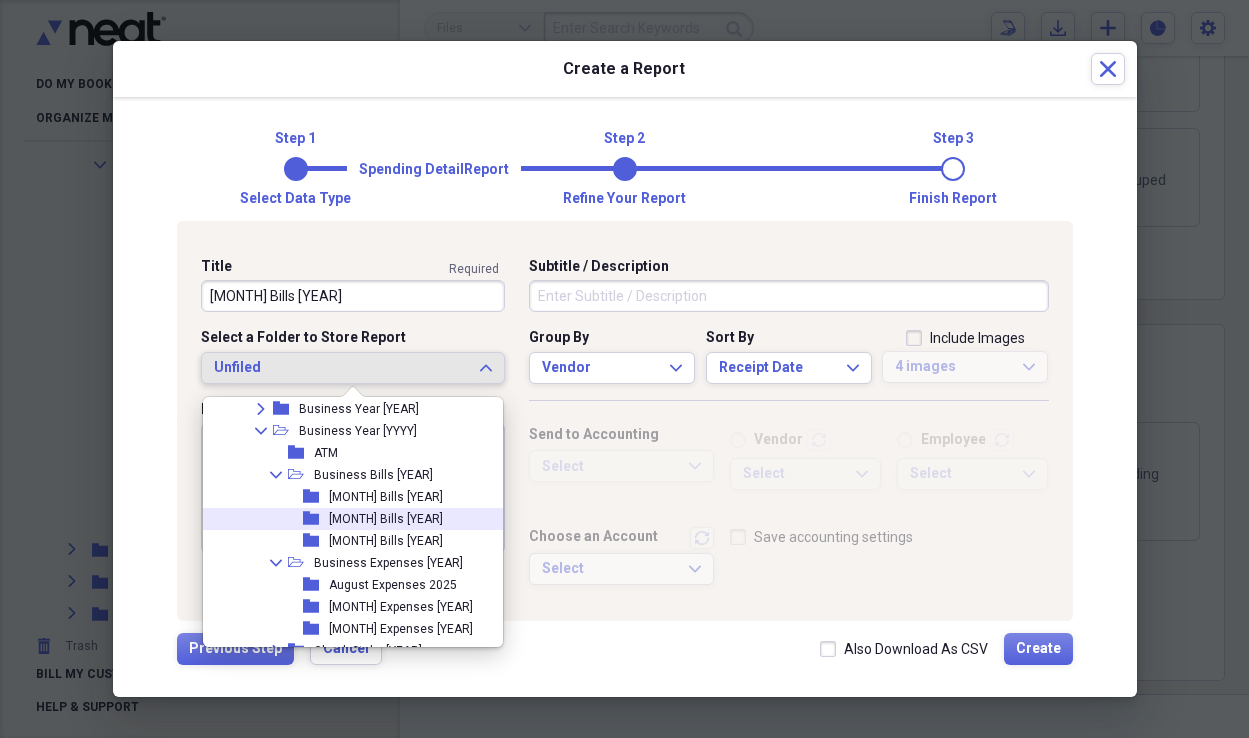 click on "folder [MONTH] Bills [YEAR]" at bounding box center [345, 519] 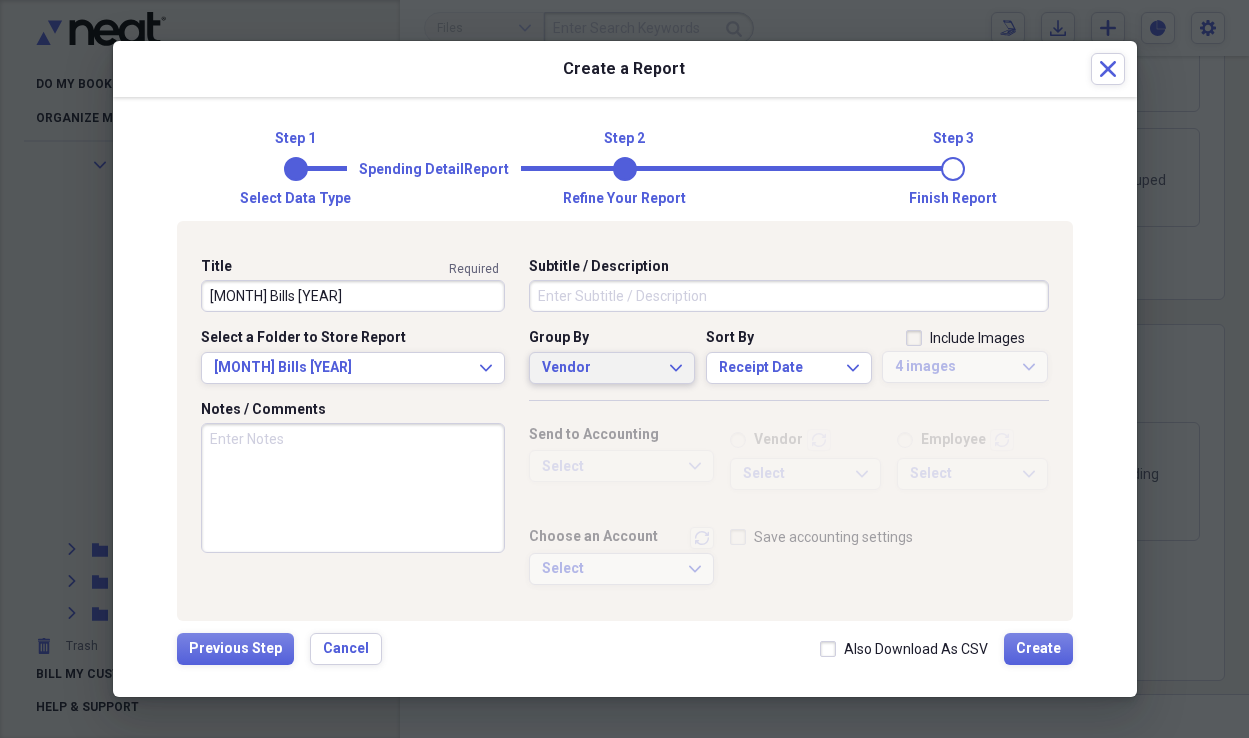 click on "Expand" 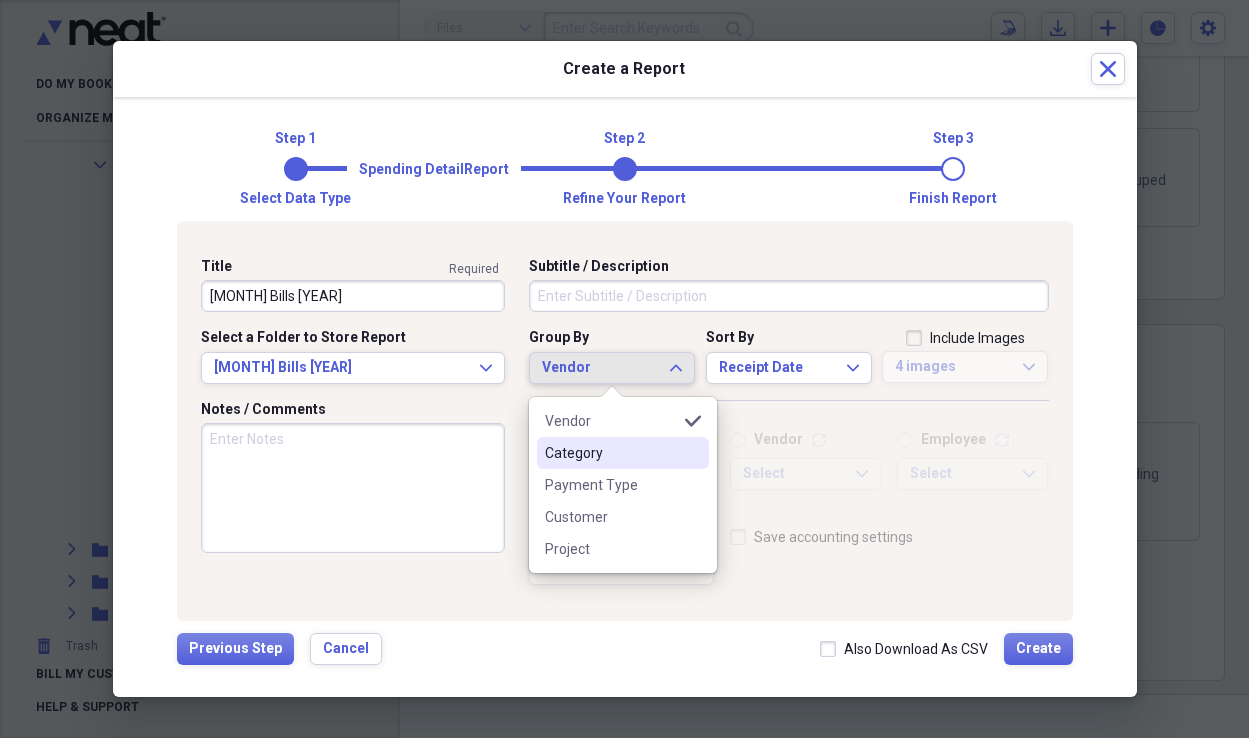 click on "Category" at bounding box center (611, 453) 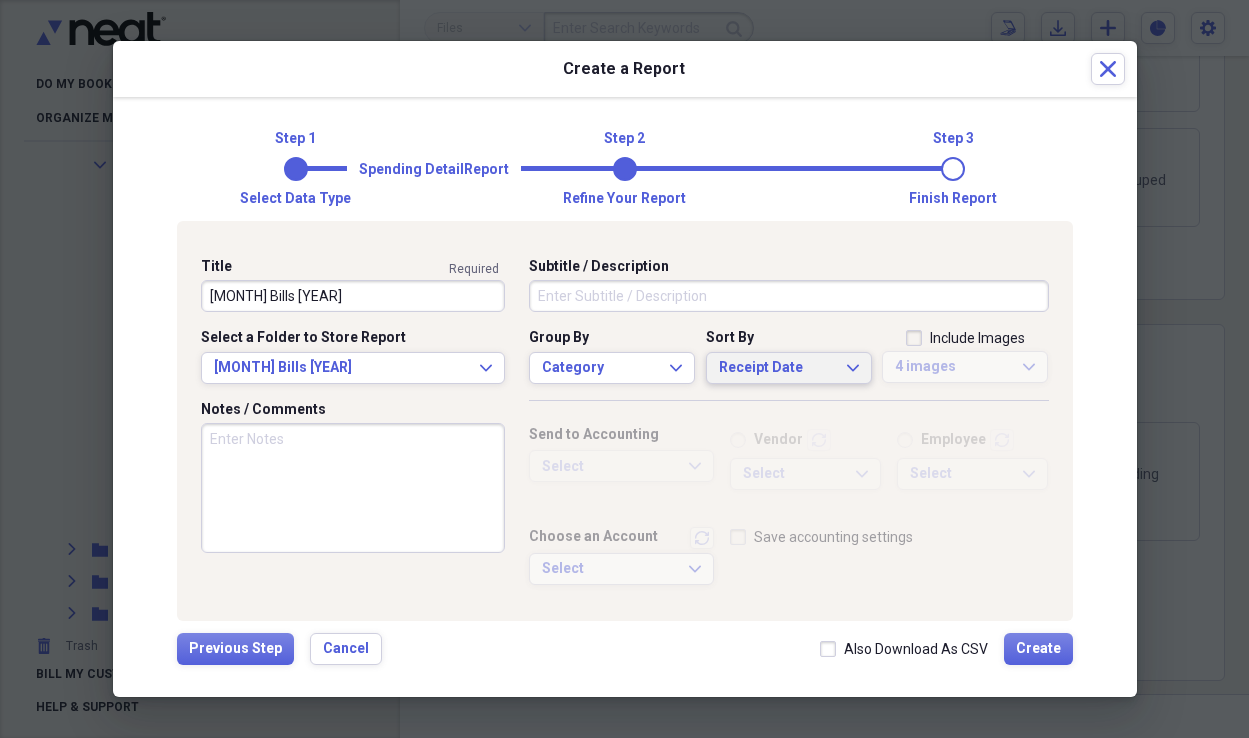click on "Expand" 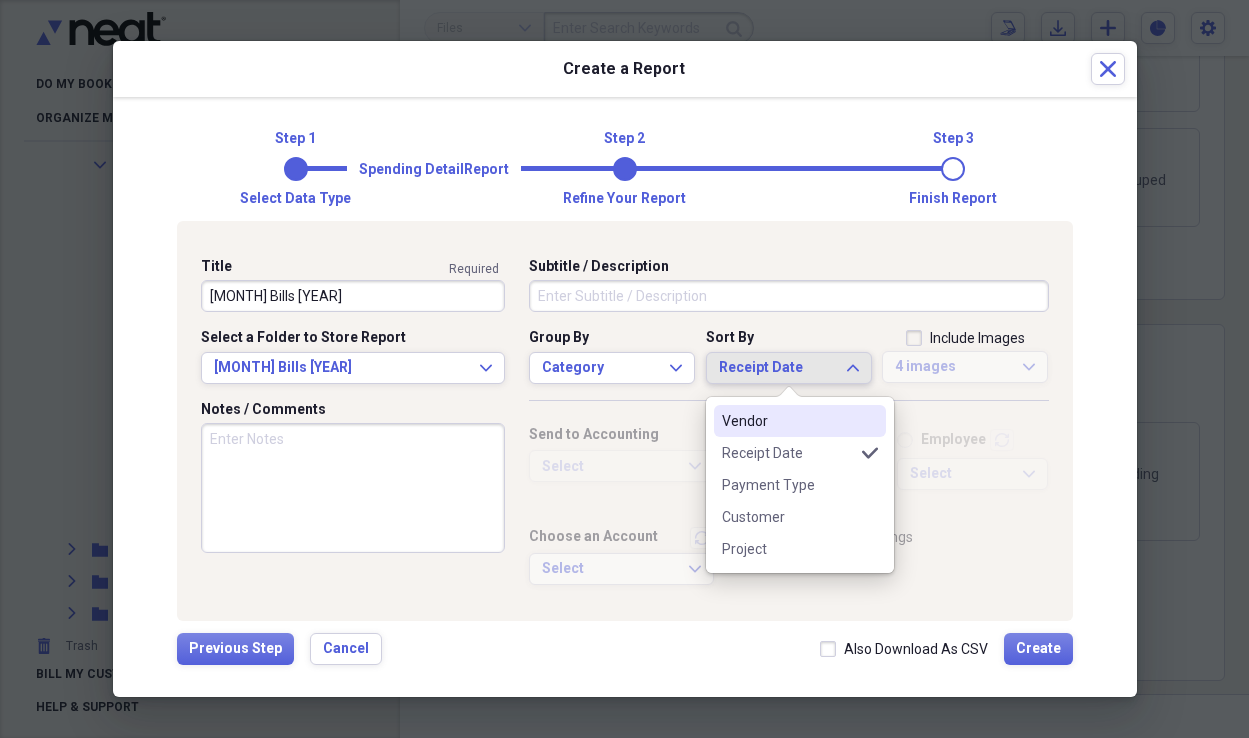 click on "Vendor" at bounding box center [800, 421] 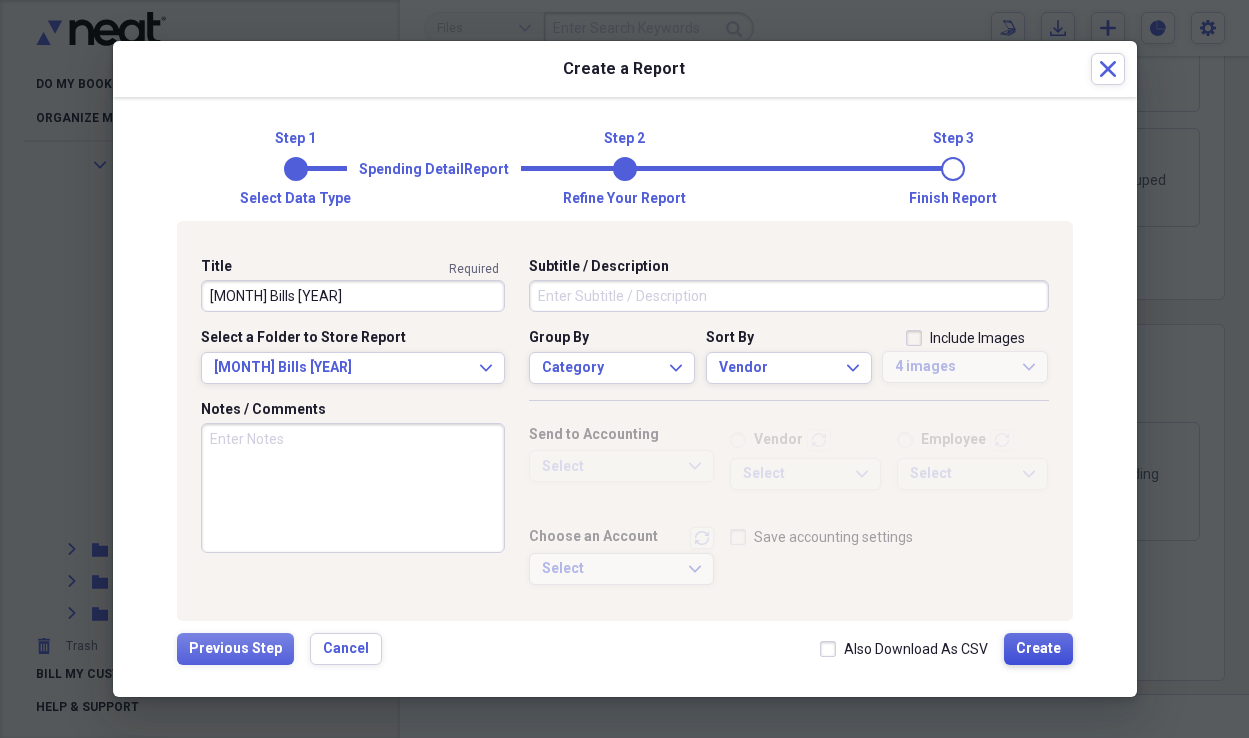 click on "Create" at bounding box center (1038, 649) 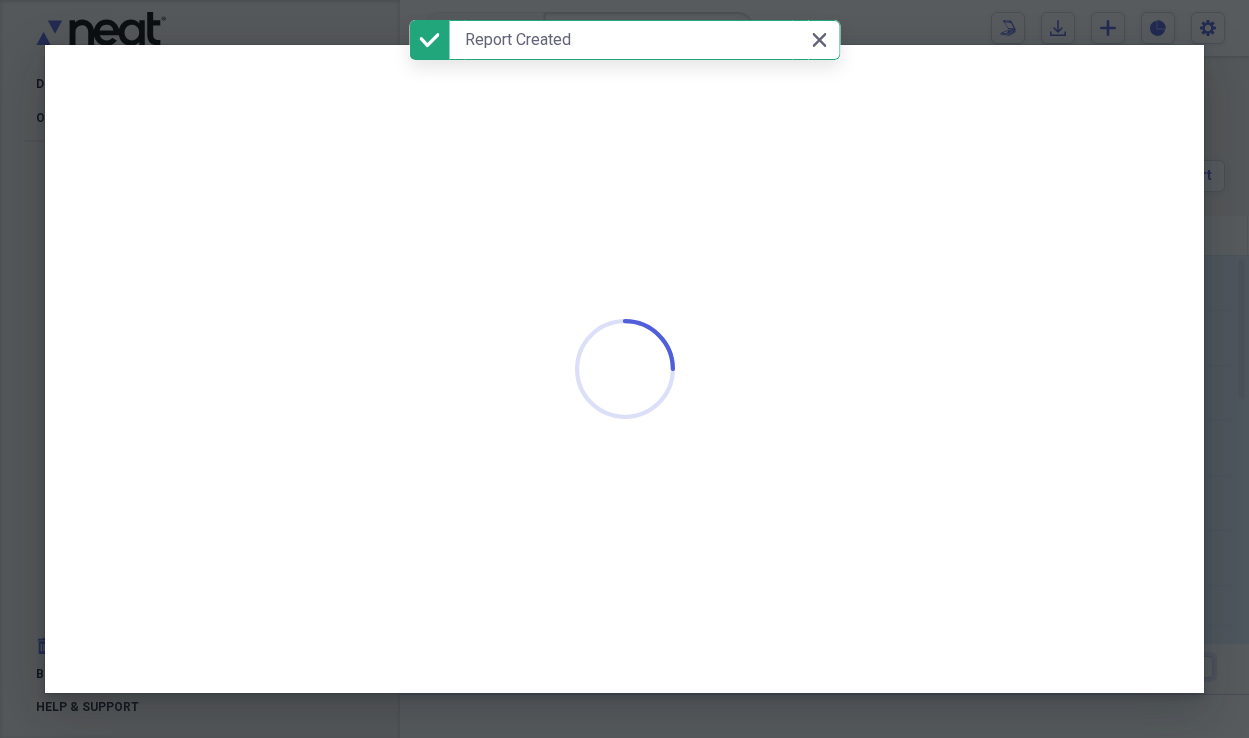 type 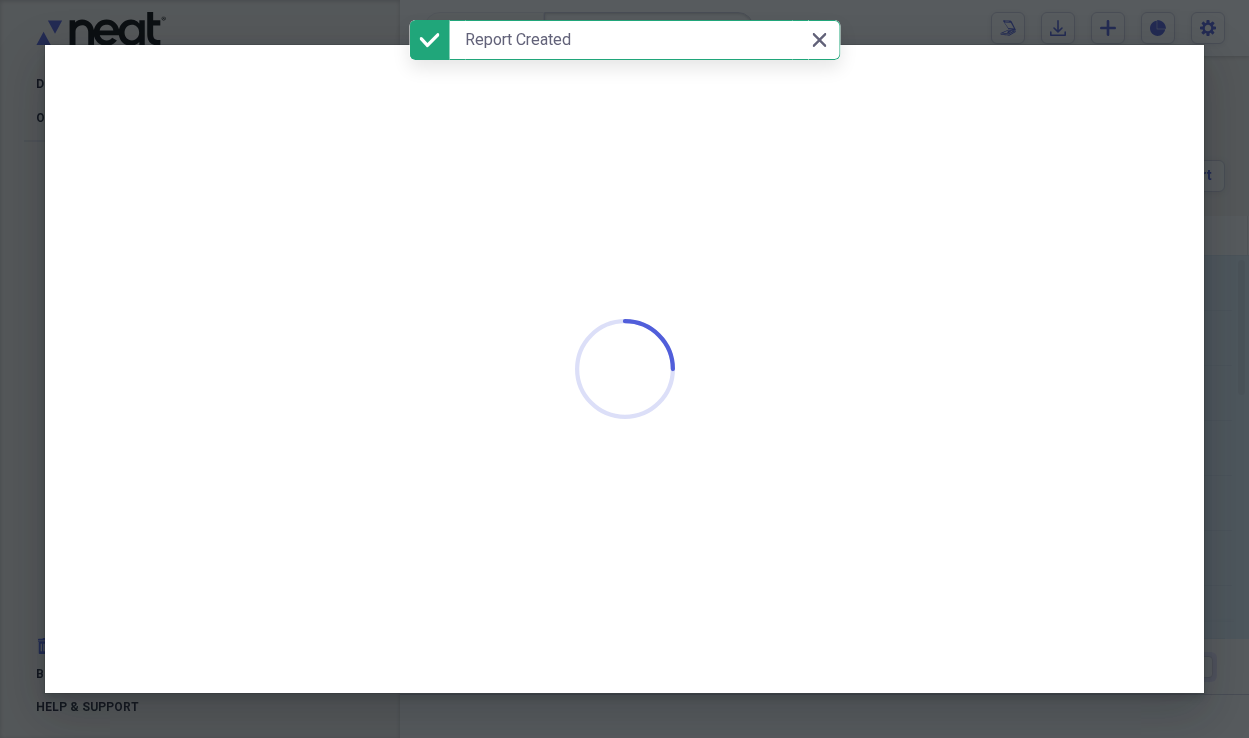 scroll, scrollTop: 0, scrollLeft: 0, axis: both 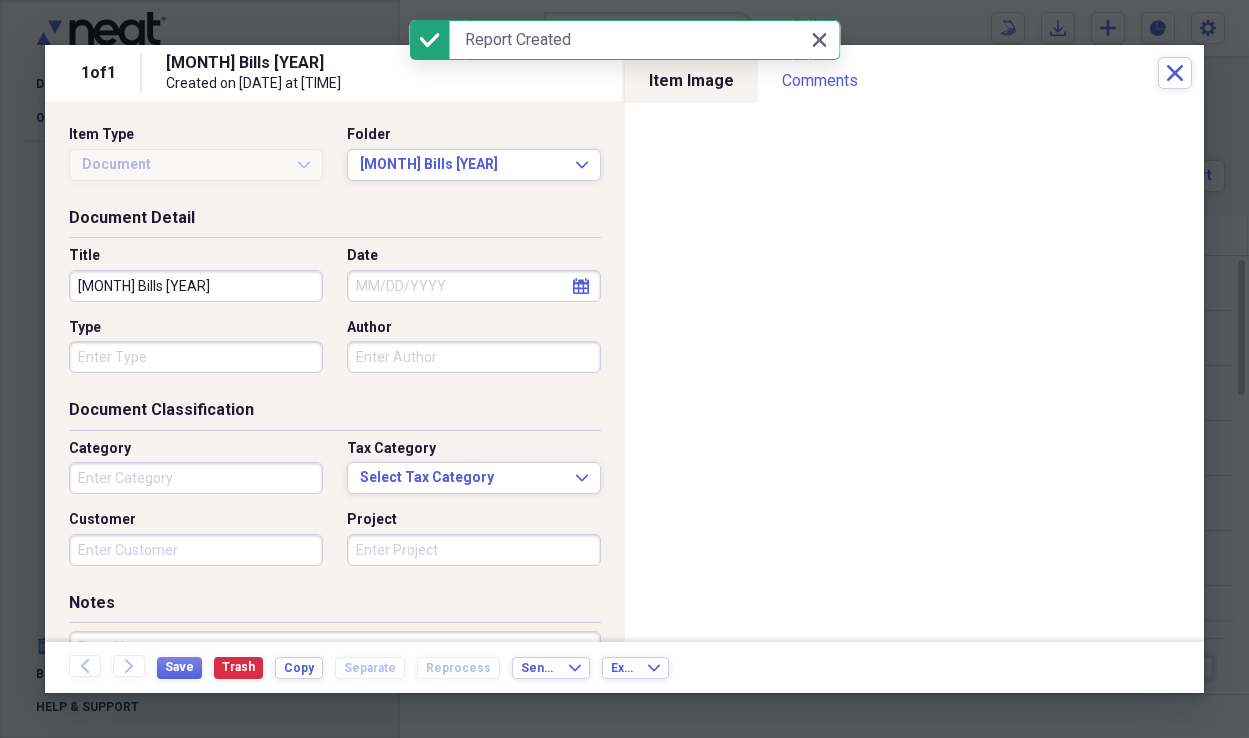 click 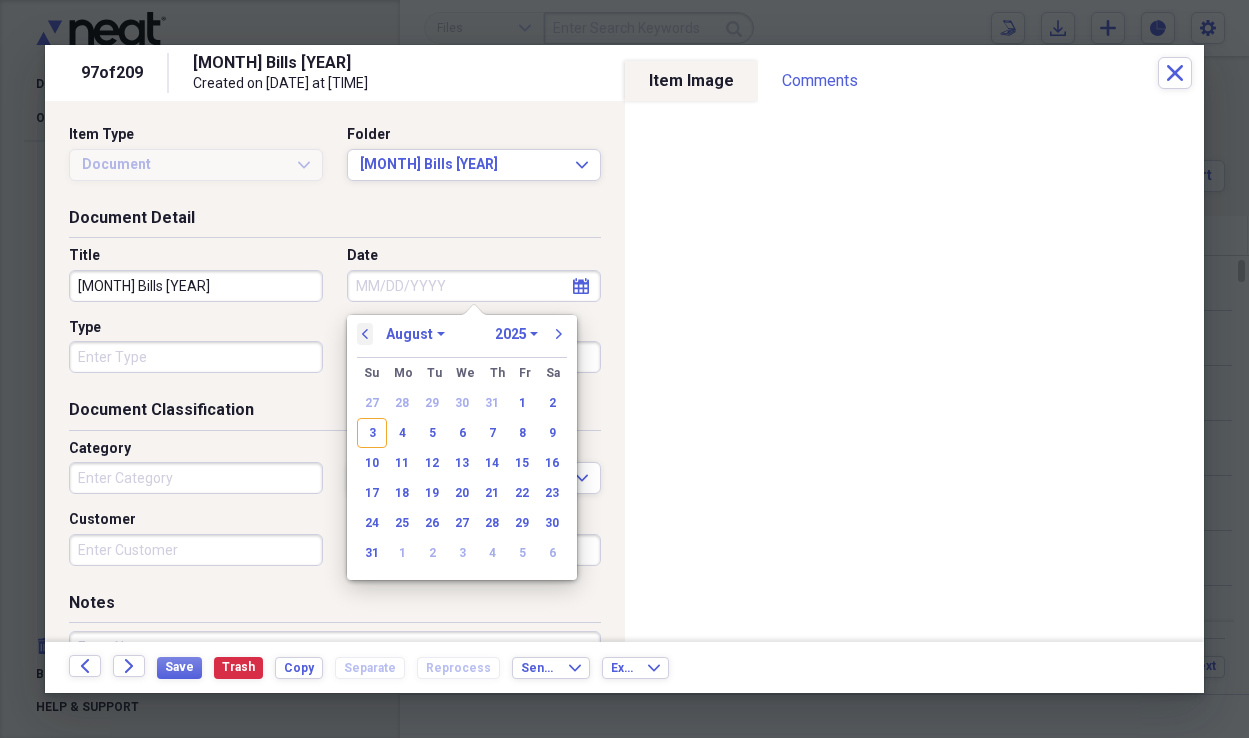 click on "previous" at bounding box center (365, 334) 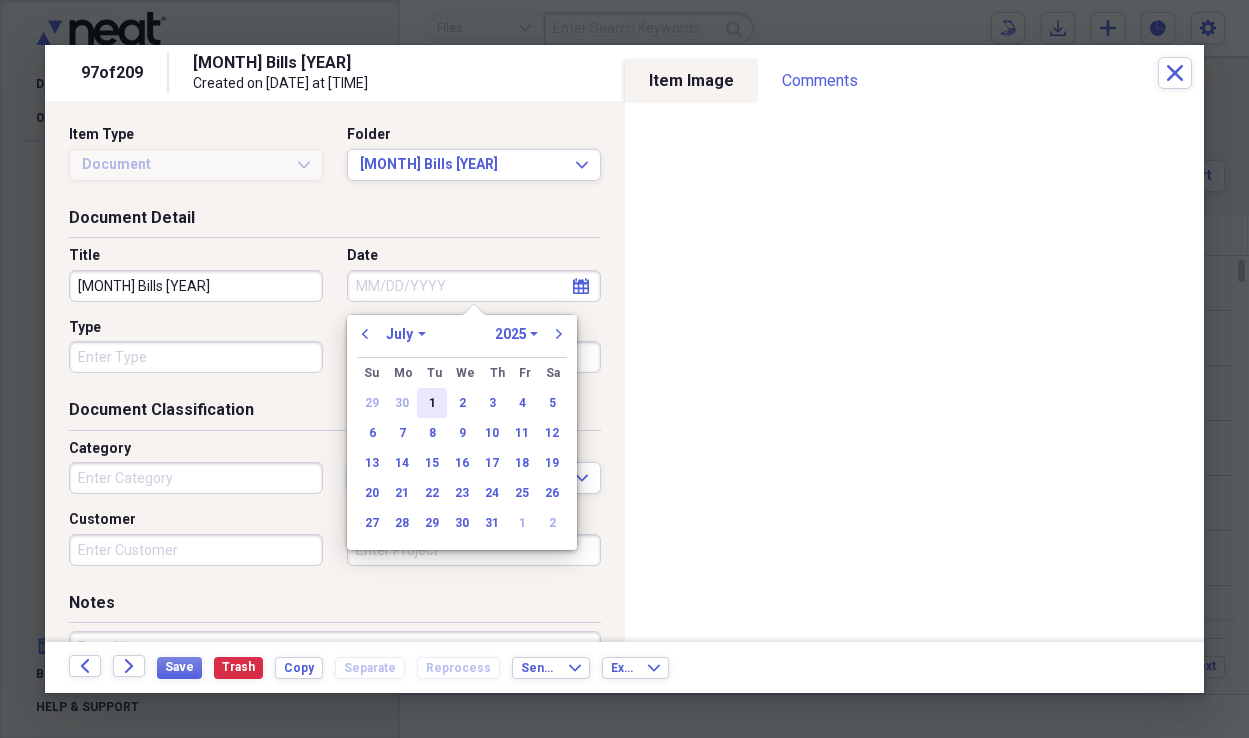 click on "1" at bounding box center (432, 403) 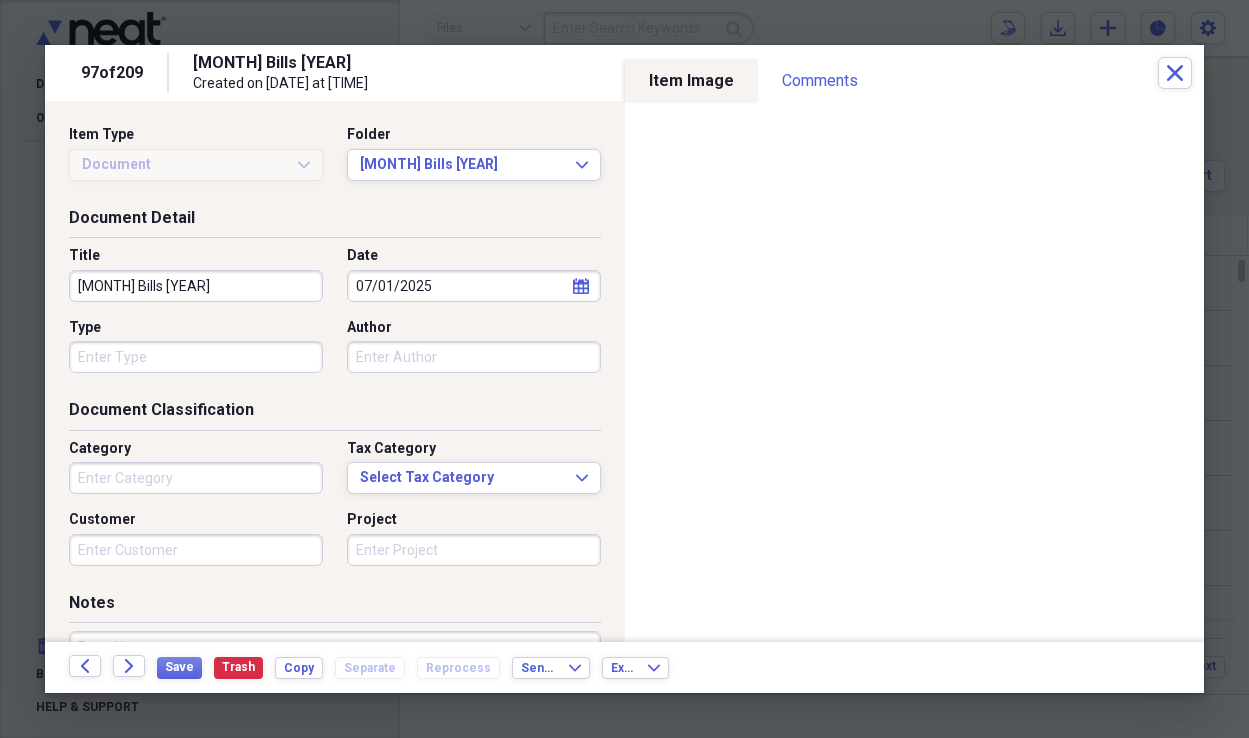 click on "Category" at bounding box center (196, 478) 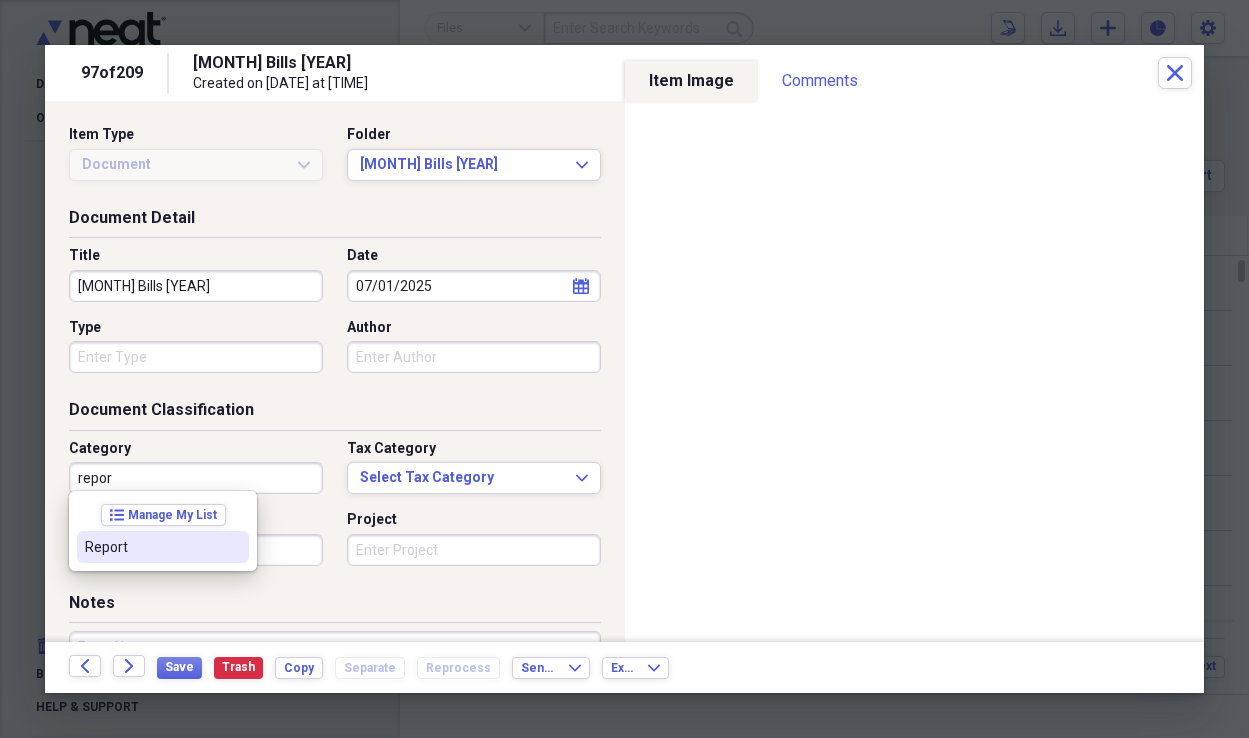 click on "Report" at bounding box center [151, 547] 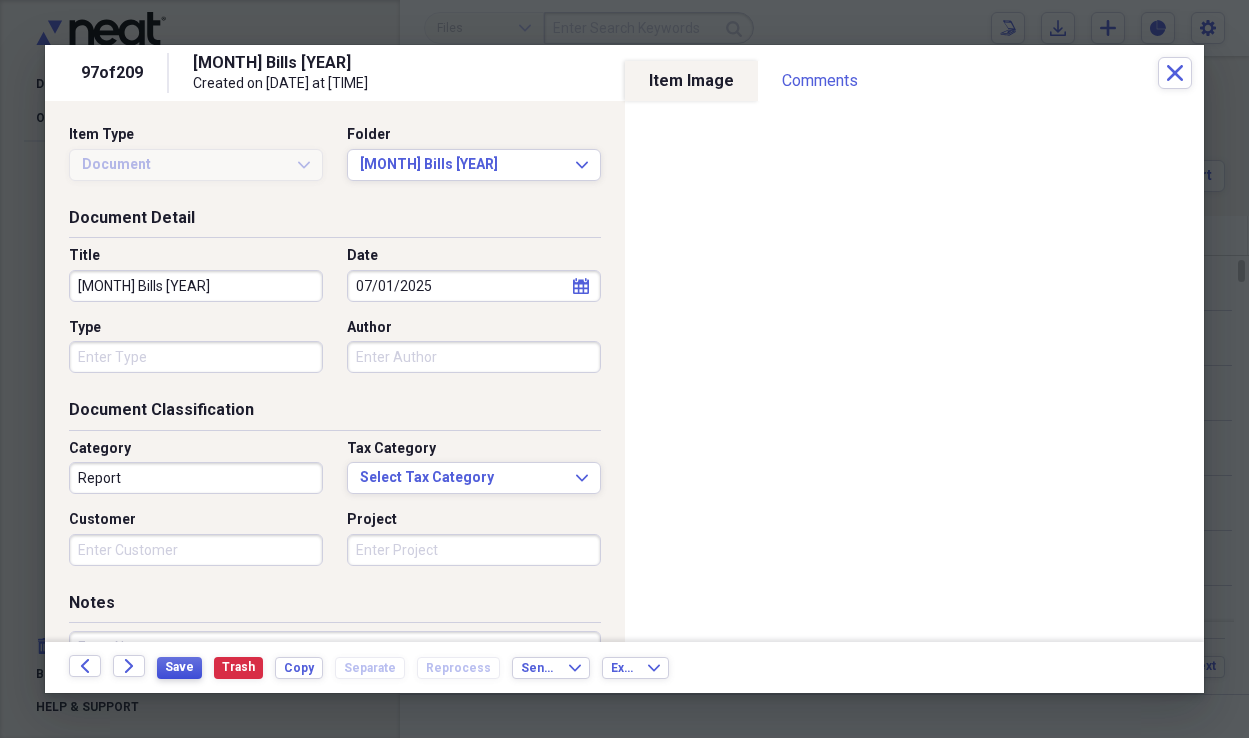 click on "Save" at bounding box center [179, 667] 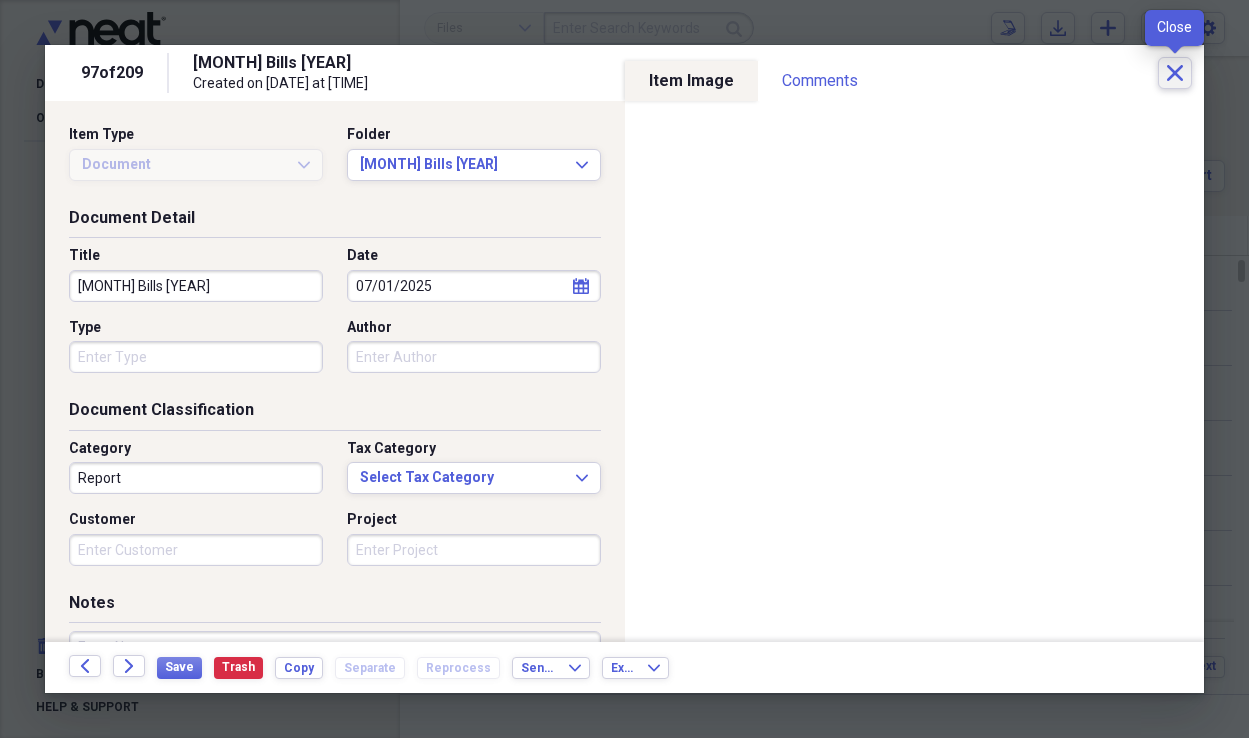 click 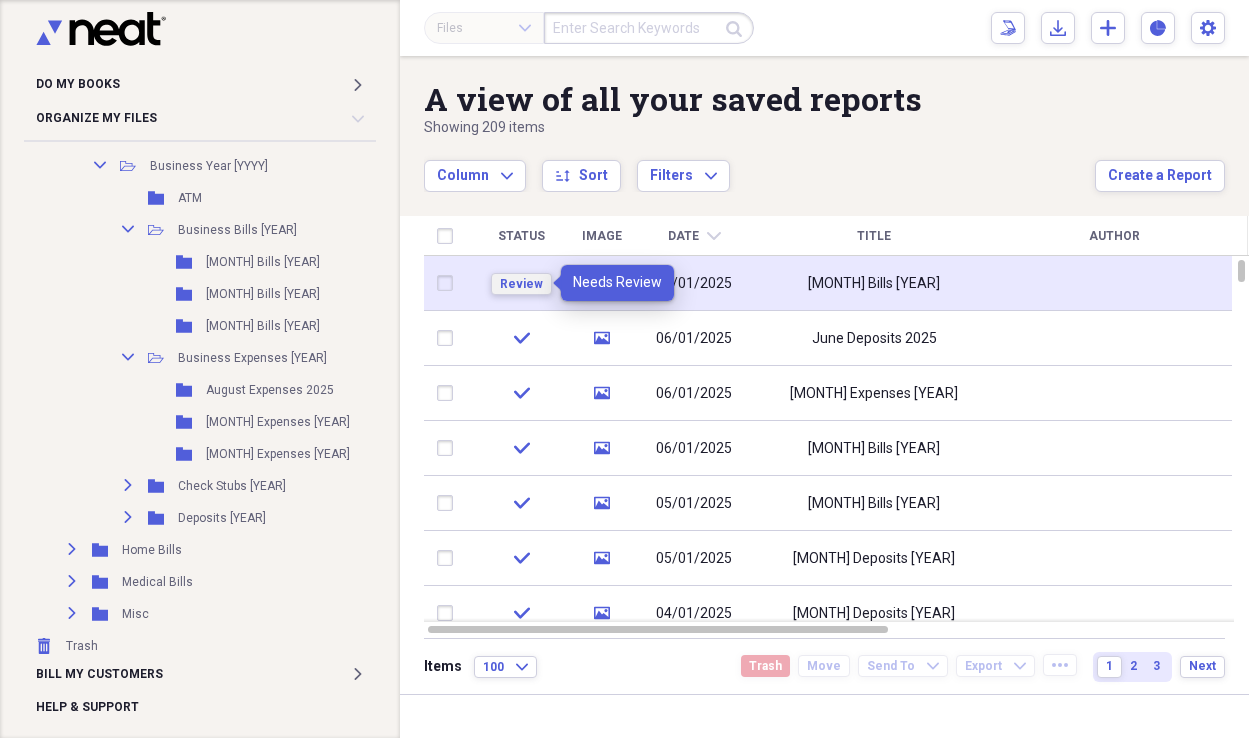 click on "Review" at bounding box center (521, 284) 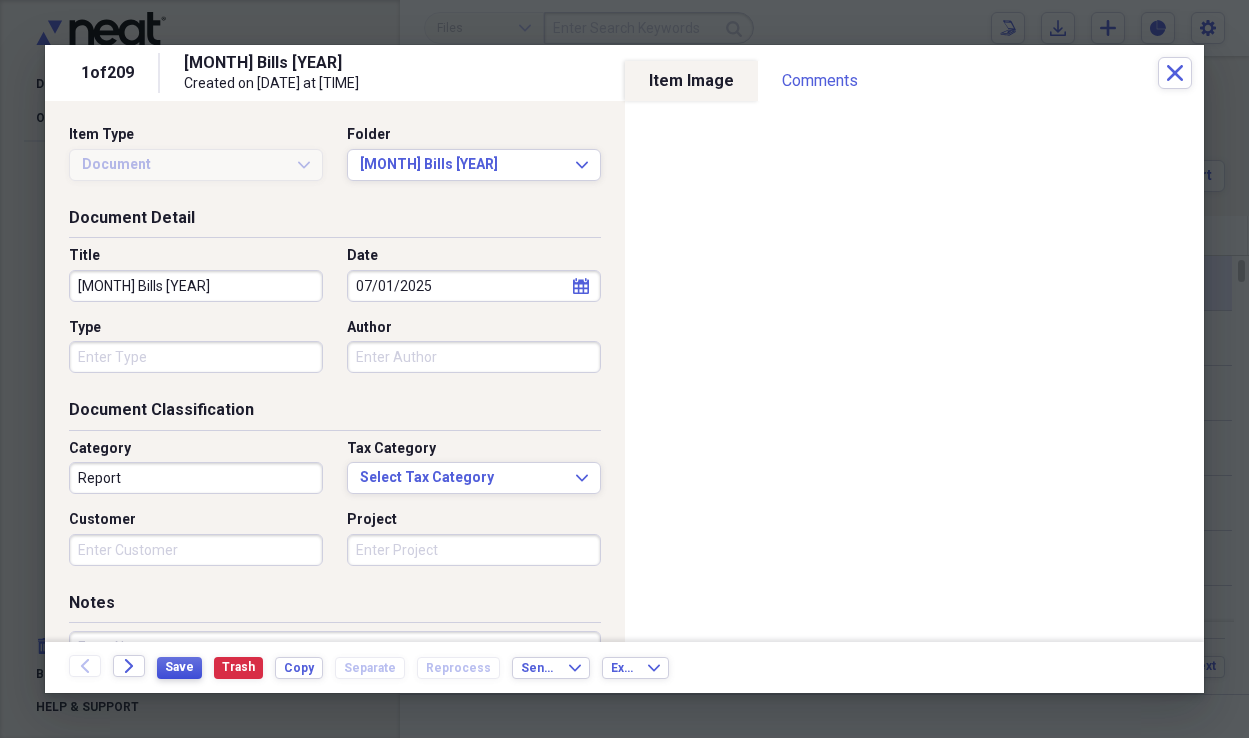 click on "Save" at bounding box center [179, 667] 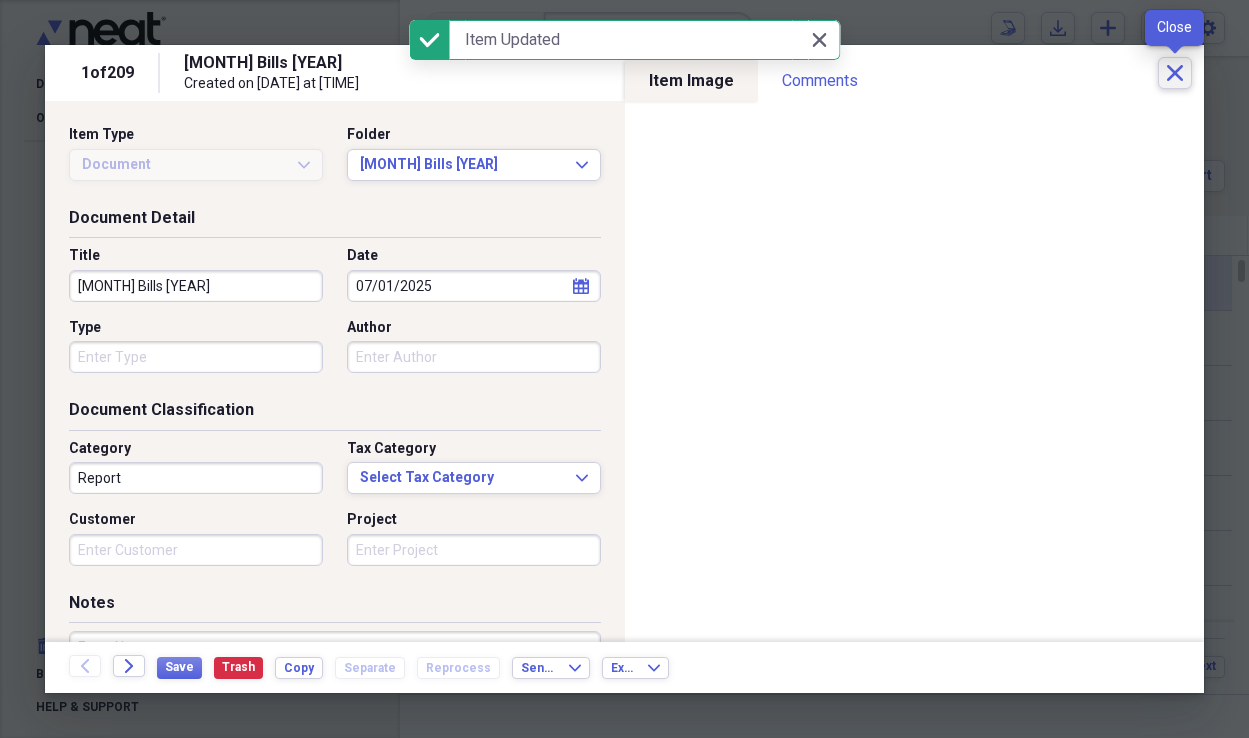 click on "Close" 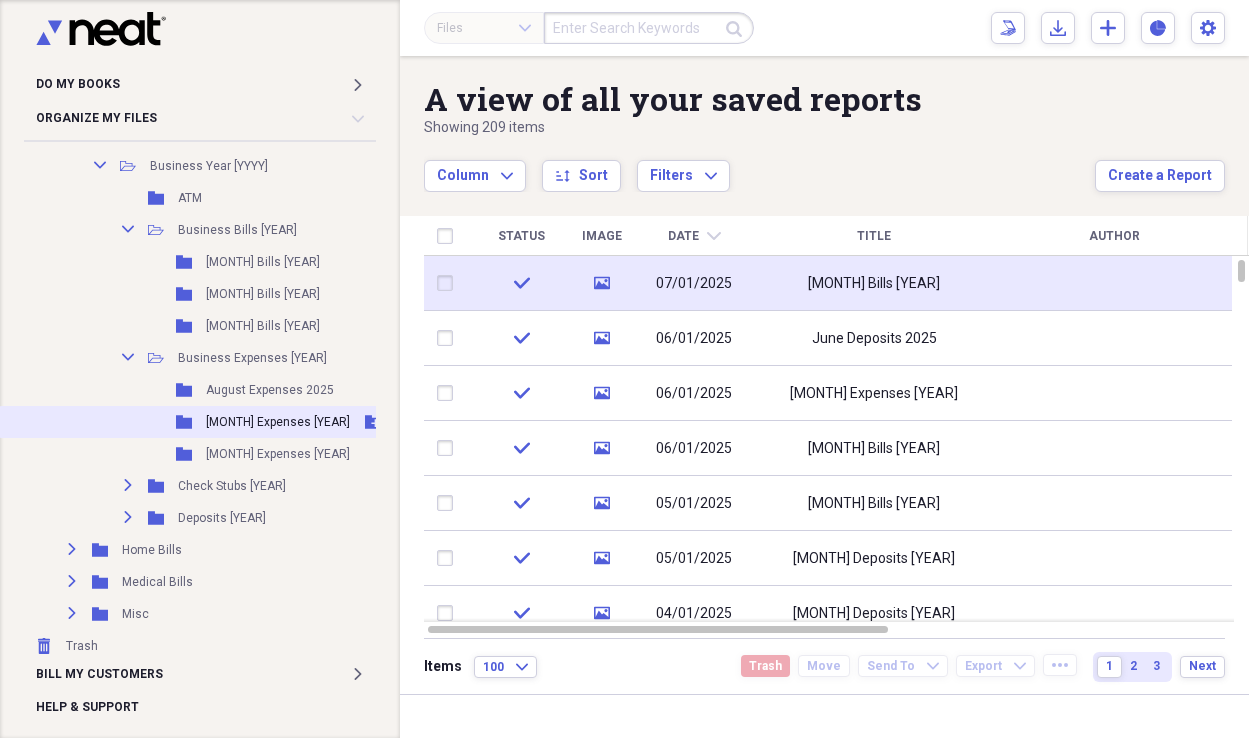 click on "[MONTH] Expenses [YEAR]" at bounding box center [278, 422] 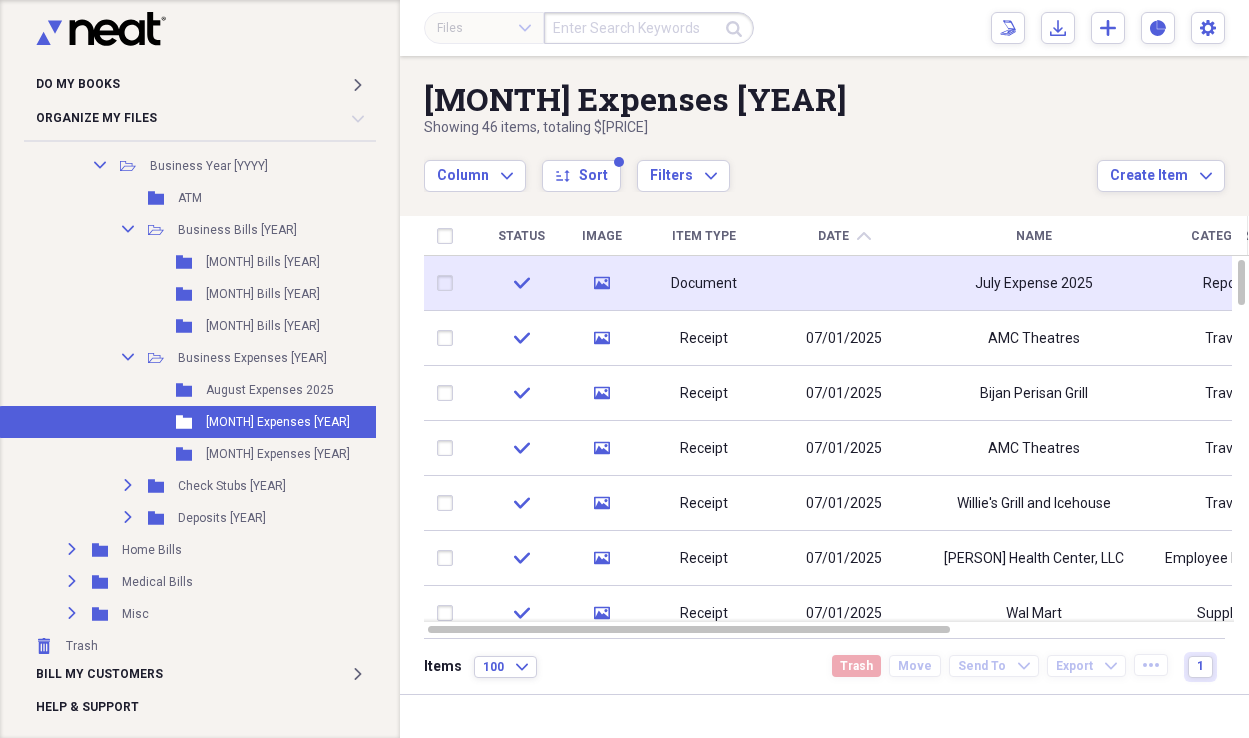 click on "Document" at bounding box center (704, 284) 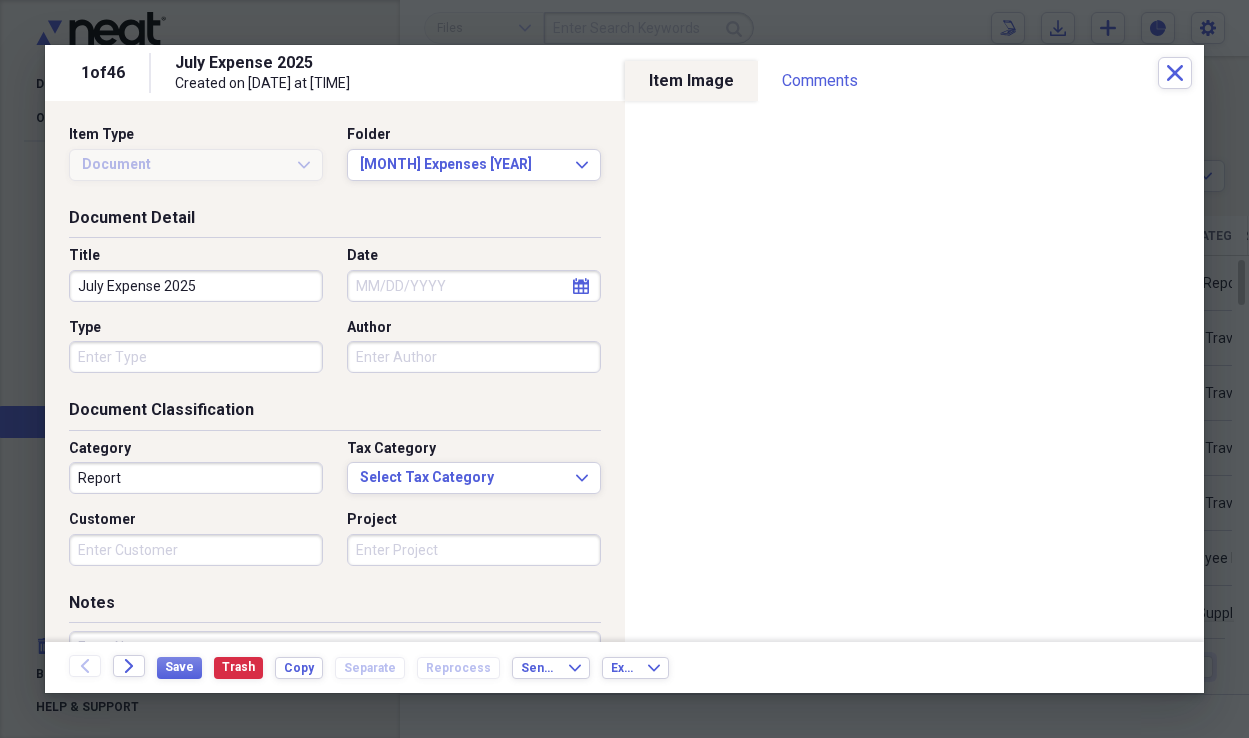 click 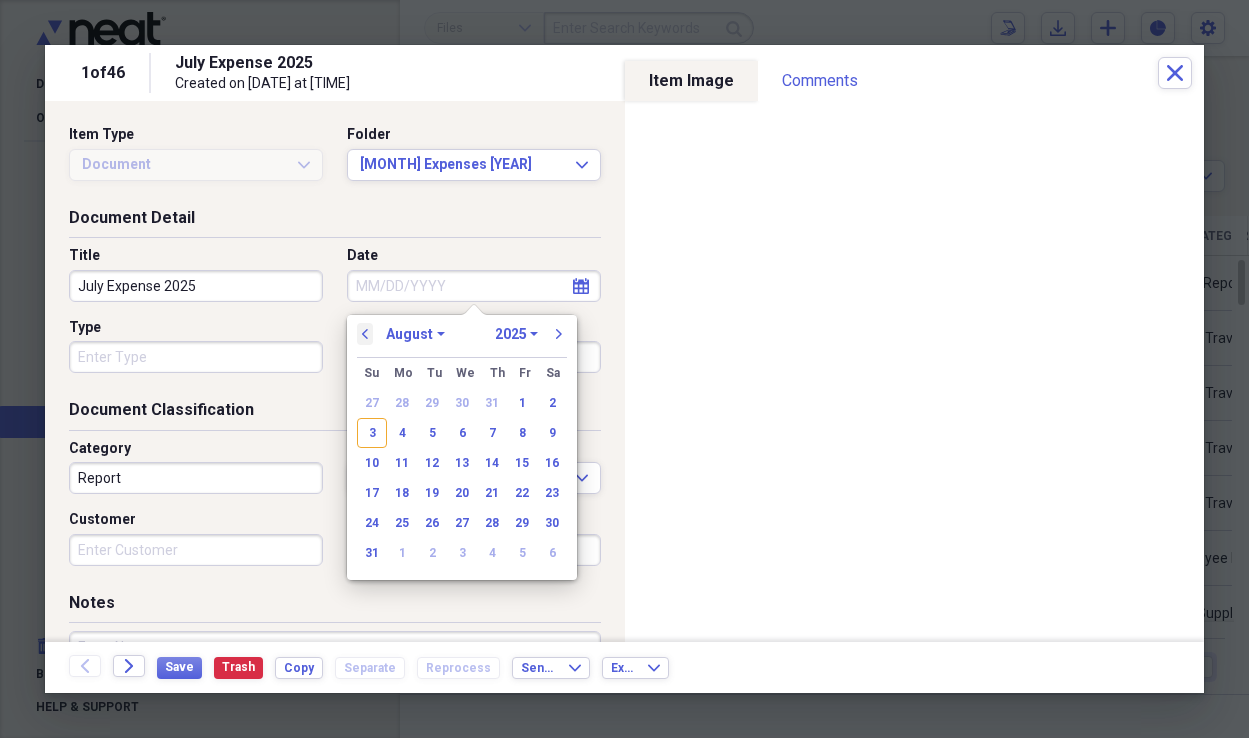 click on "previous" at bounding box center [365, 334] 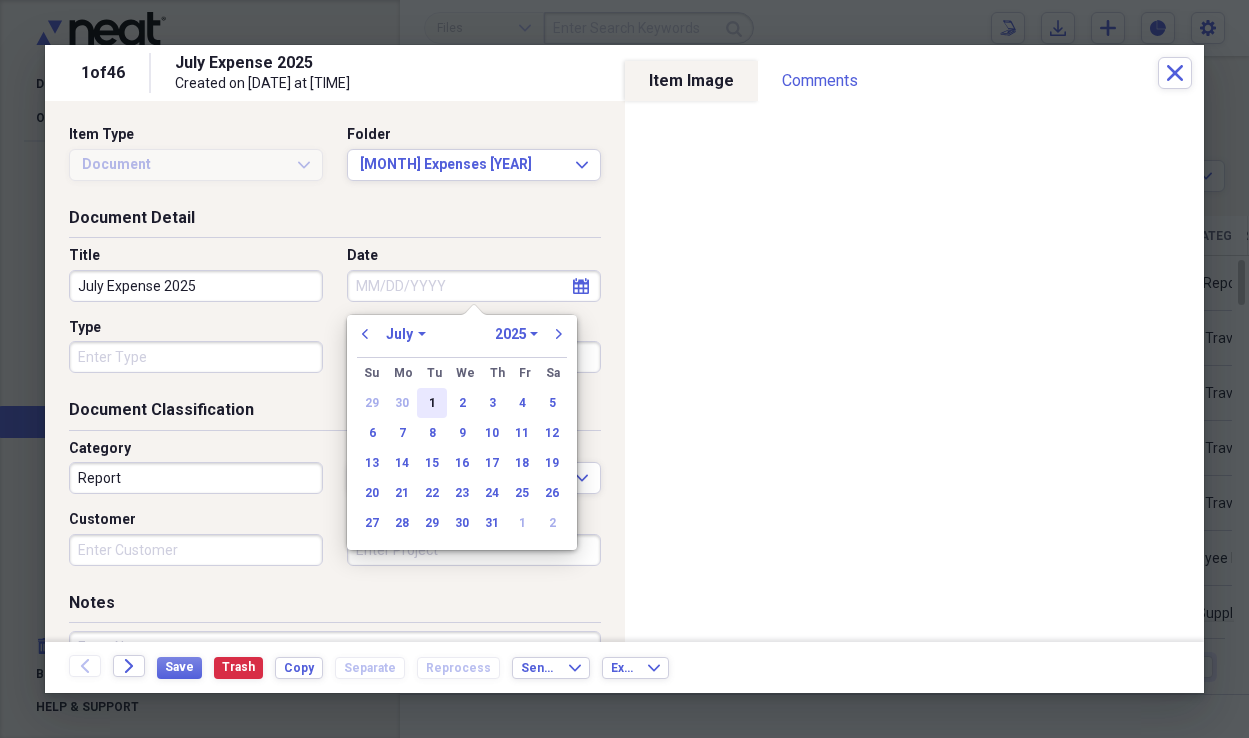 click on "1" at bounding box center (432, 403) 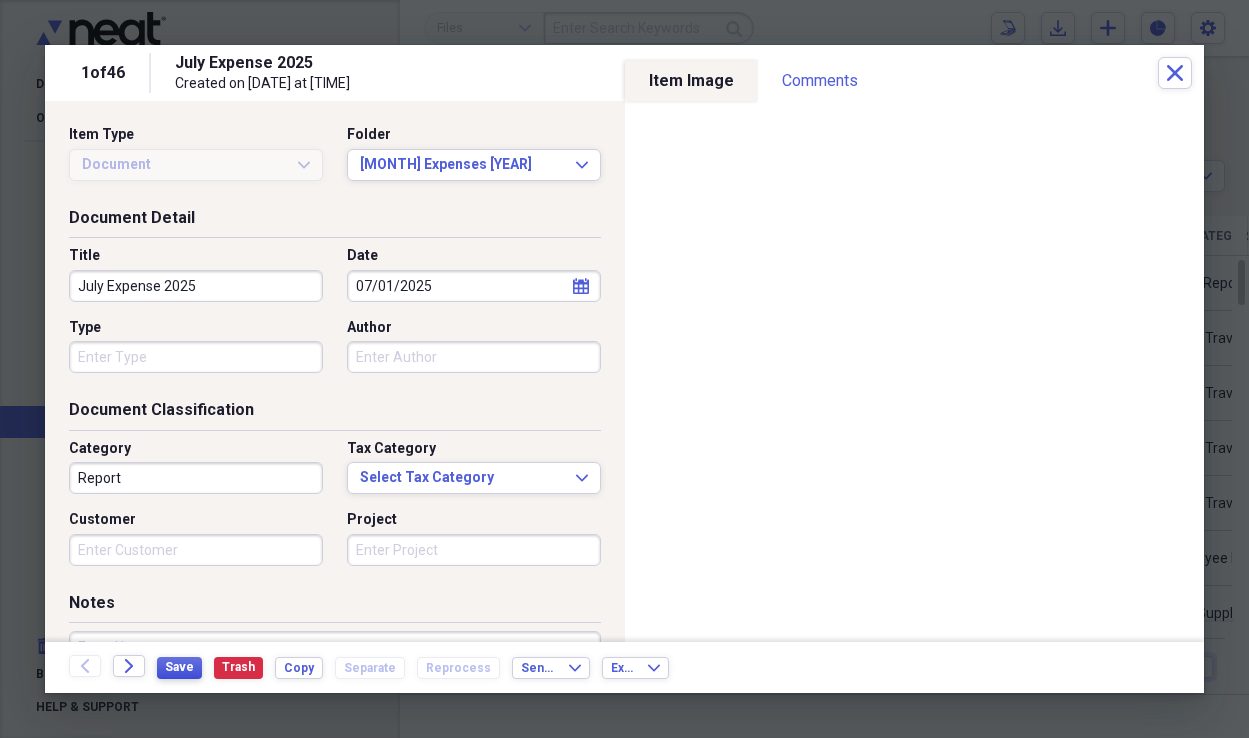 click on "Save" at bounding box center (179, 667) 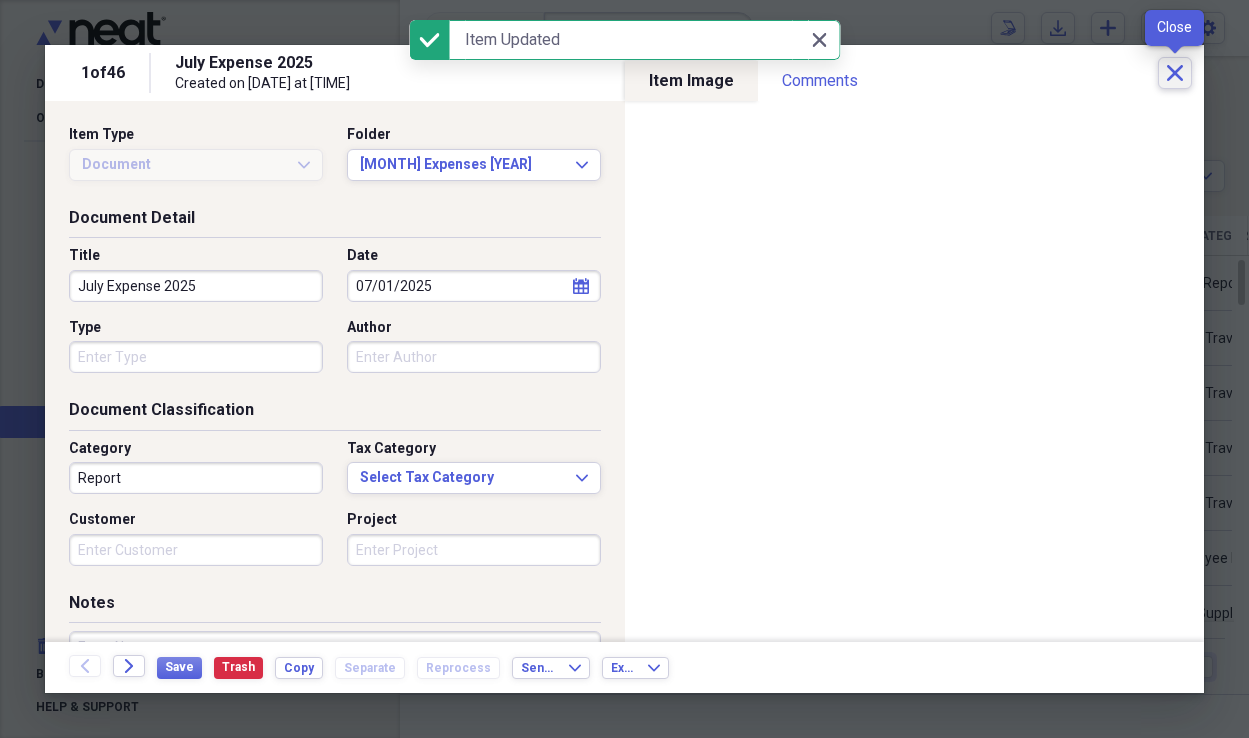 click 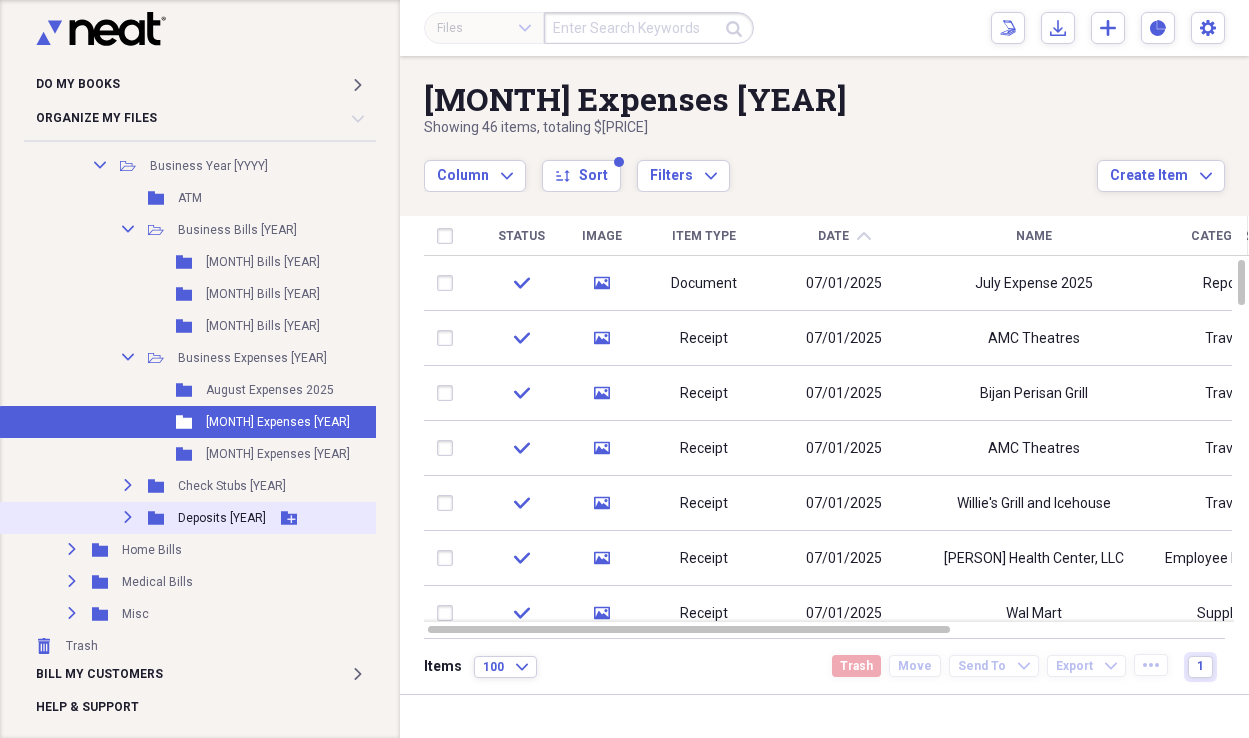 click on "Expand" 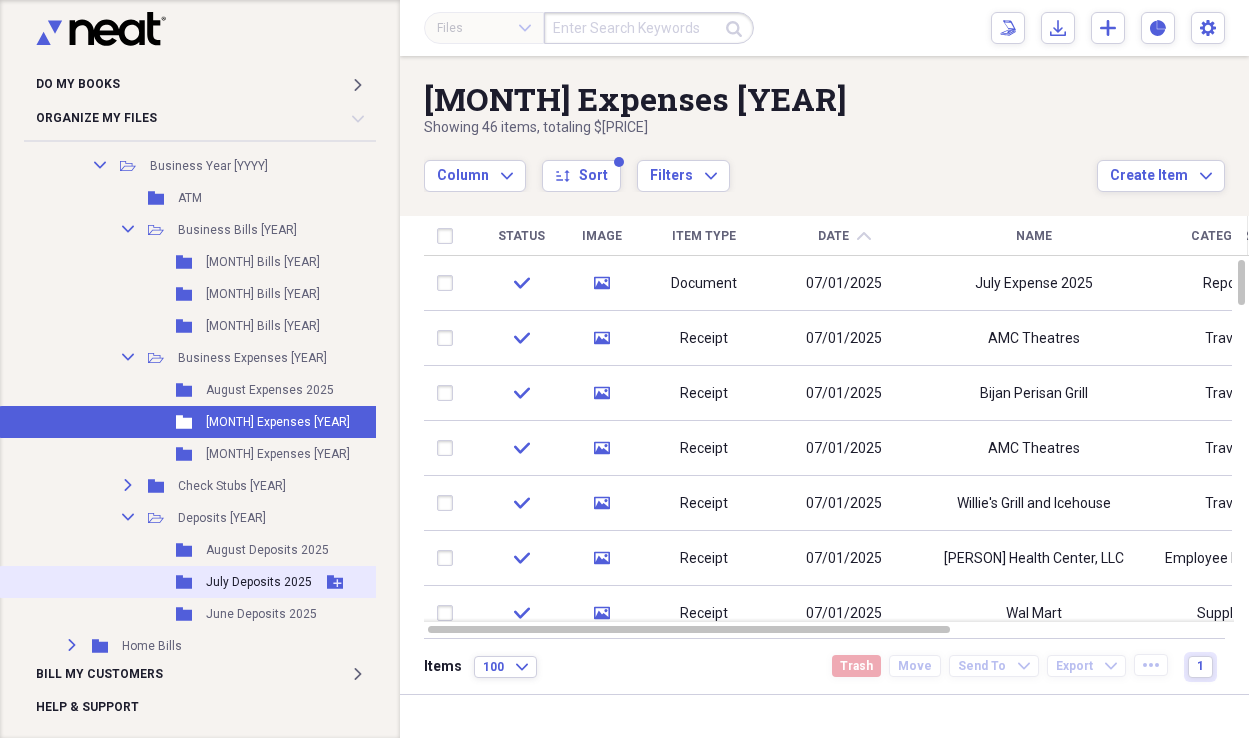 click on "July Deposits 2025" at bounding box center [259, 582] 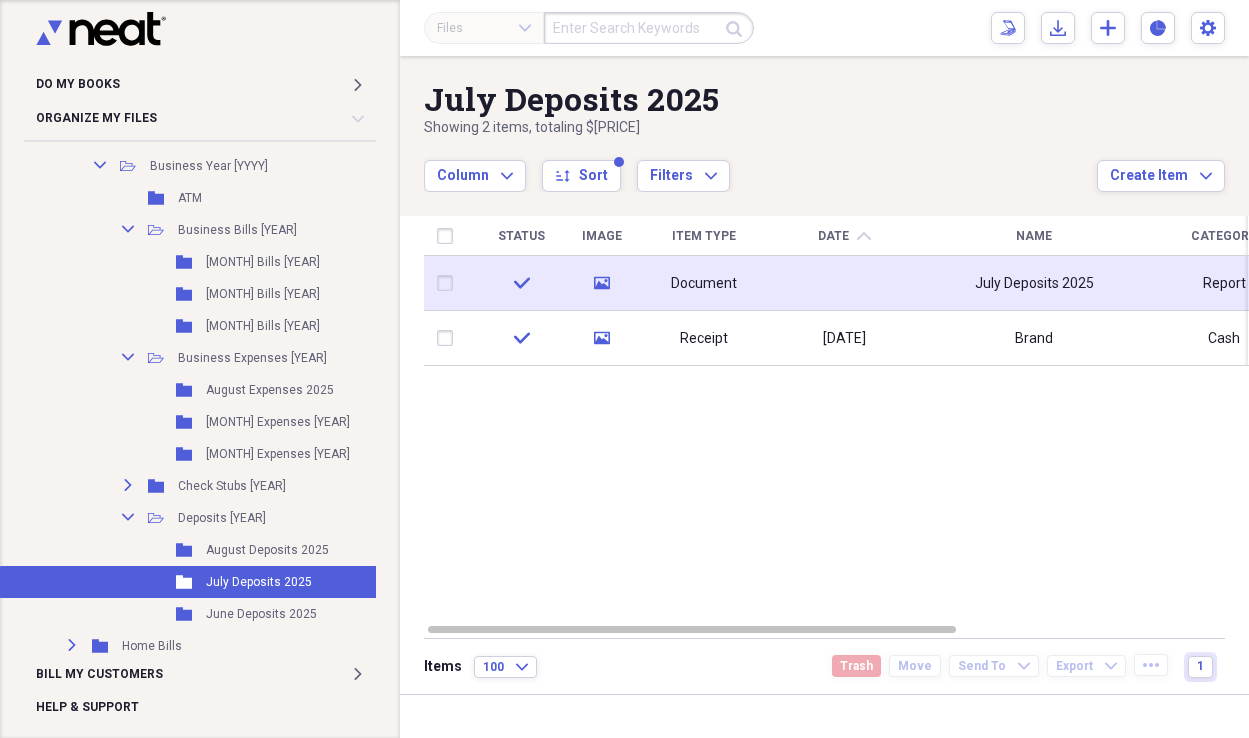 click on "Document" at bounding box center [704, 284] 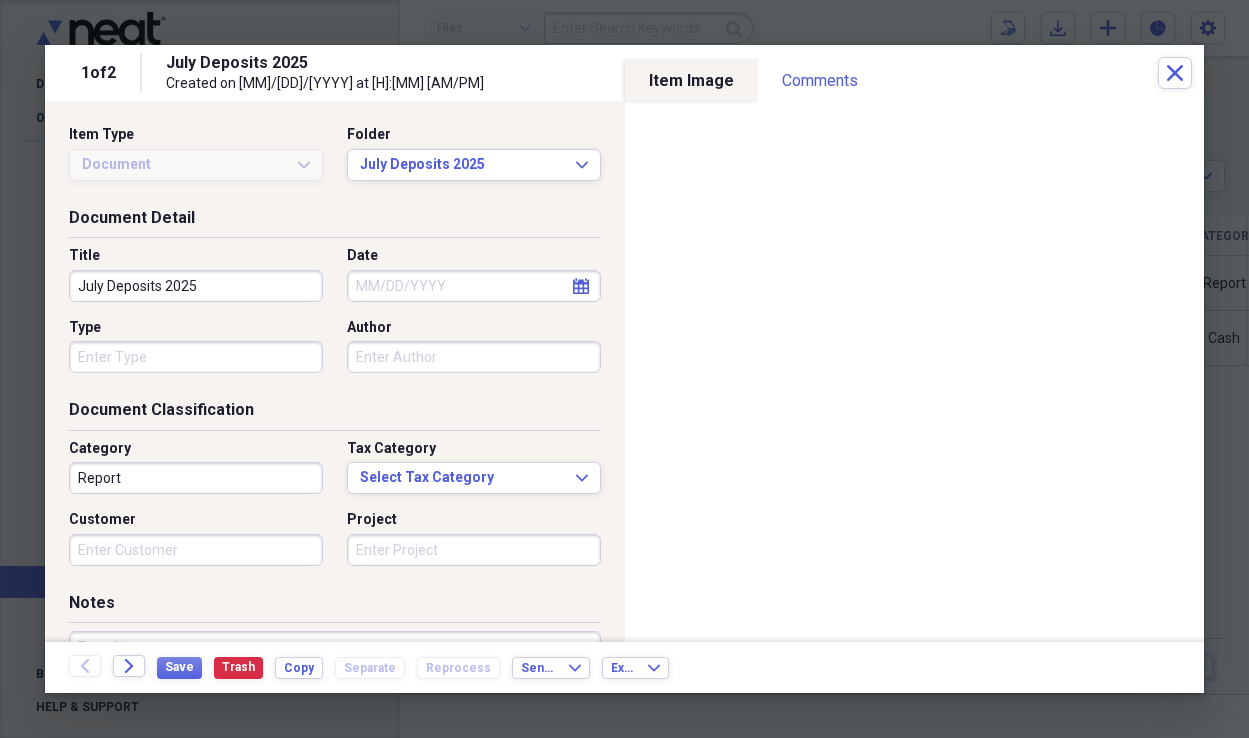 click 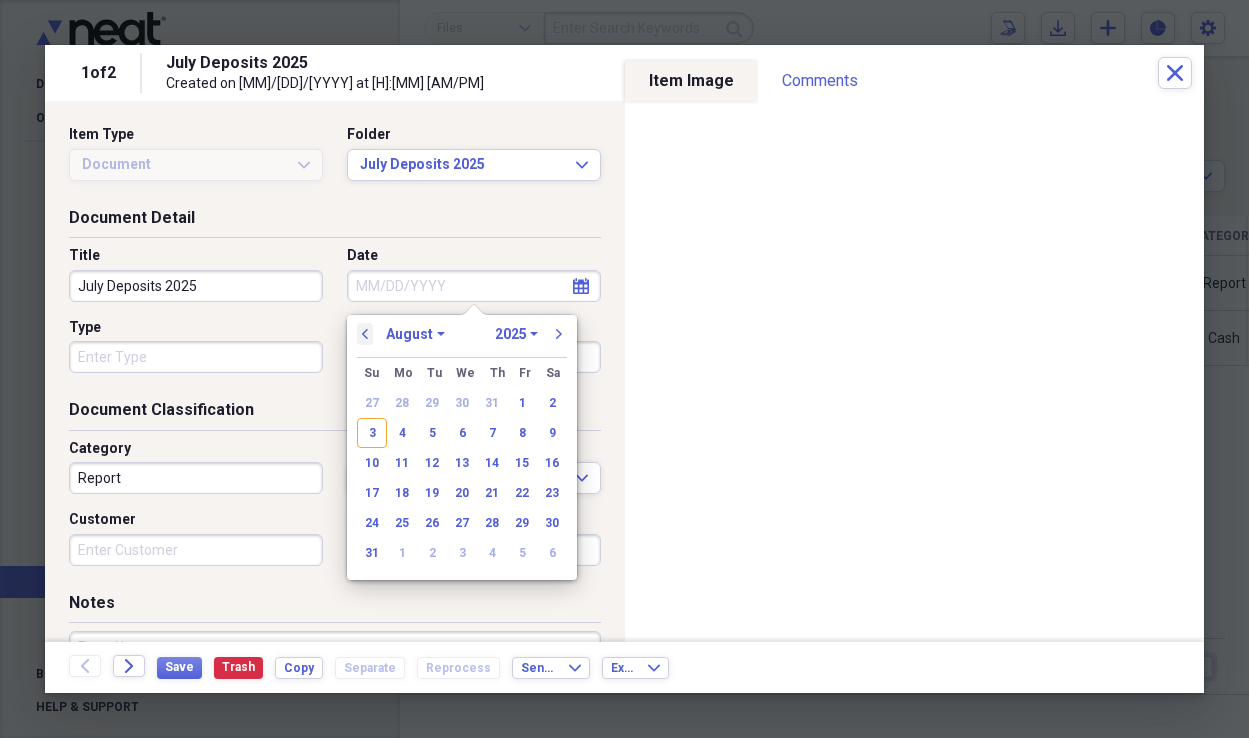 click on "previous" at bounding box center (365, 334) 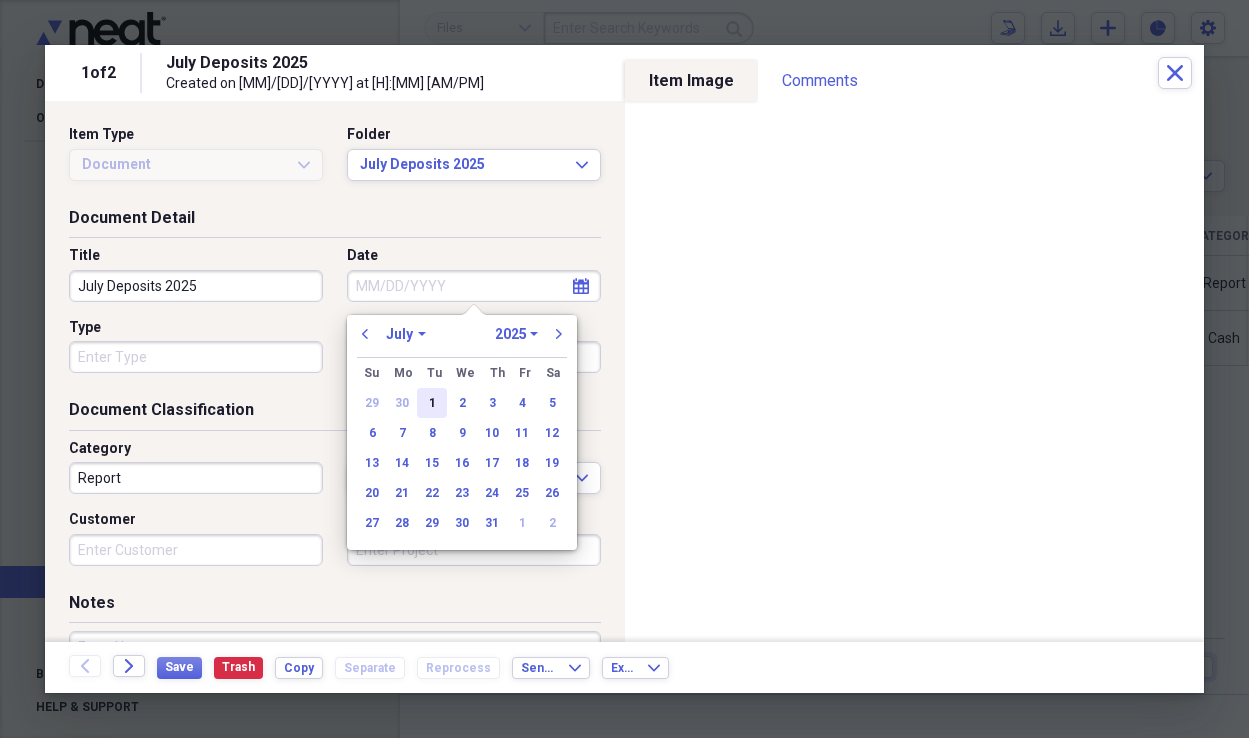 click on "1" at bounding box center (432, 403) 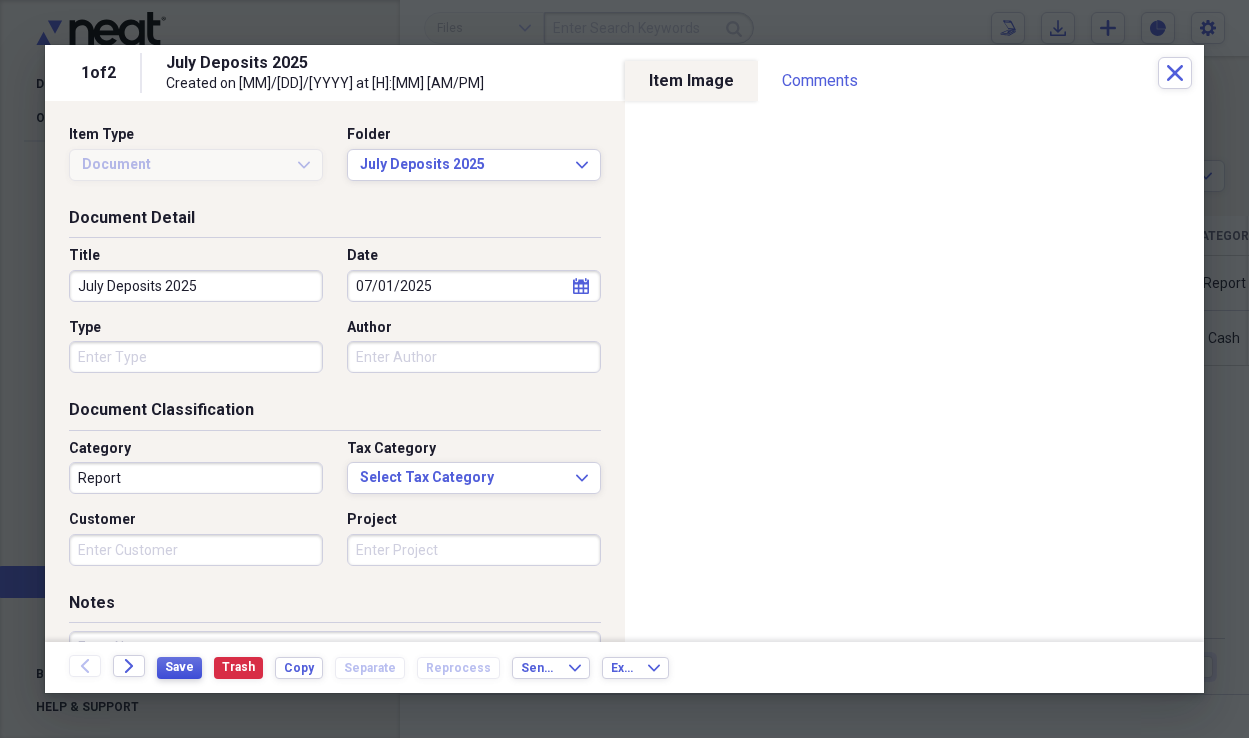 click on "Save" at bounding box center [179, 667] 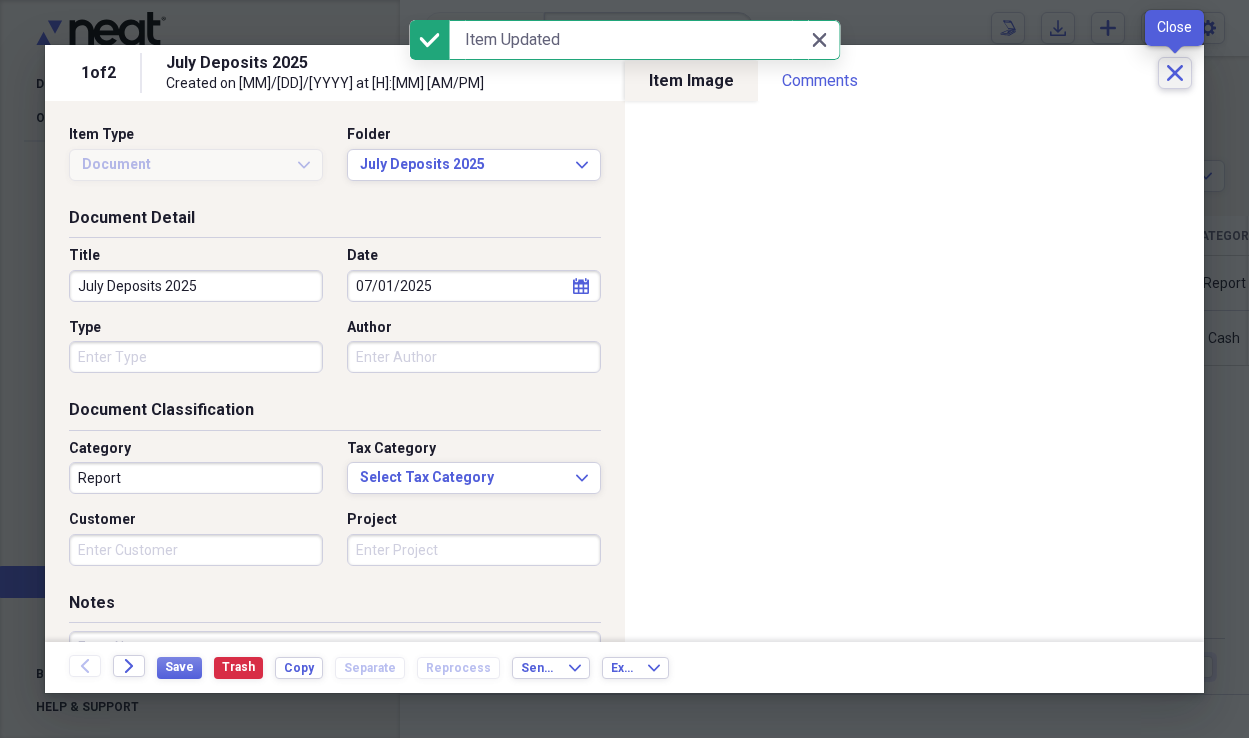 click 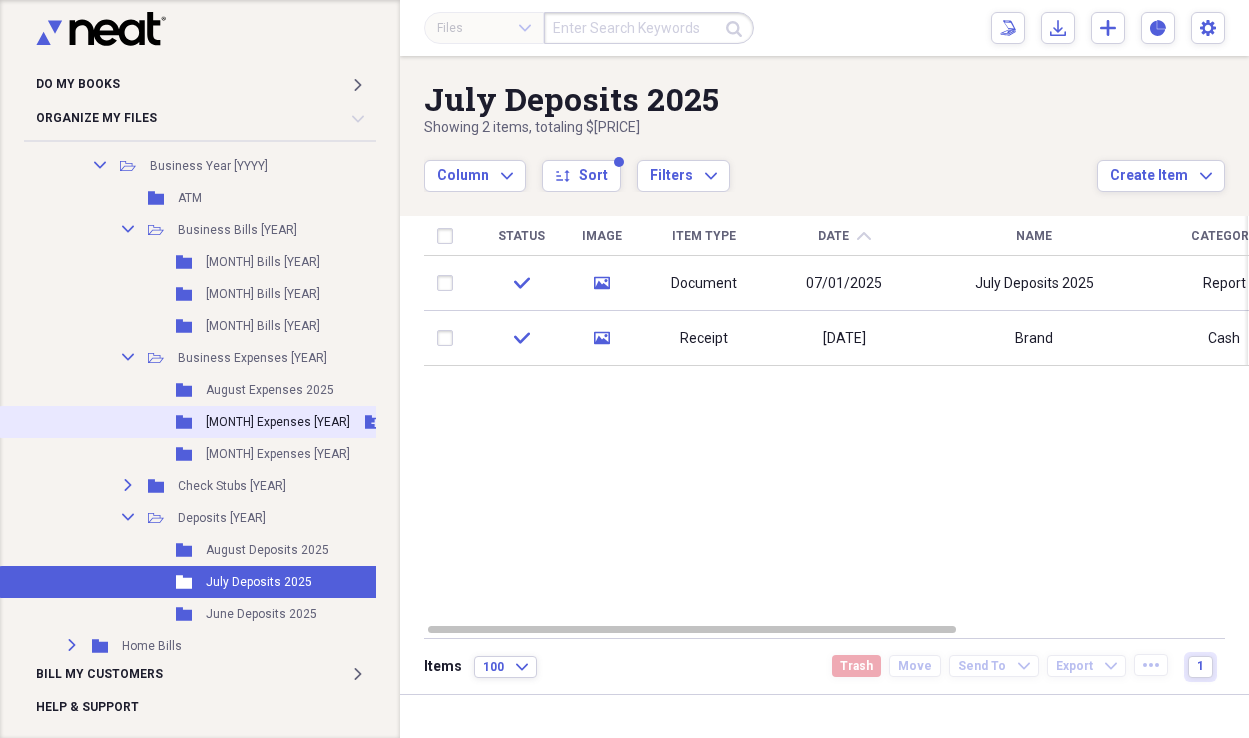 click on "[MONTH] Expenses [YEAR]" at bounding box center (278, 422) 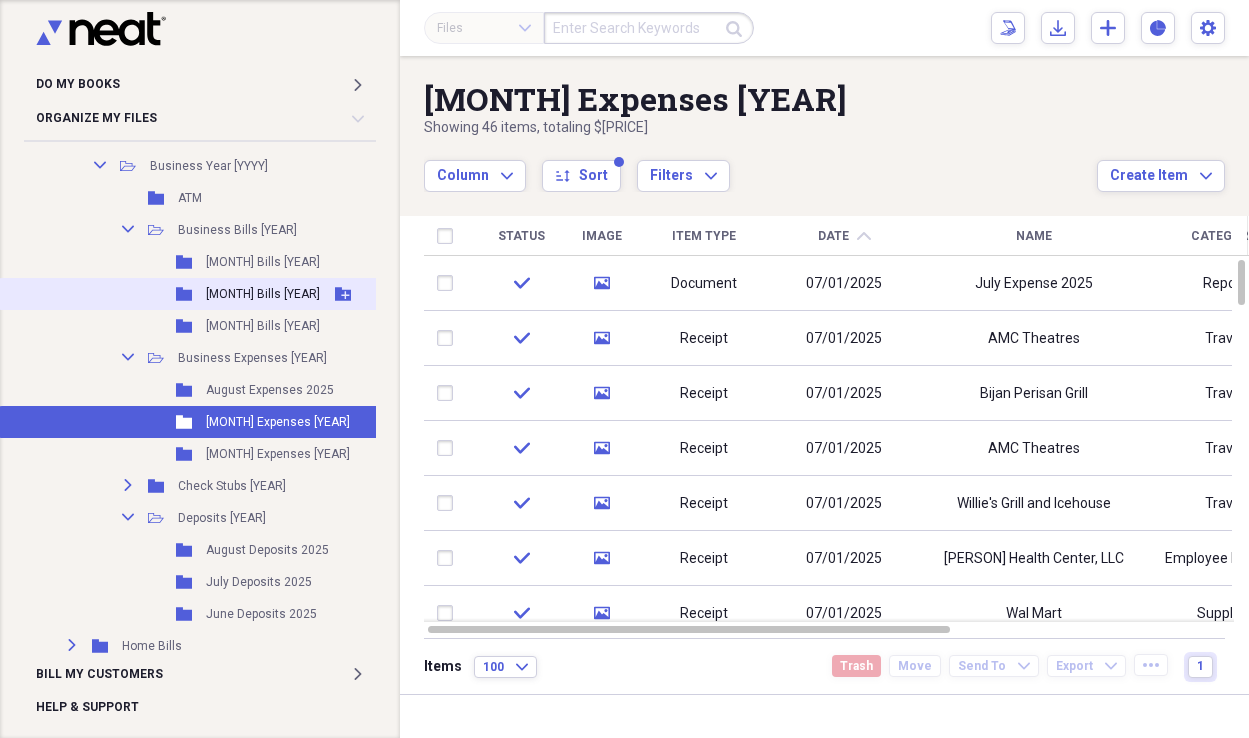 click on "[MONTH] Bills [YEAR]" at bounding box center (263, 294) 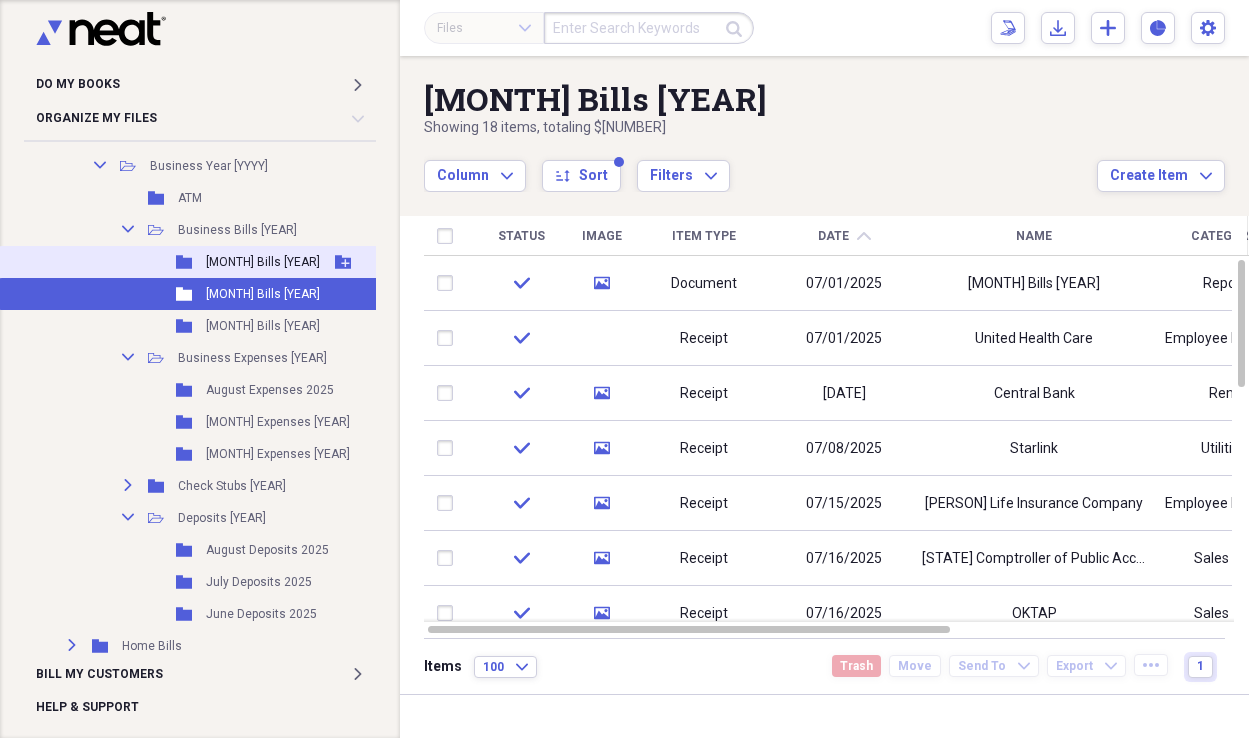 click on "[MONTH] Bills [YEAR]" at bounding box center (263, 262) 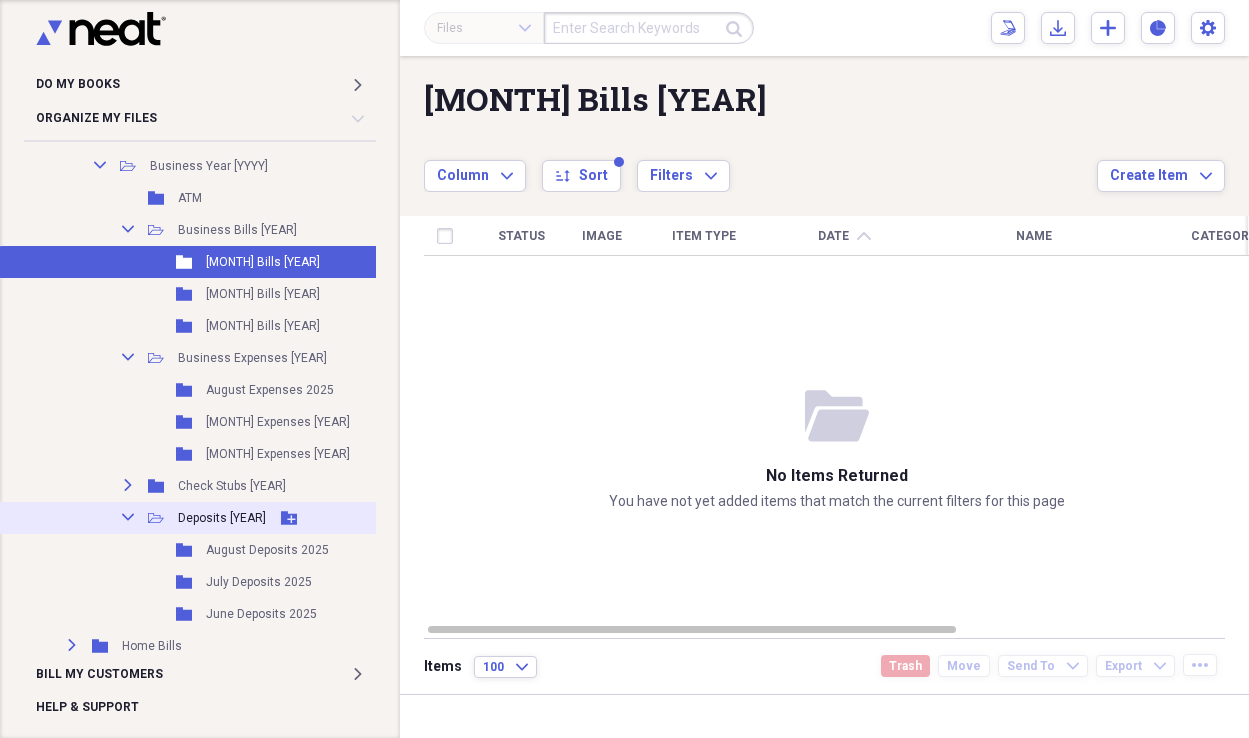 click on "Collapse Open Folder Deposits [YEAR] Add Folder" at bounding box center (205, 518) 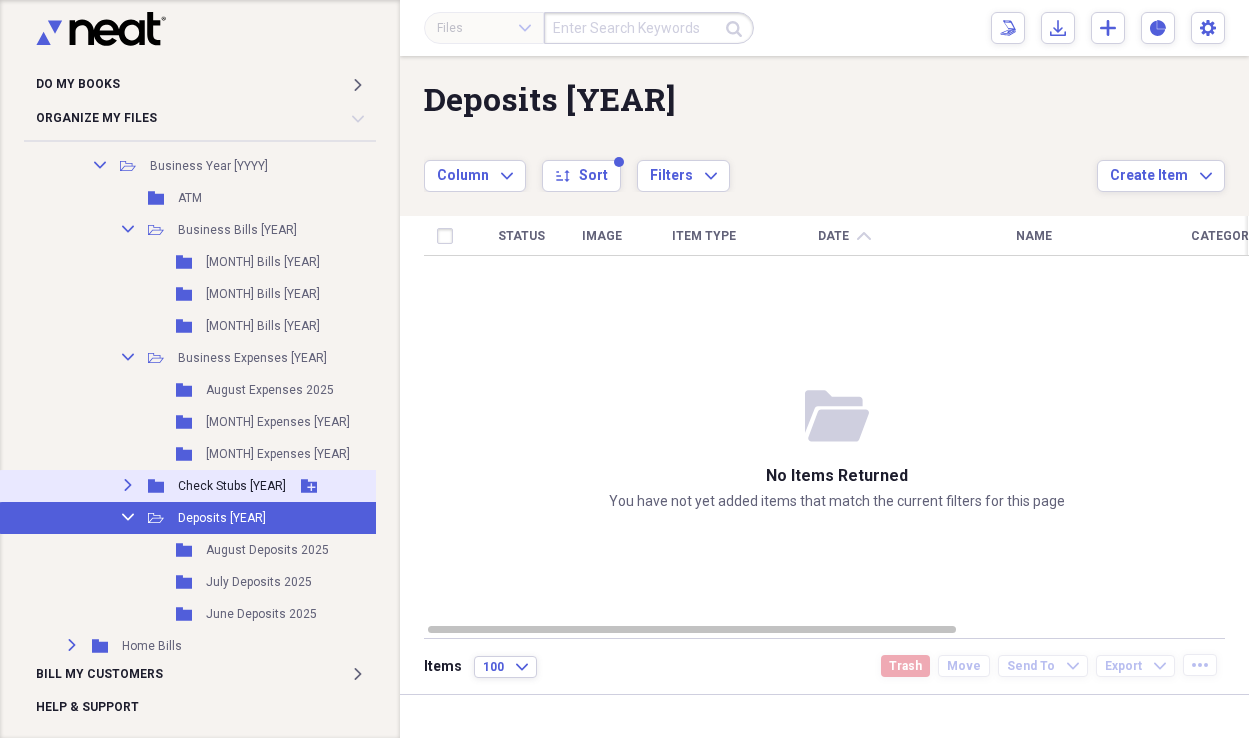 click on "Expand" 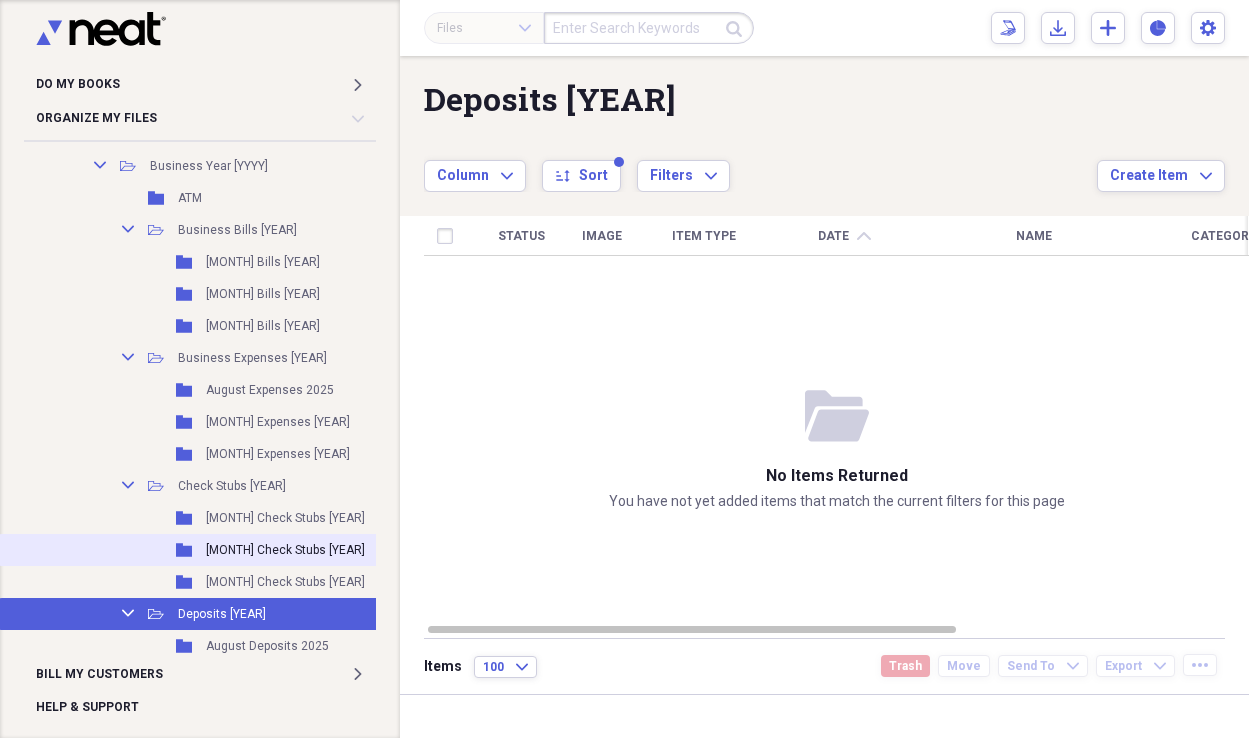 click on "[MONTH] Check Stubs [YEAR]" at bounding box center [285, 550] 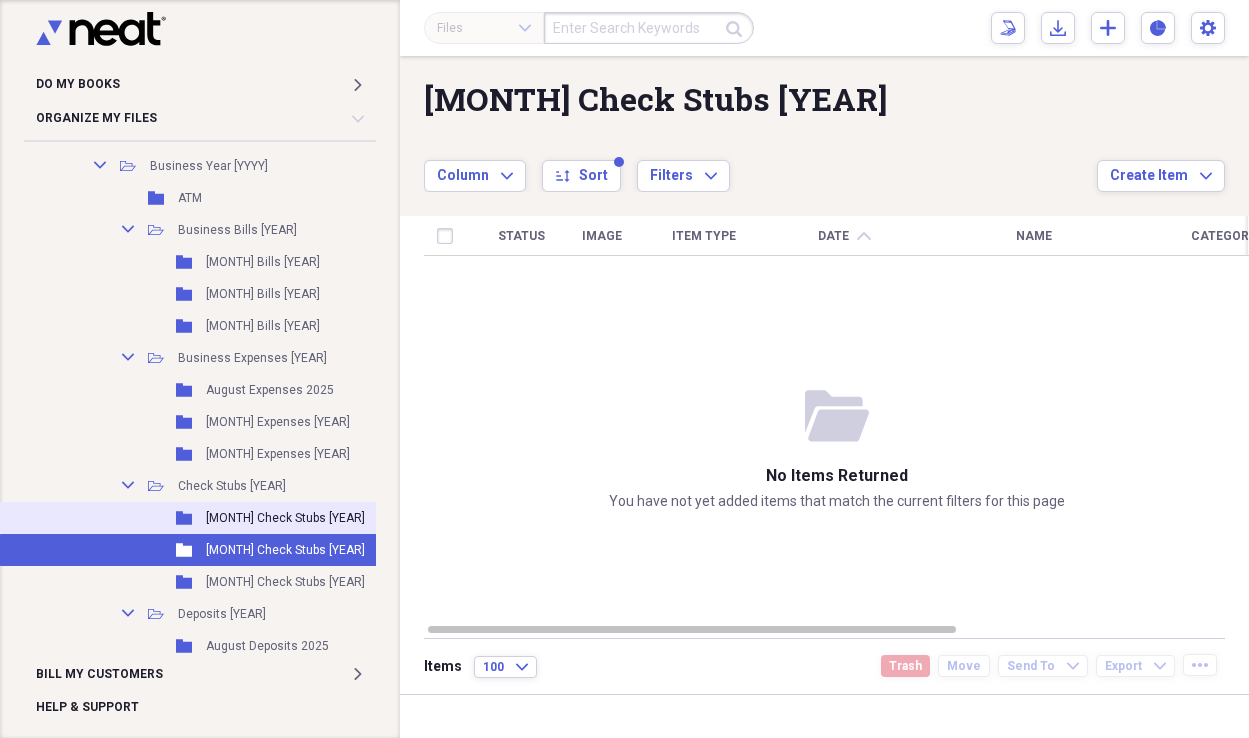 click on "[MONTH] Check Stubs [YEAR]" at bounding box center (285, 518) 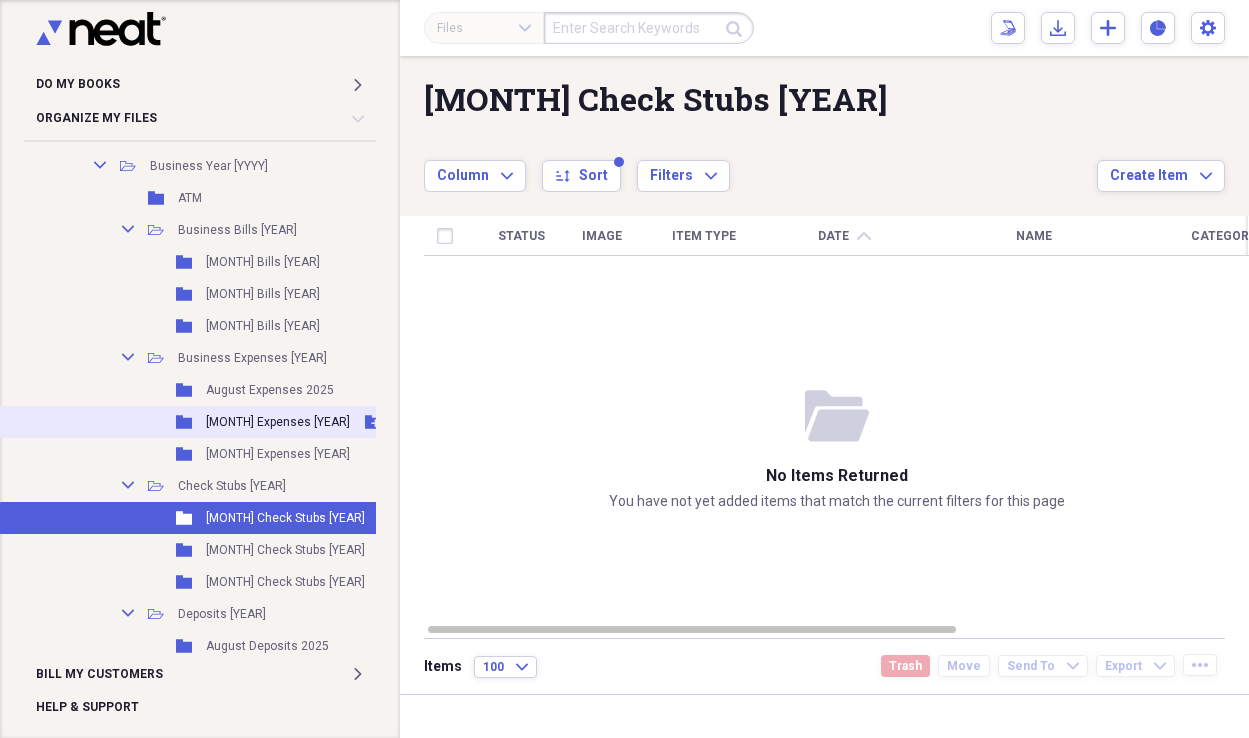 click on "Folder July Expenses 2025 Add Folder" at bounding box center [213, 422] 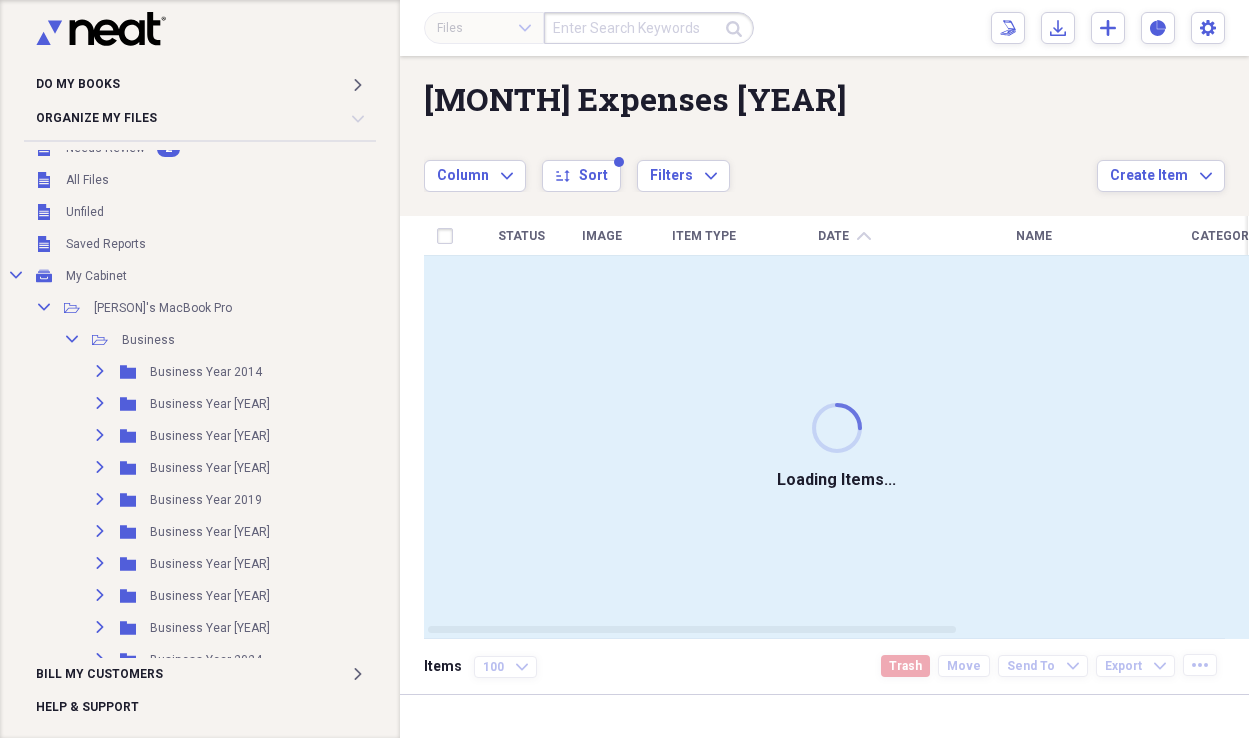 scroll, scrollTop: 0, scrollLeft: 0, axis: both 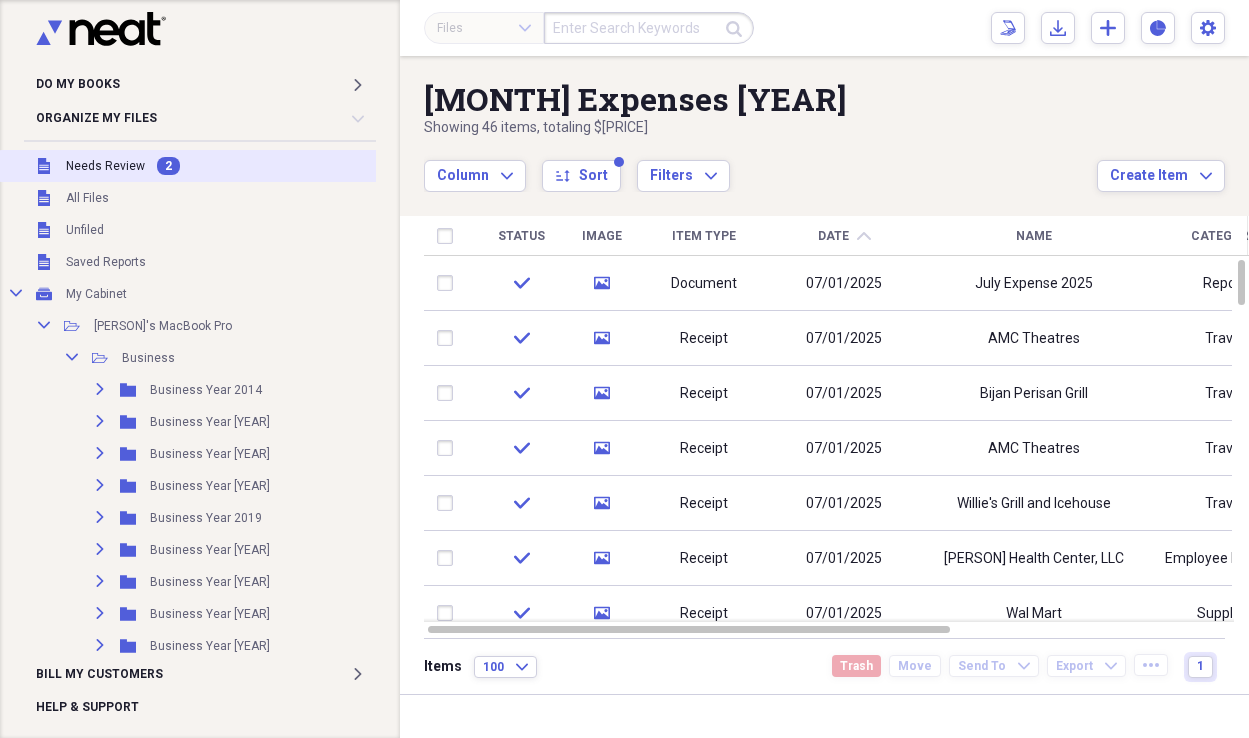 click on "Unfiled Needs Review 2" at bounding box center [213, 166] 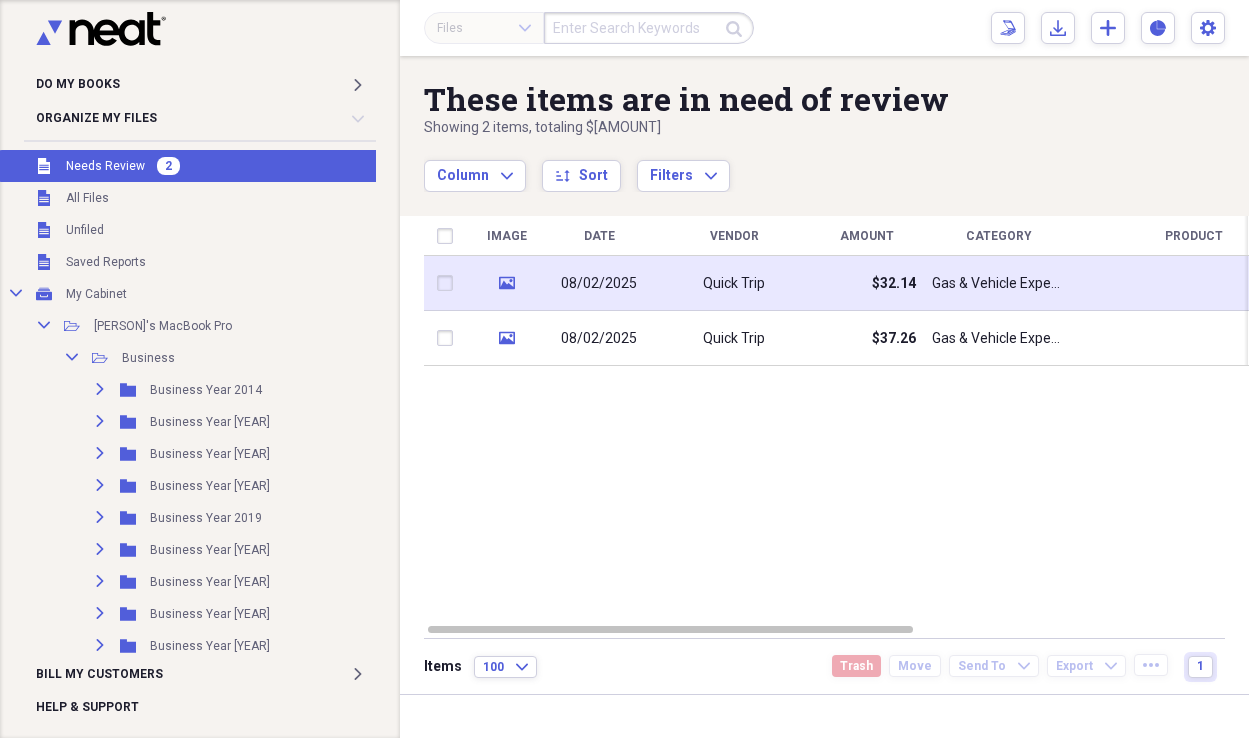 click on "08/02/2025" at bounding box center [599, 284] 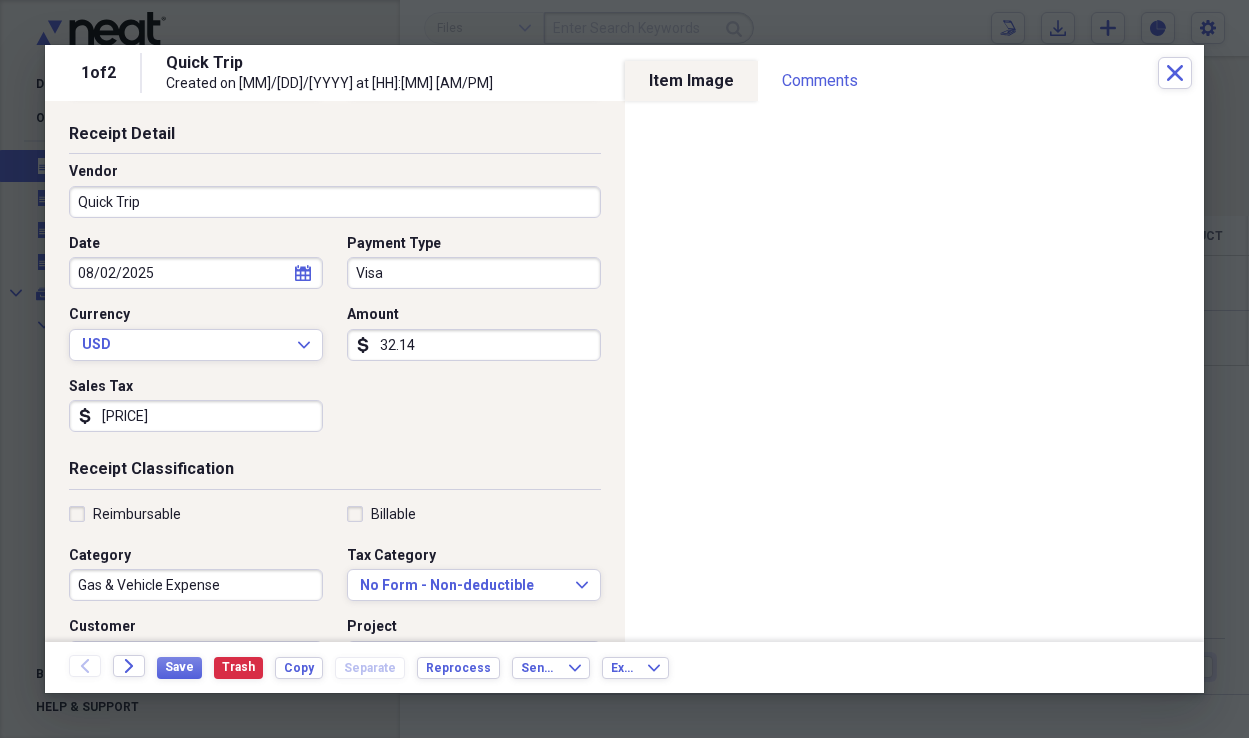 scroll, scrollTop: 0, scrollLeft: 0, axis: both 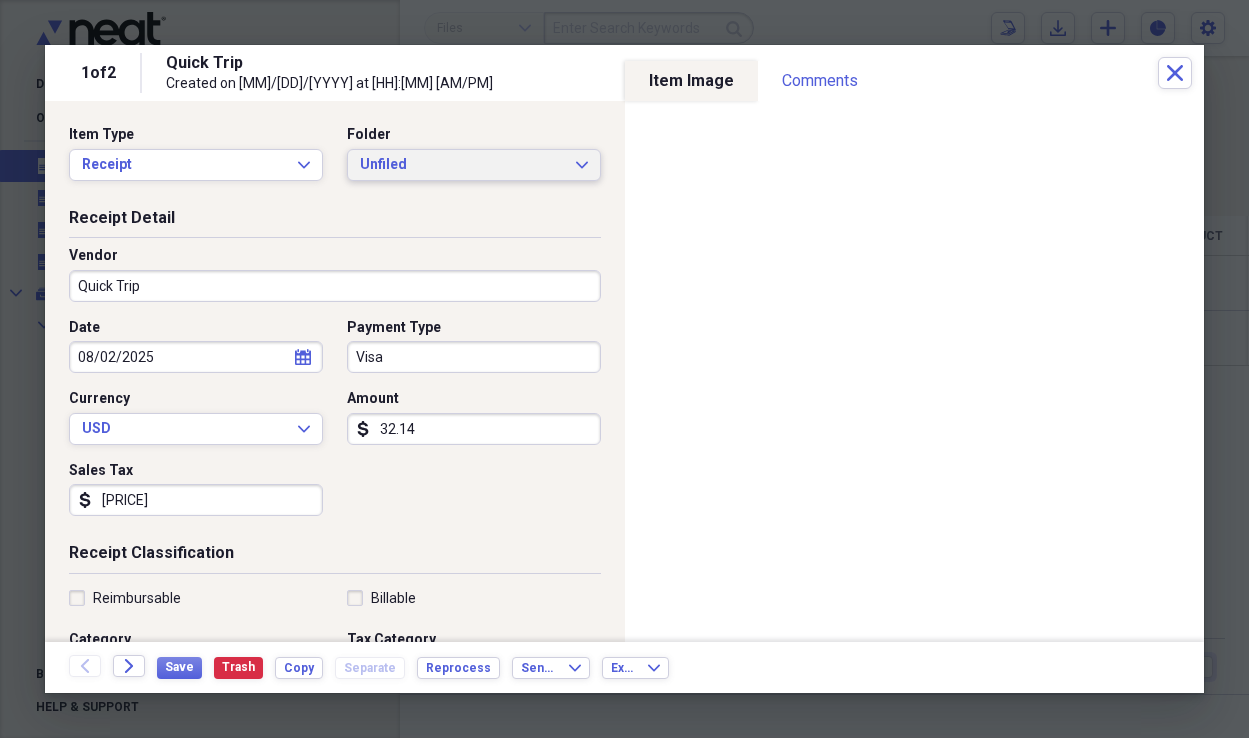 click on "Expand" 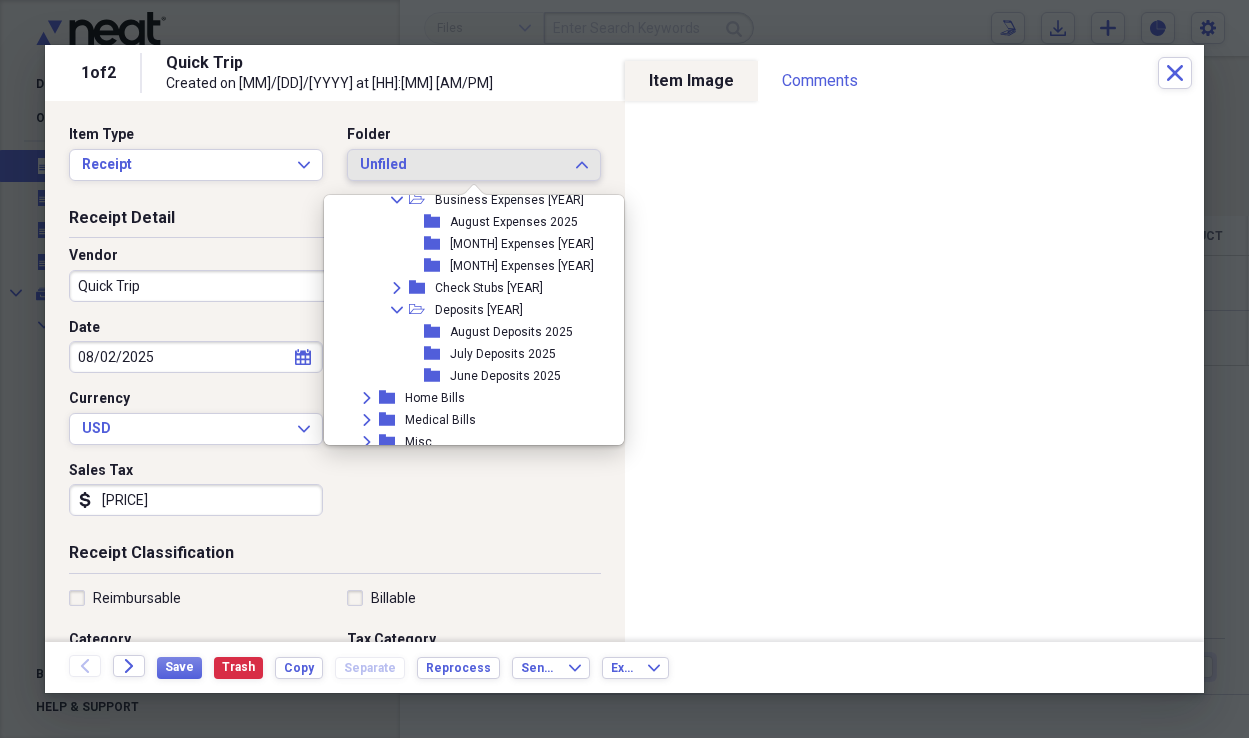 scroll, scrollTop: 407, scrollLeft: 0, axis: vertical 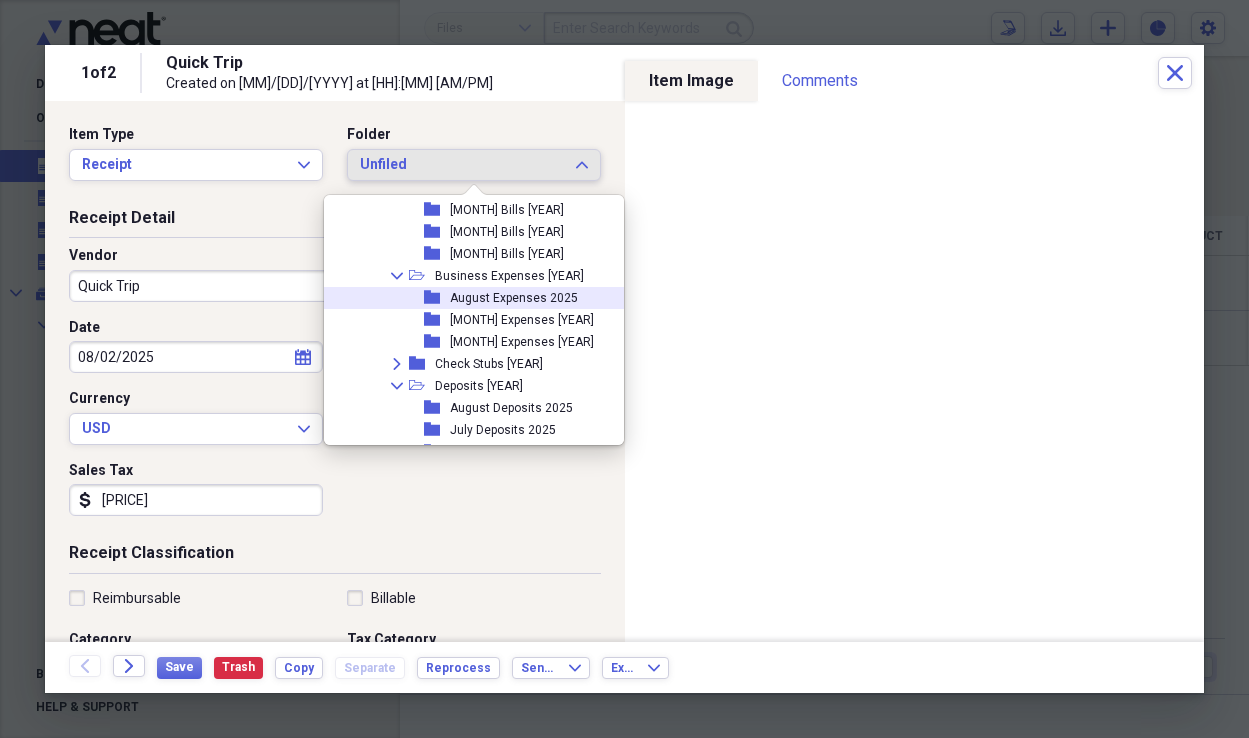 click on "folder August Expenses [YYYY]" at bounding box center [466, 298] 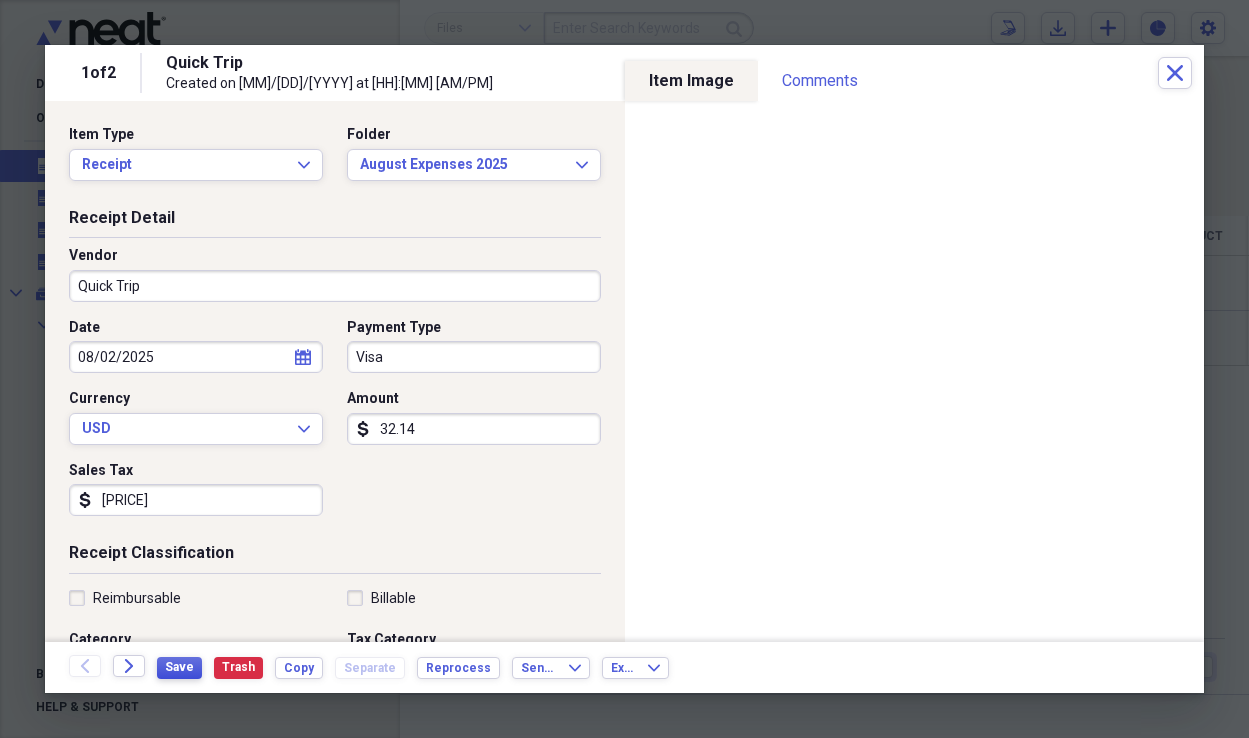 click on "Save" at bounding box center [179, 667] 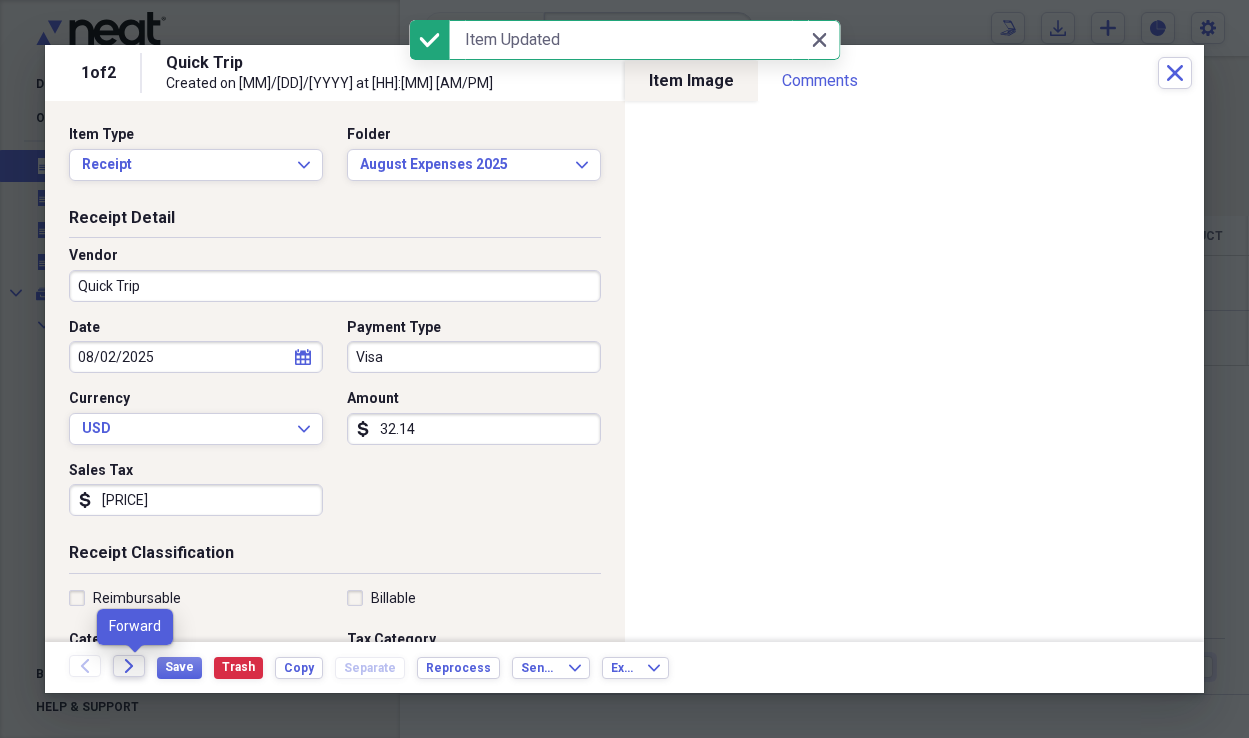 click on "Forward" 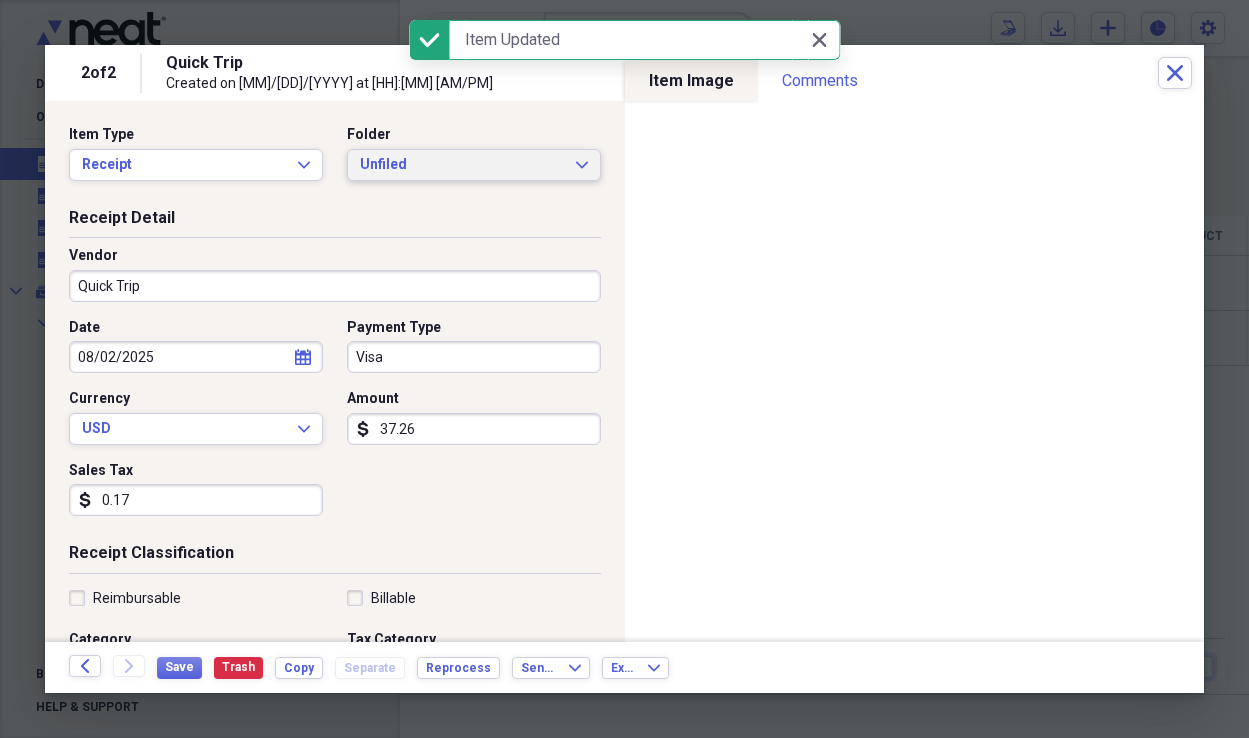 click on "Expand" 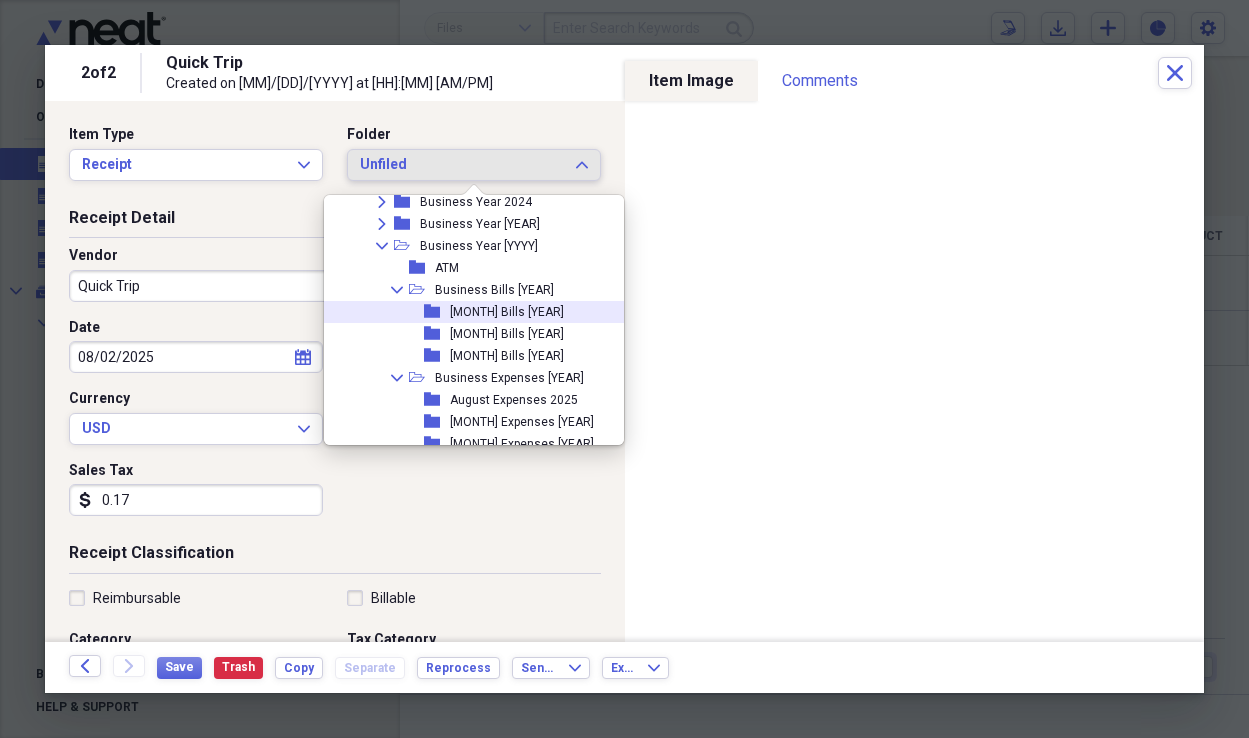 scroll, scrollTop: 309, scrollLeft: 0, axis: vertical 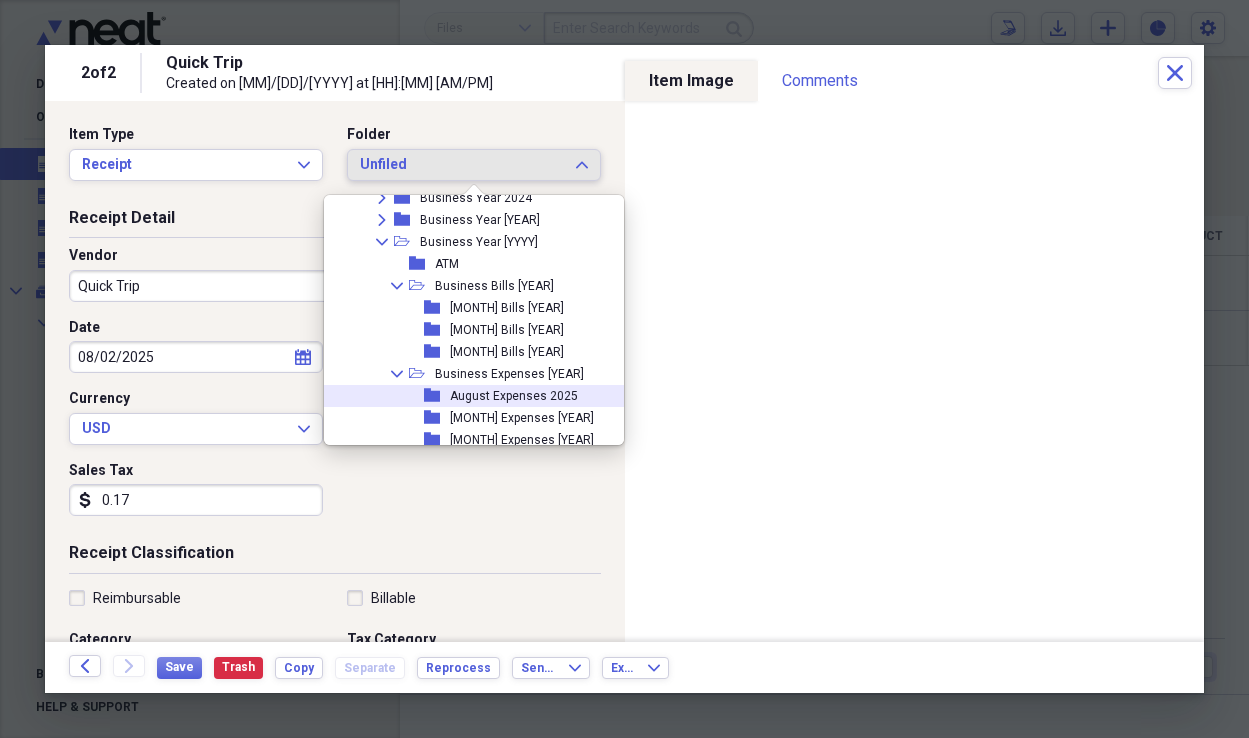 click on "August Expenses 2025" at bounding box center (514, 396) 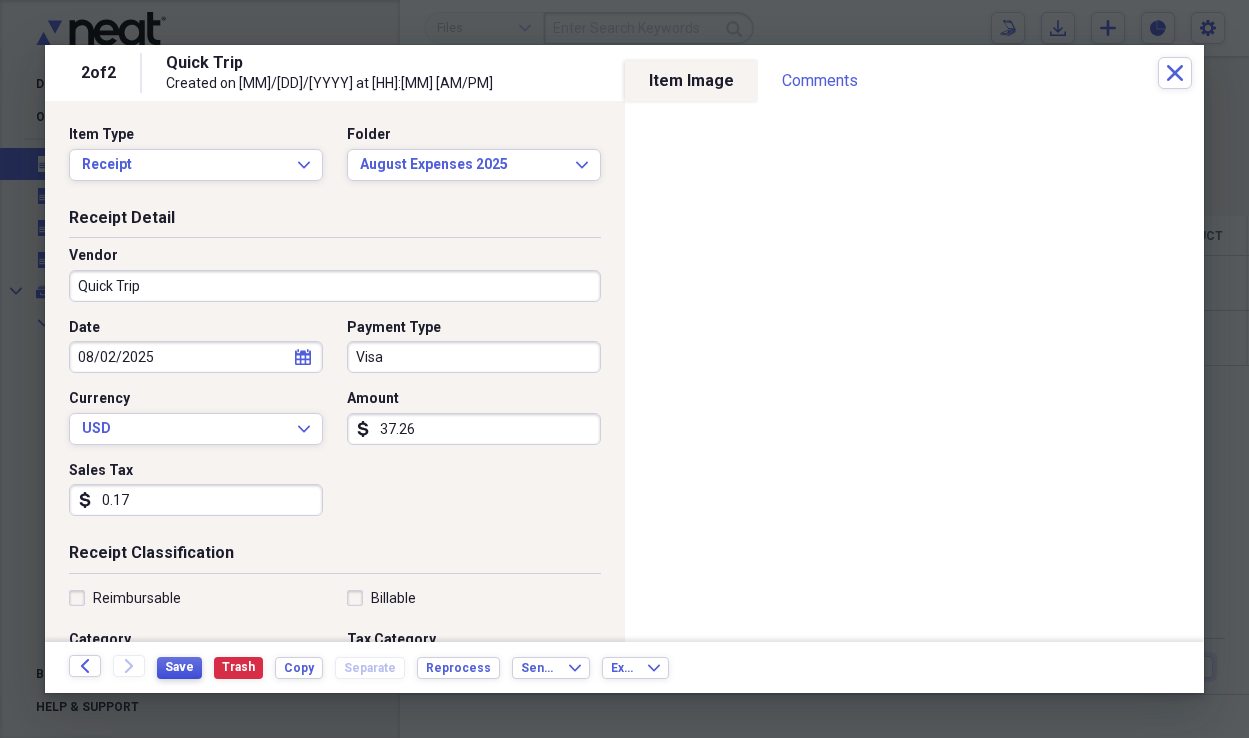 click on "Save" at bounding box center [179, 667] 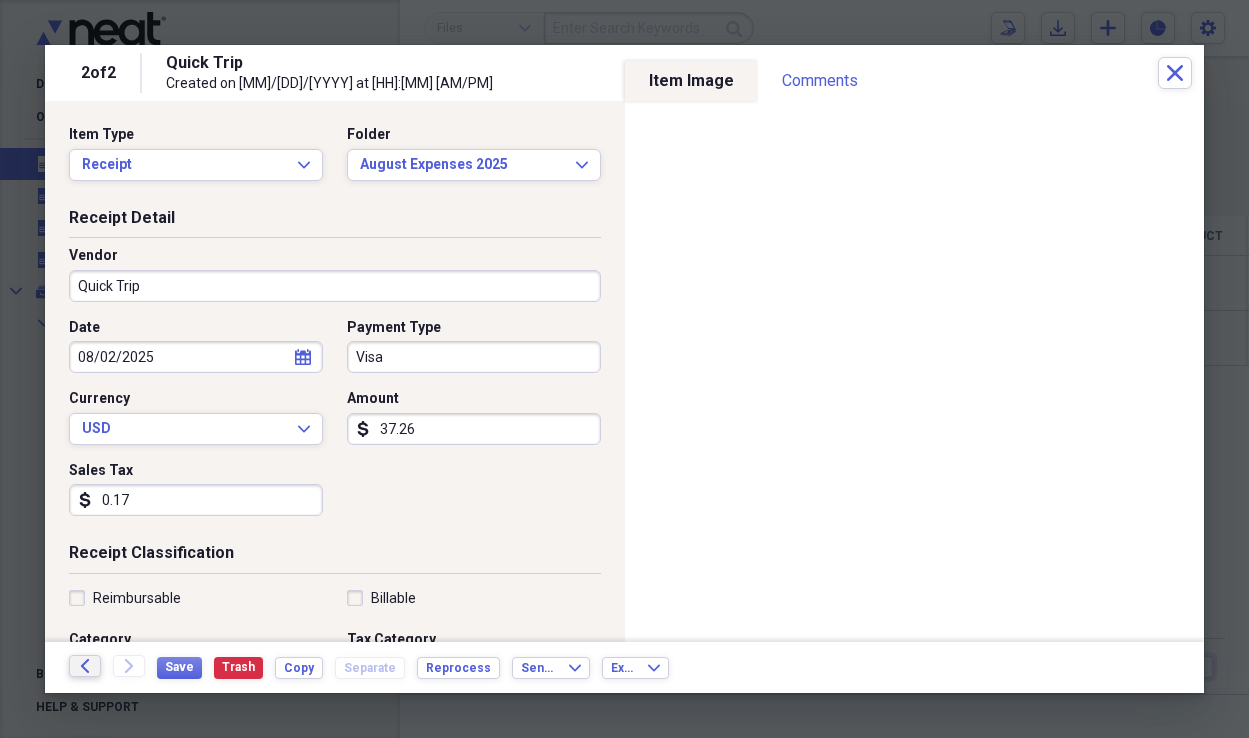 click 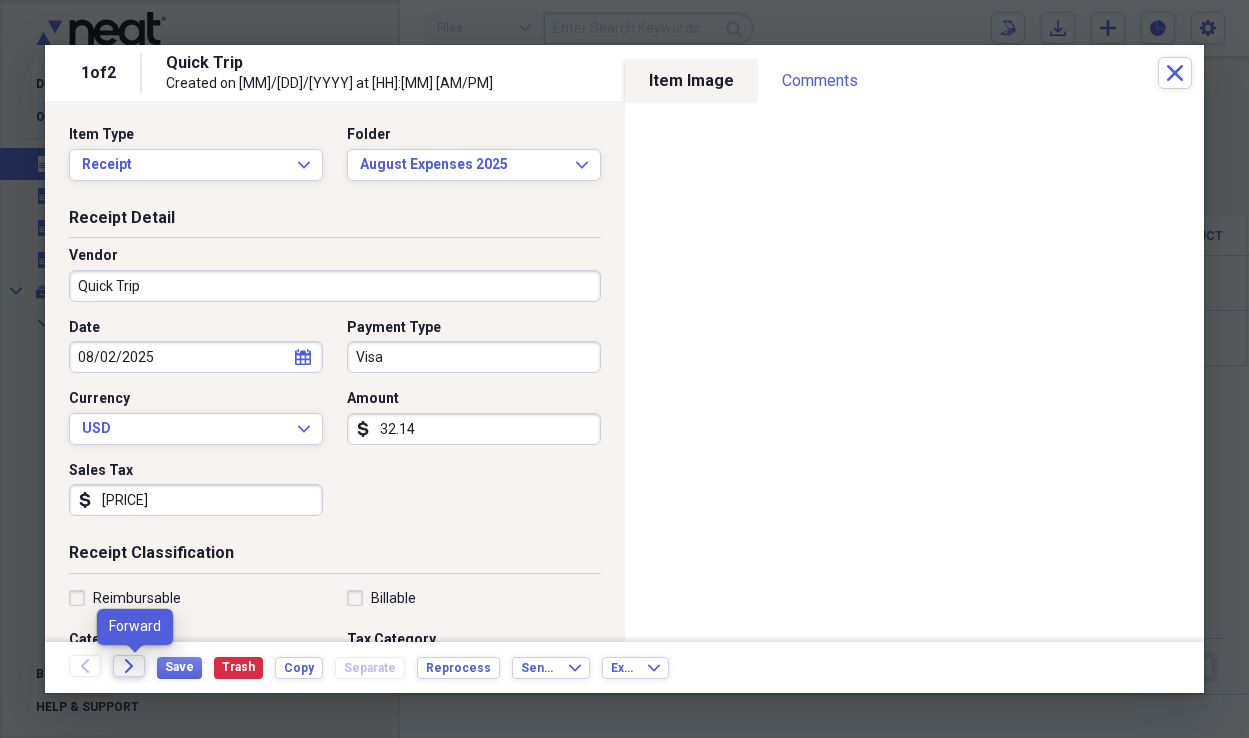 click on "Forward" 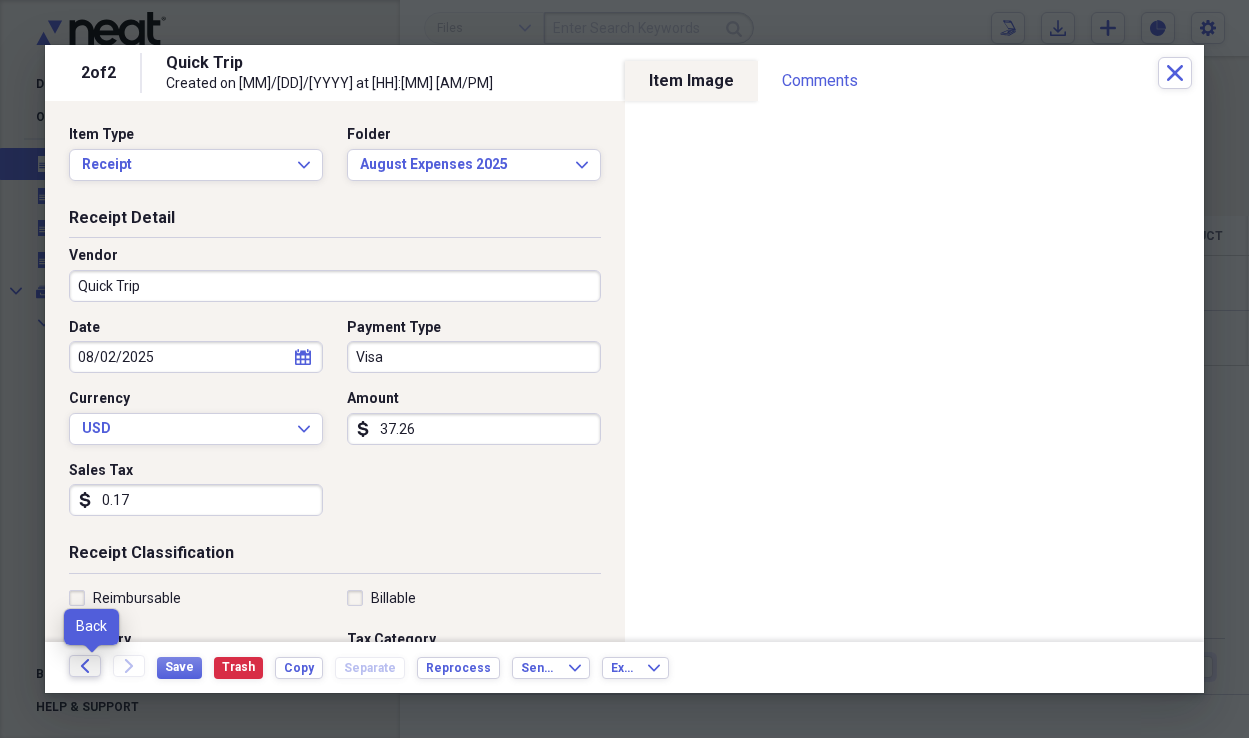 click on "Back" at bounding box center [85, 666] 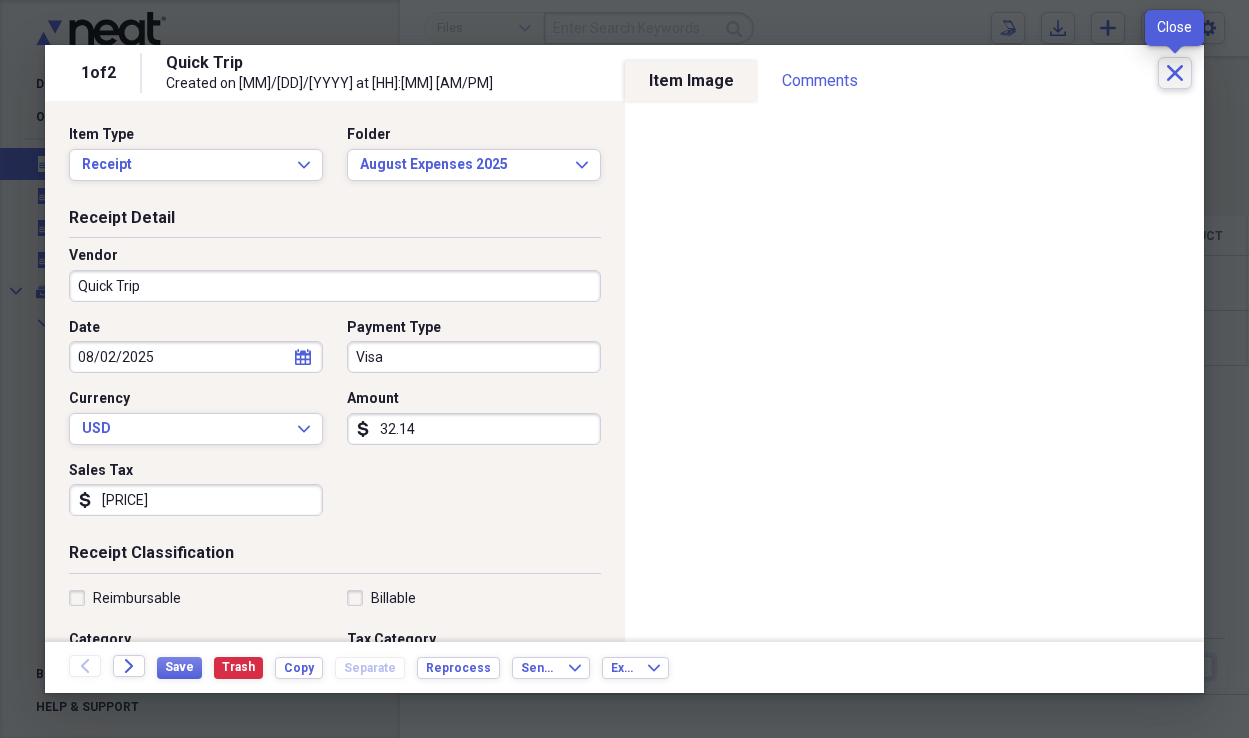 click on "Close" 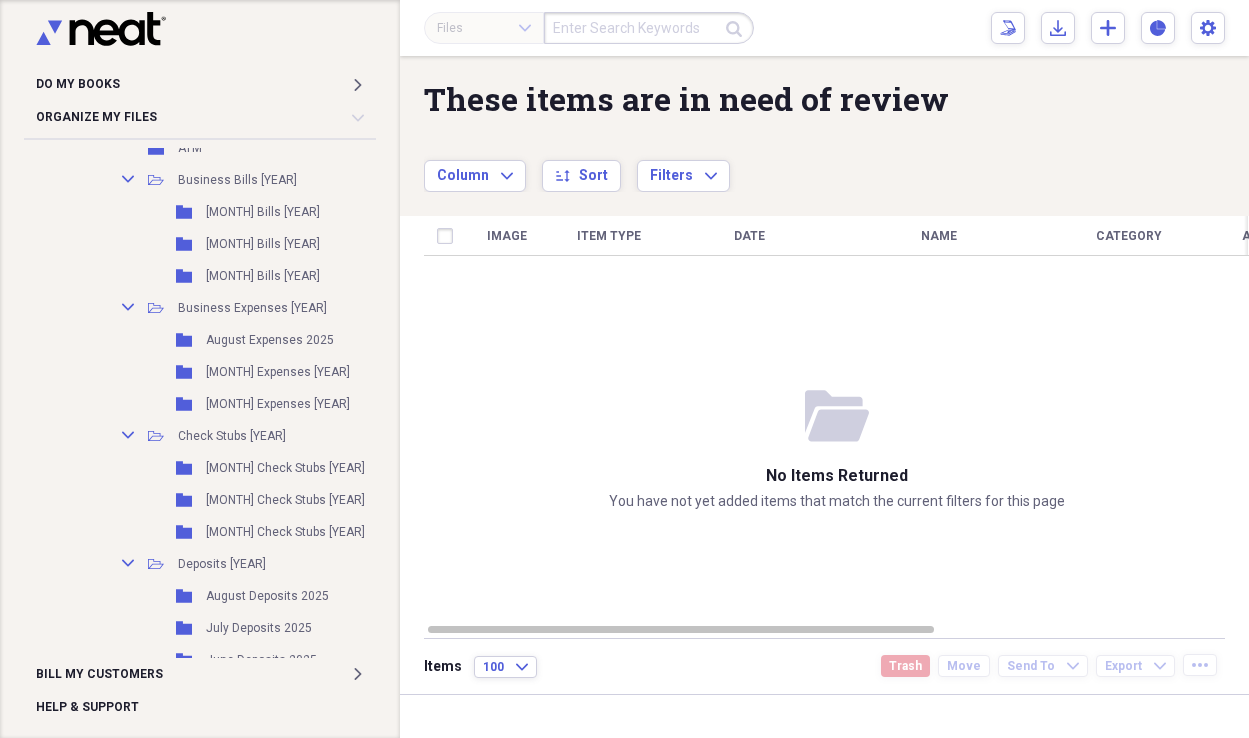 scroll, scrollTop: 666, scrollLeft: 0, axis: vertical 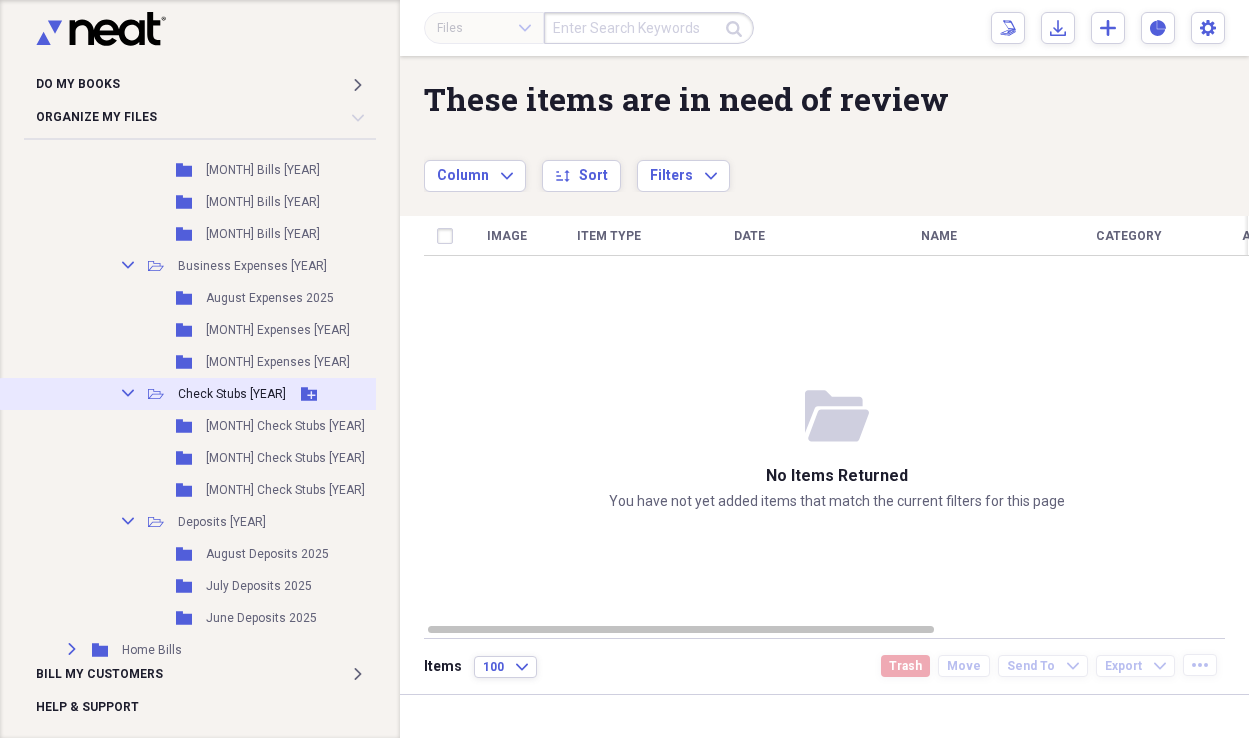 click on "Collapse" 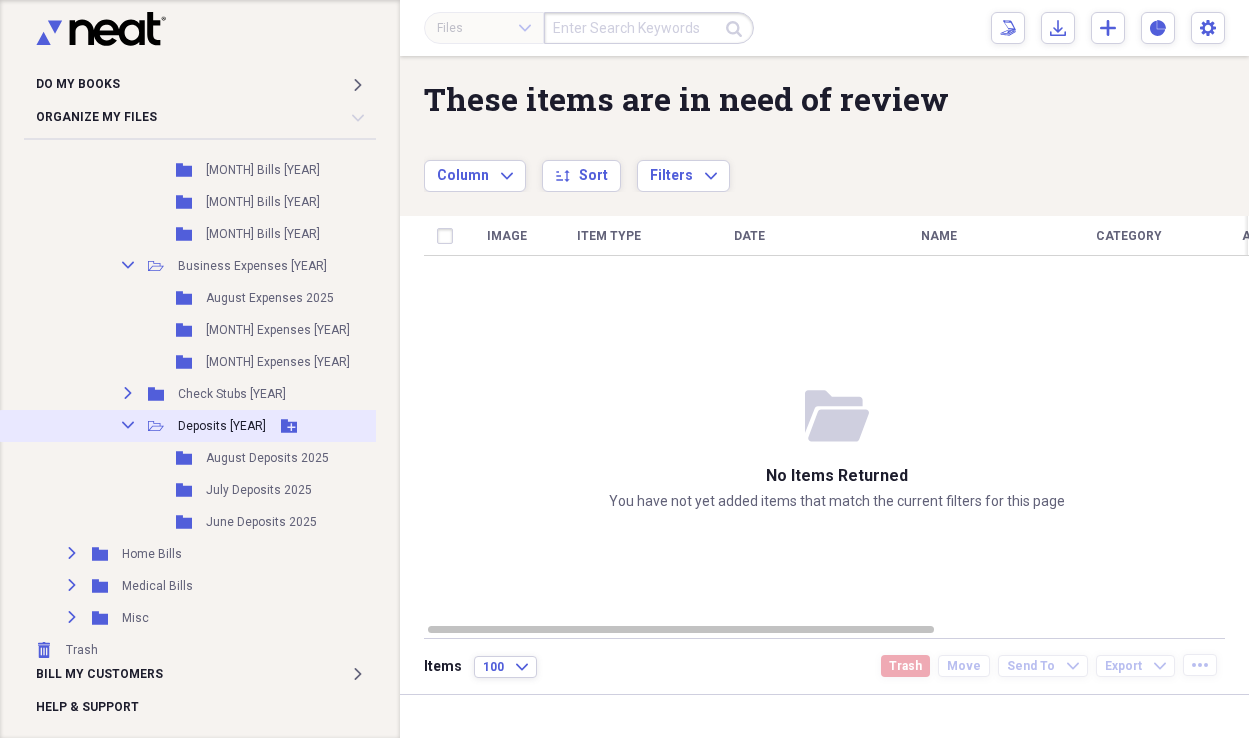 click on "Collapse" 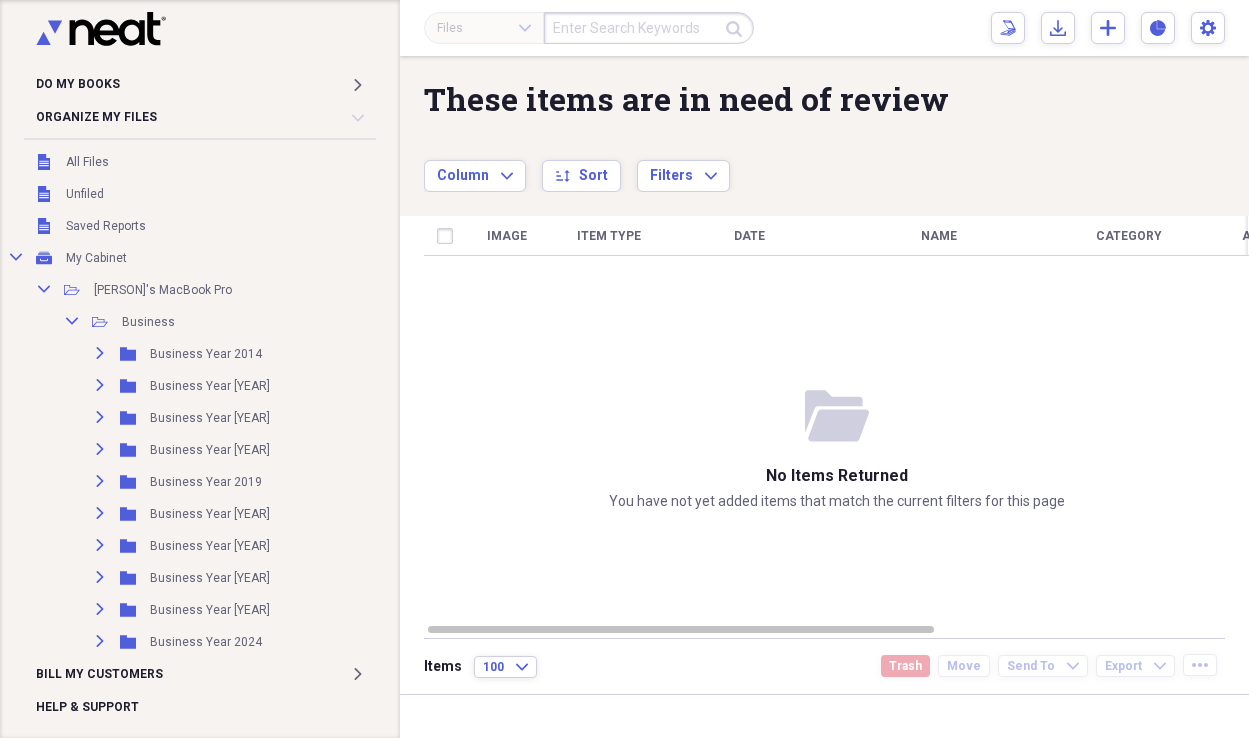 scroll, scrollTop: 0, scrollLeft: 0, axis: both 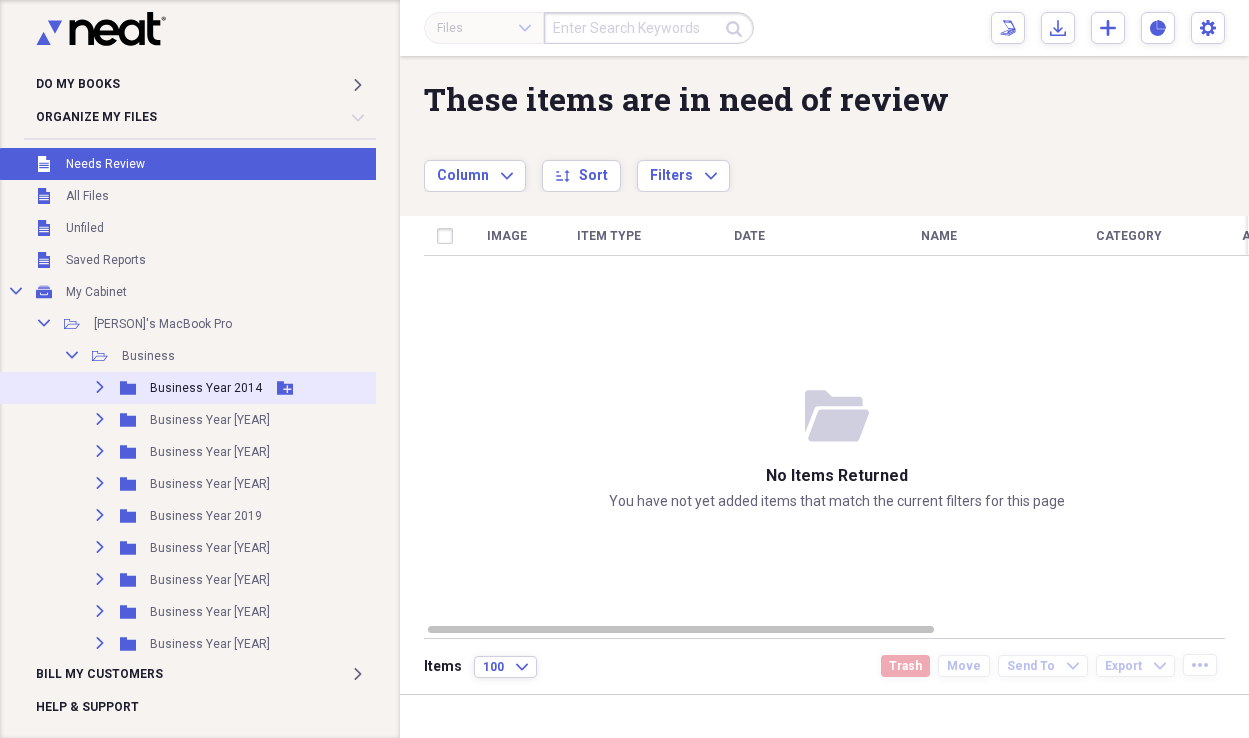 click on "Expand" 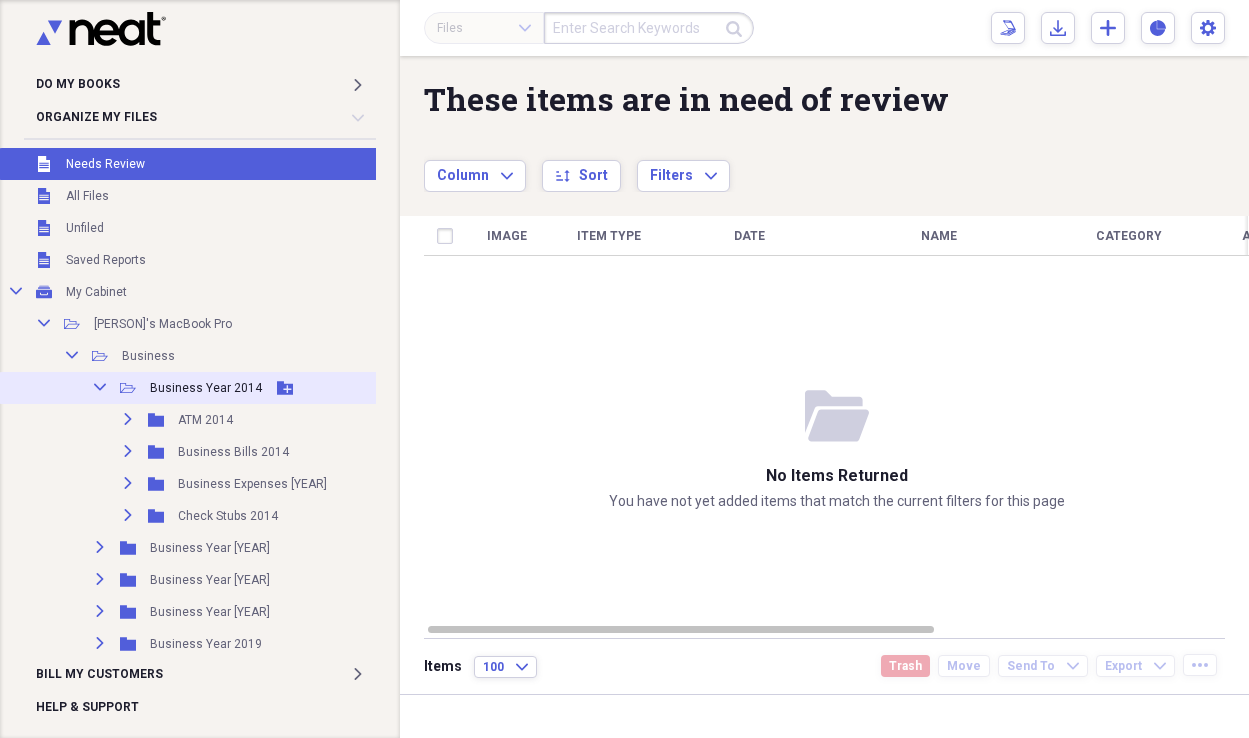 click on "Collapse Open Folder Business Year [YYYY] Add Folder" at bounding box center (205, 388) 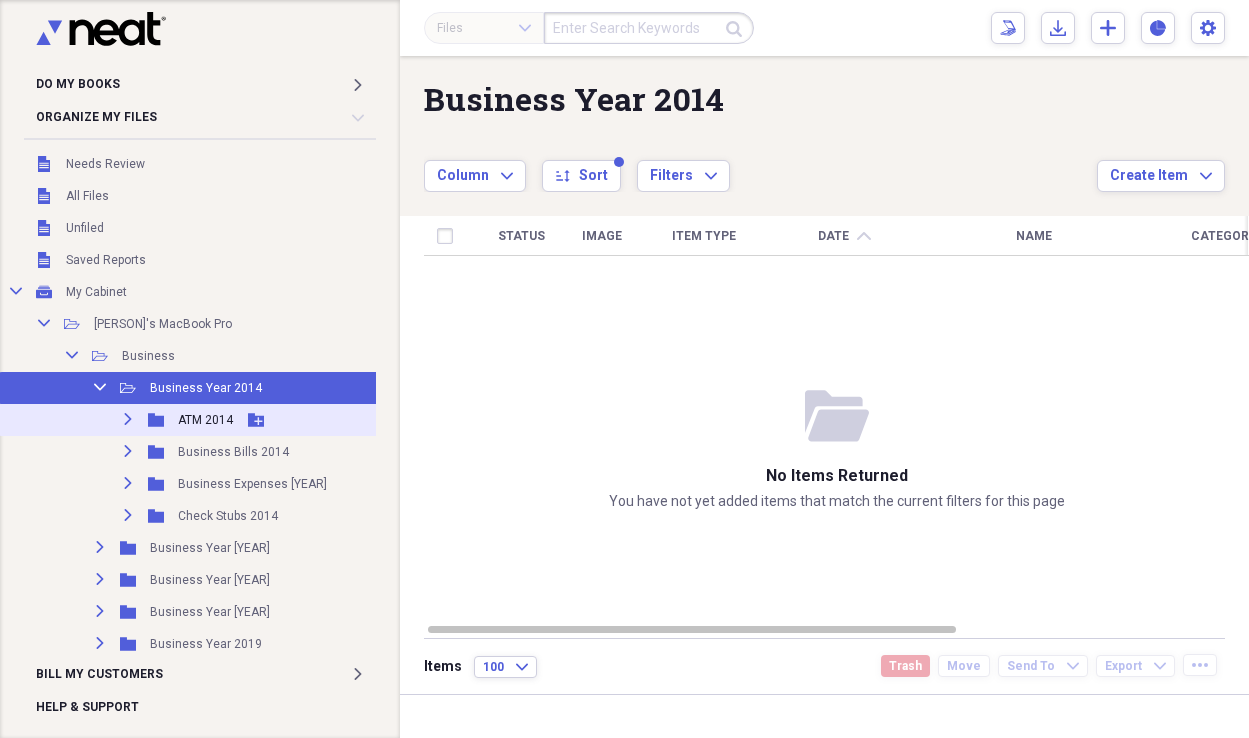 click on "ATM 2014" at bounding box center (205, 420) 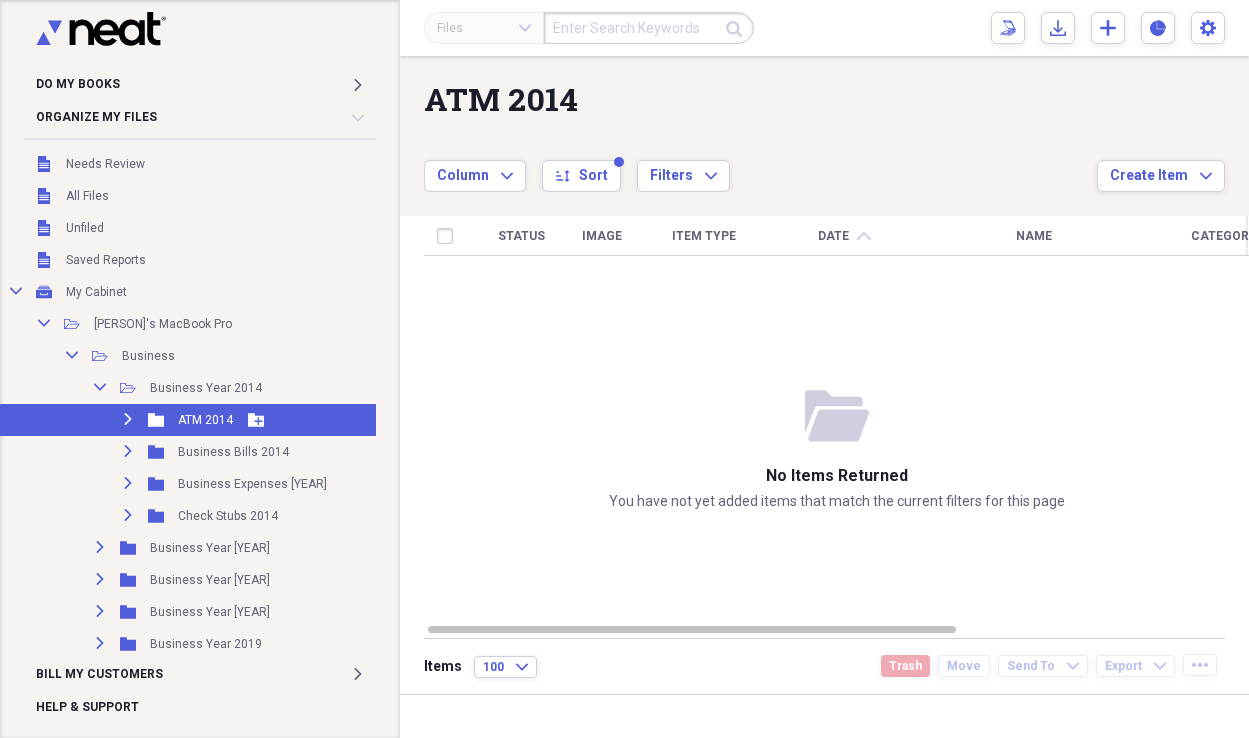click on "Expand" at bounding box center [128, 419] 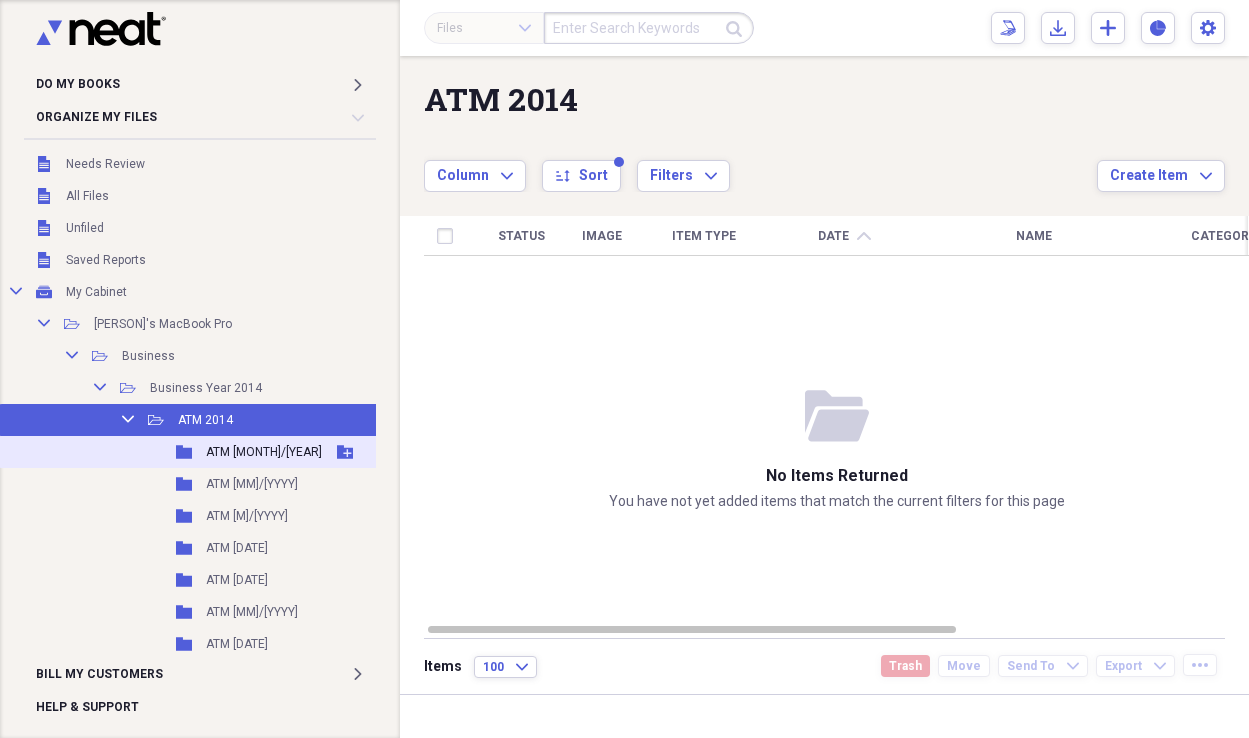 click on "Folder" 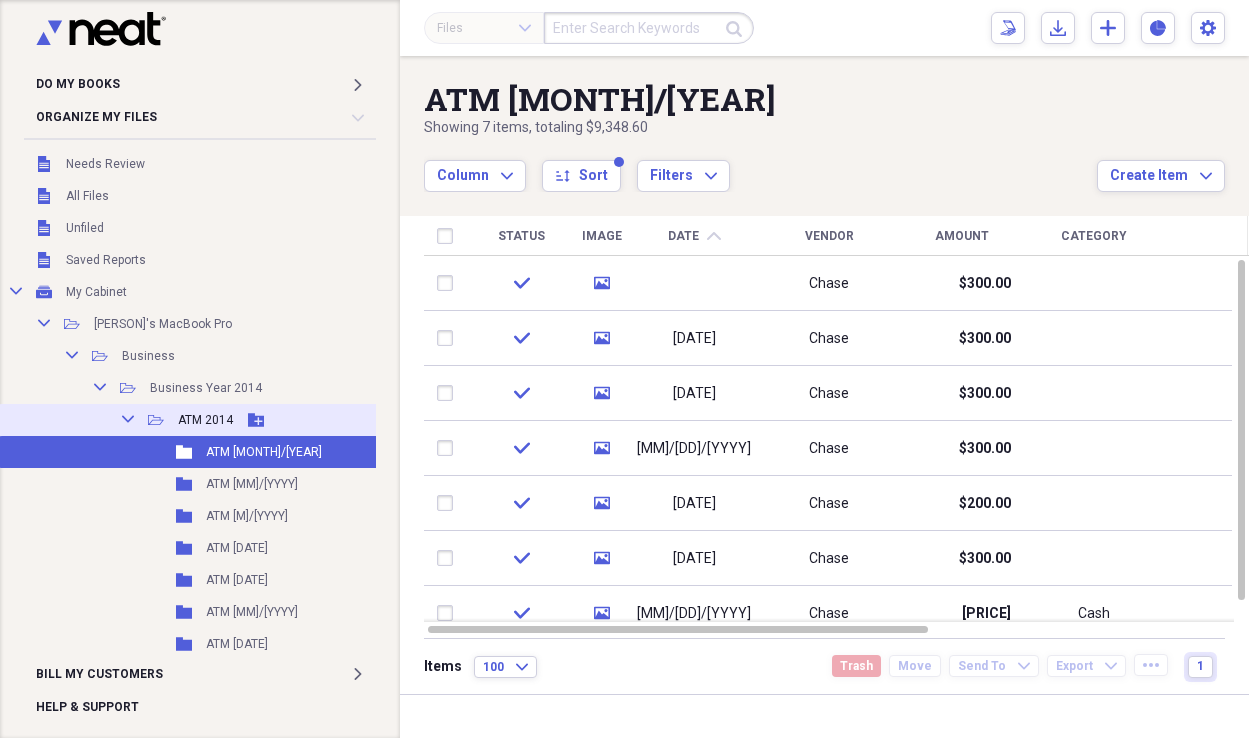 click on "Collapse" 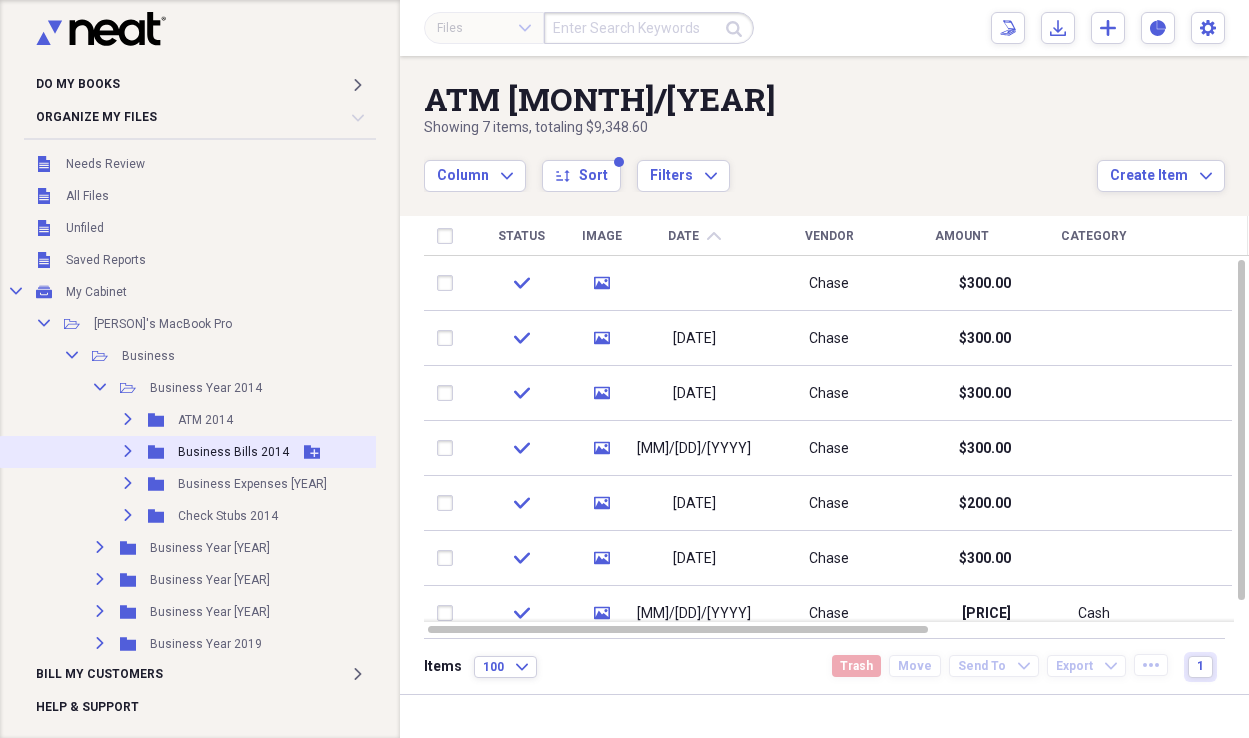 click on "Expand" 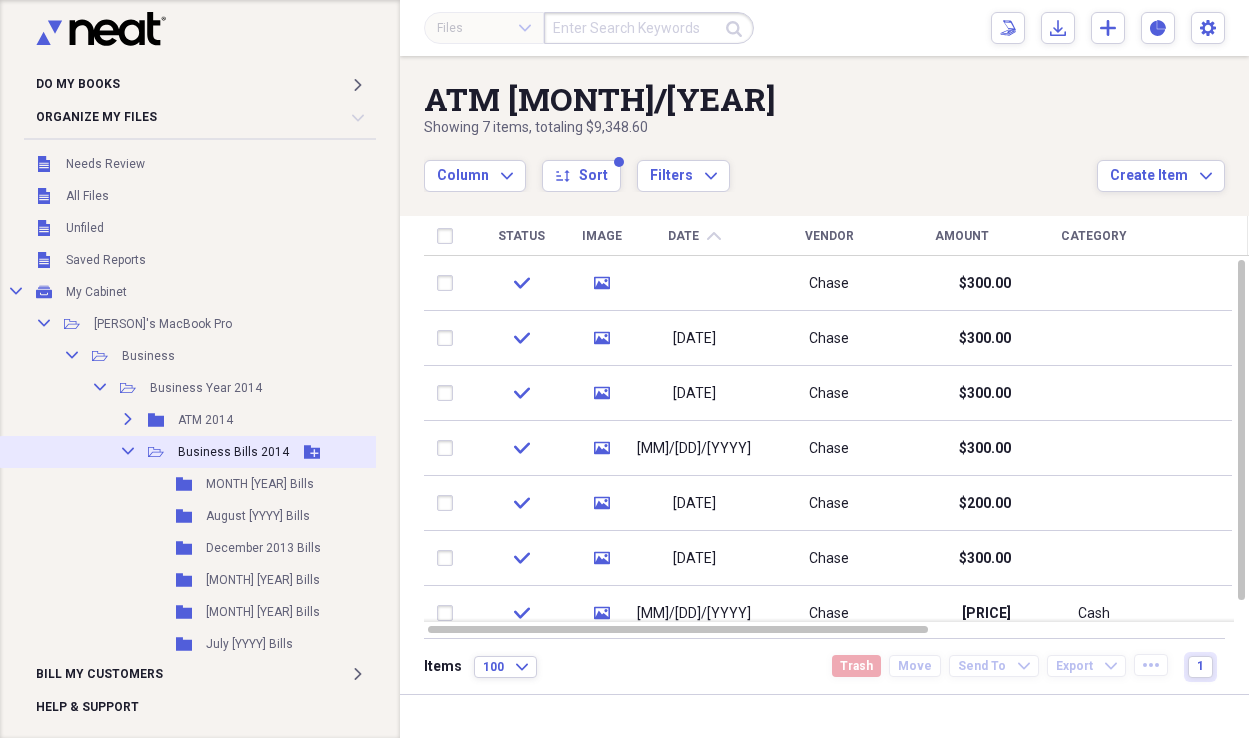 click on "Business Bills 2014" at bounding box center (233, 452) 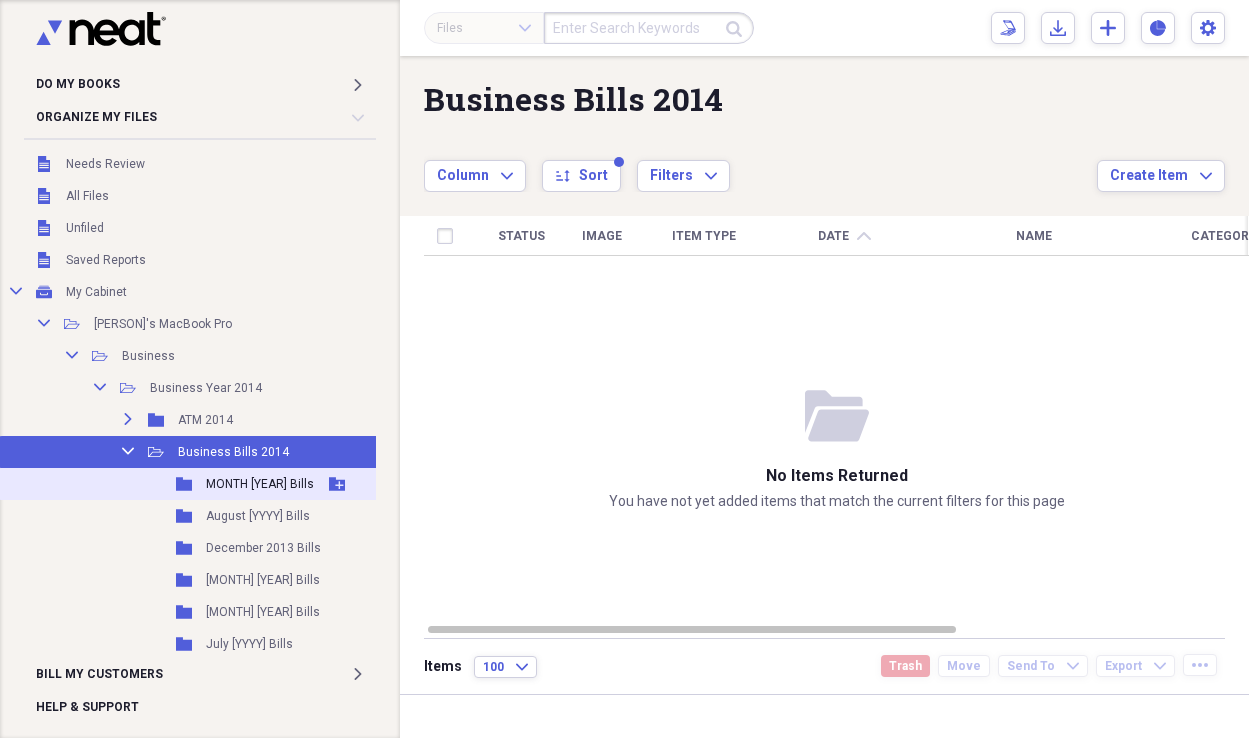 click on "MONTH [YEAR] Bills" at bounding box center (260, 484) 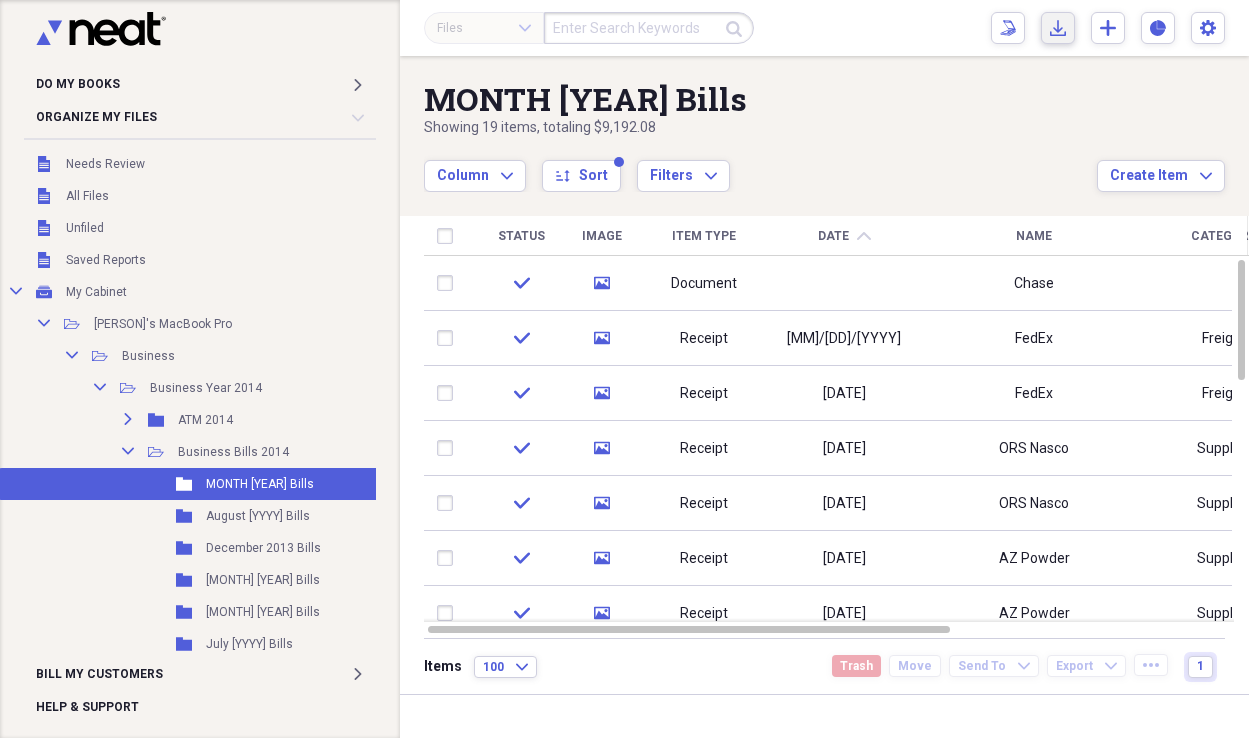 click on "Import" 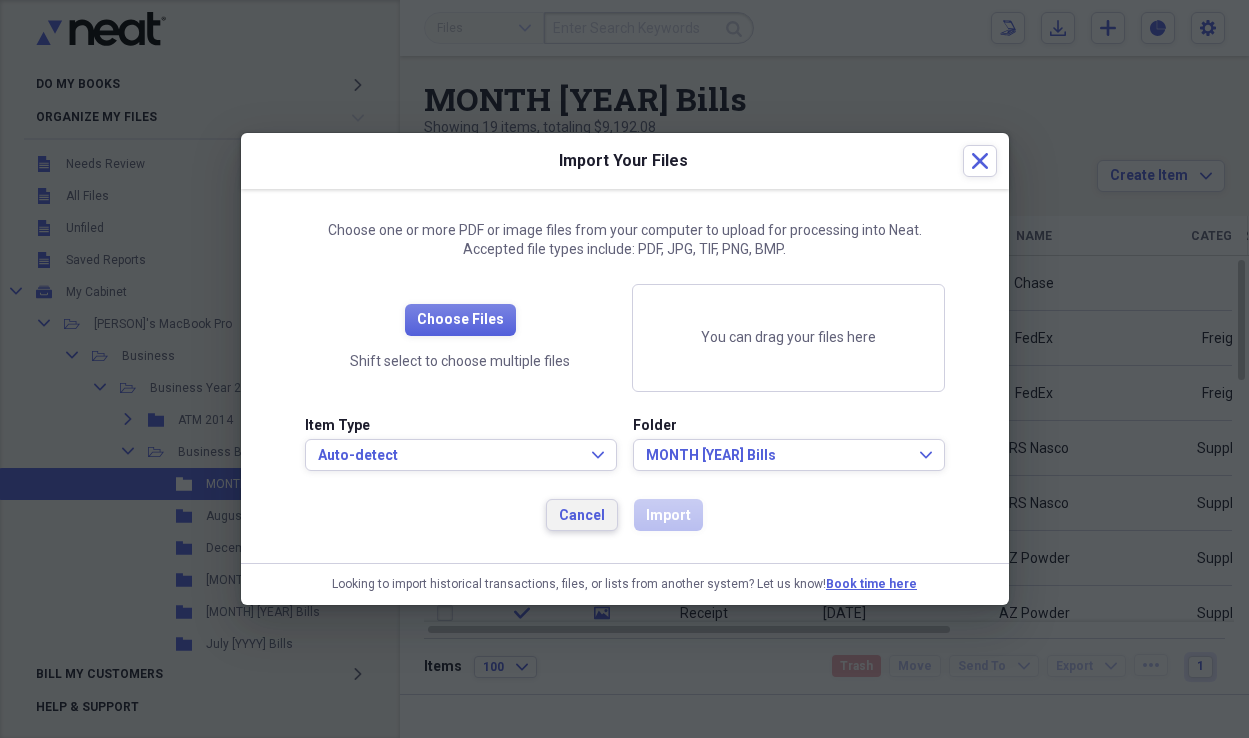 click on "Cancel" at bounding box center [582, 516] 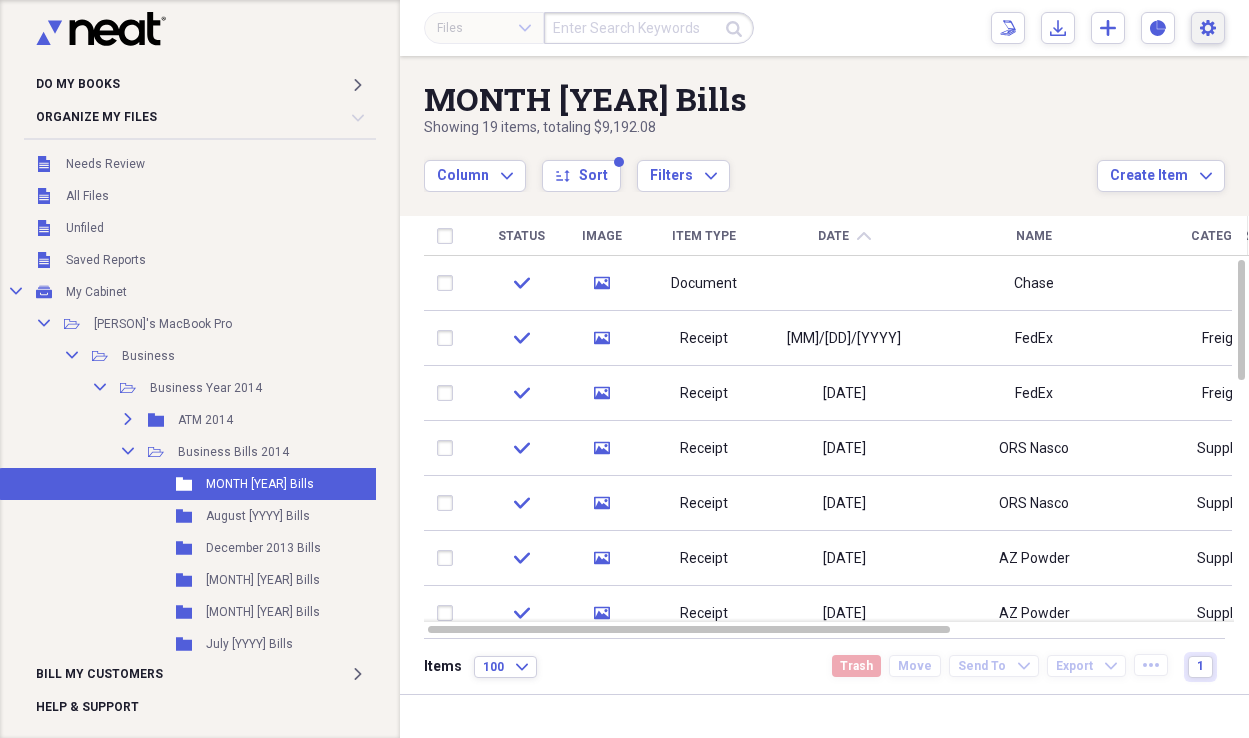 click on "Settings" 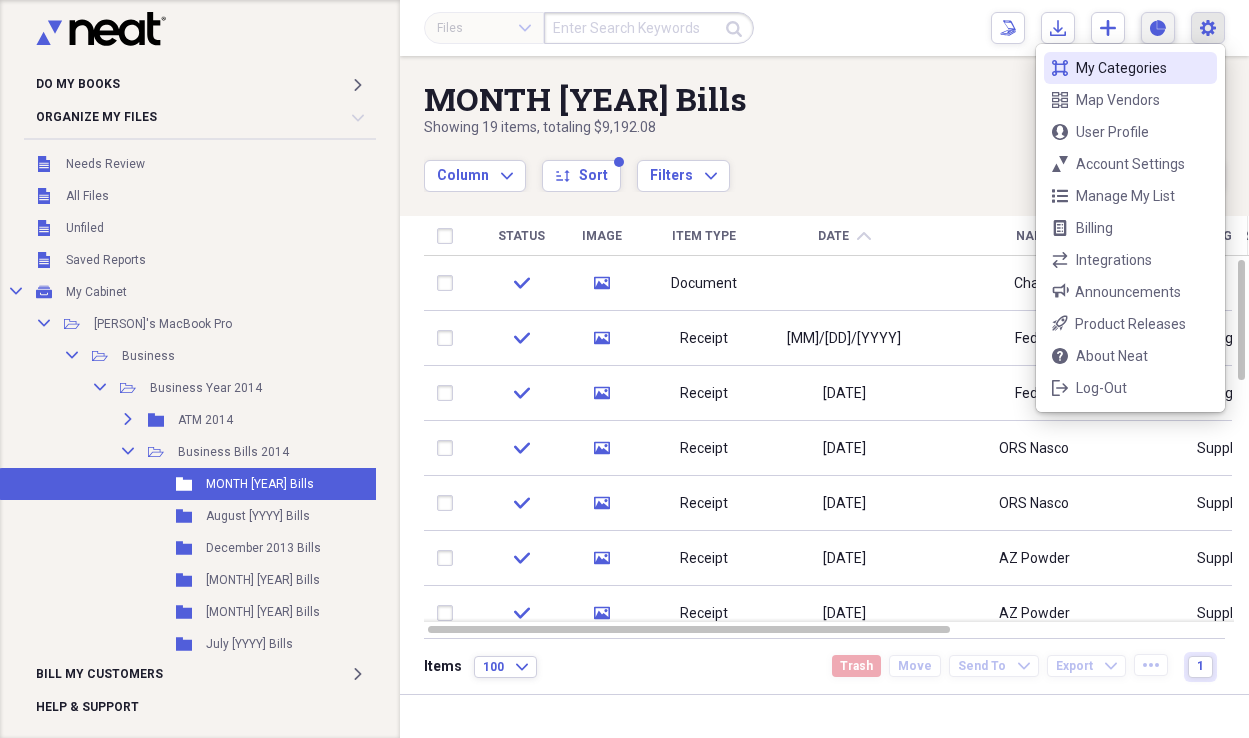 click 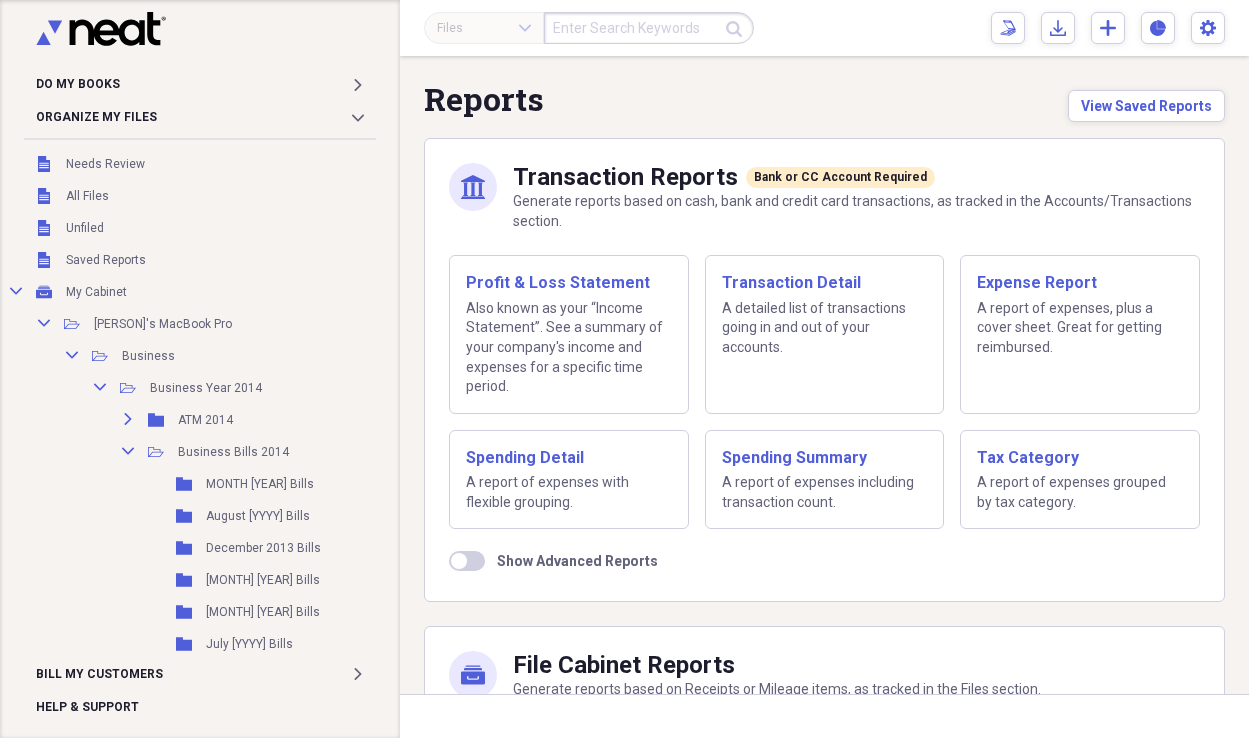 click on "Show Advanced Reports" at bounding box center (467, 561) 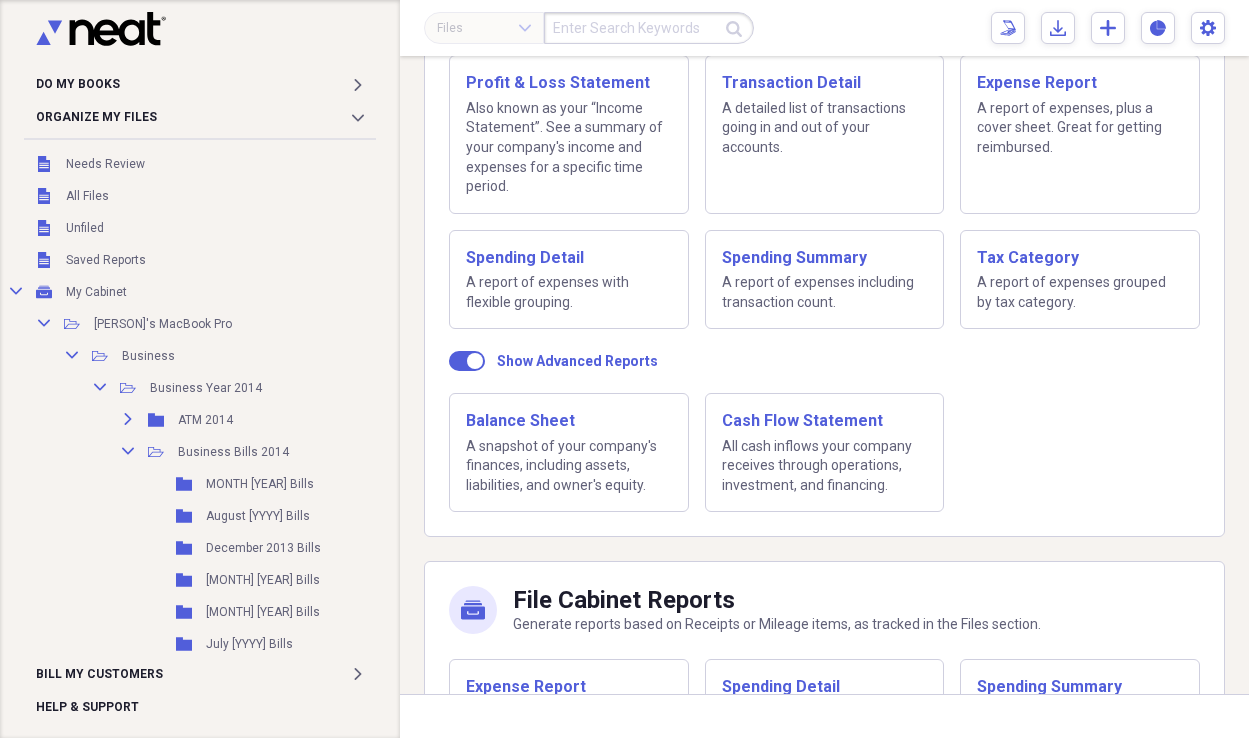 scroll, scrollTop: 0, scrollLeft: 0, axis: both 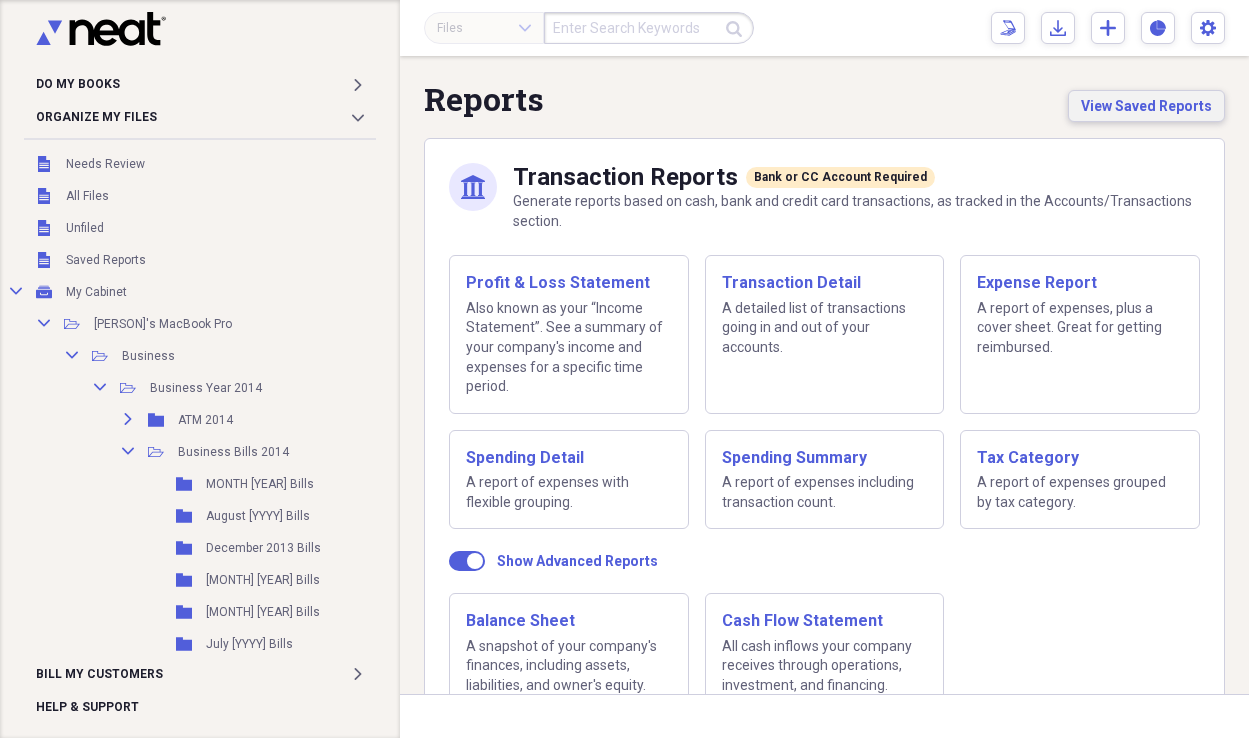 click on "View Saved Reports" at bounding box center [1146, 106] 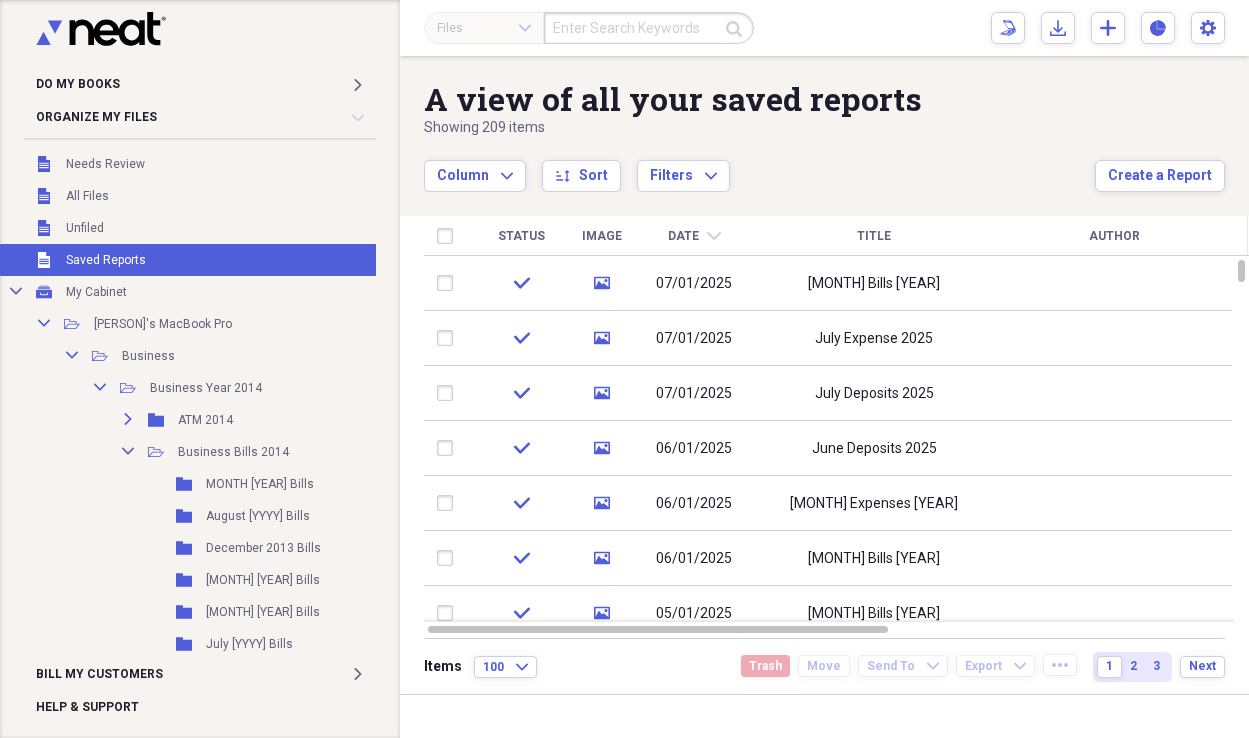 click on "Title" at bounding box center (874, 236) 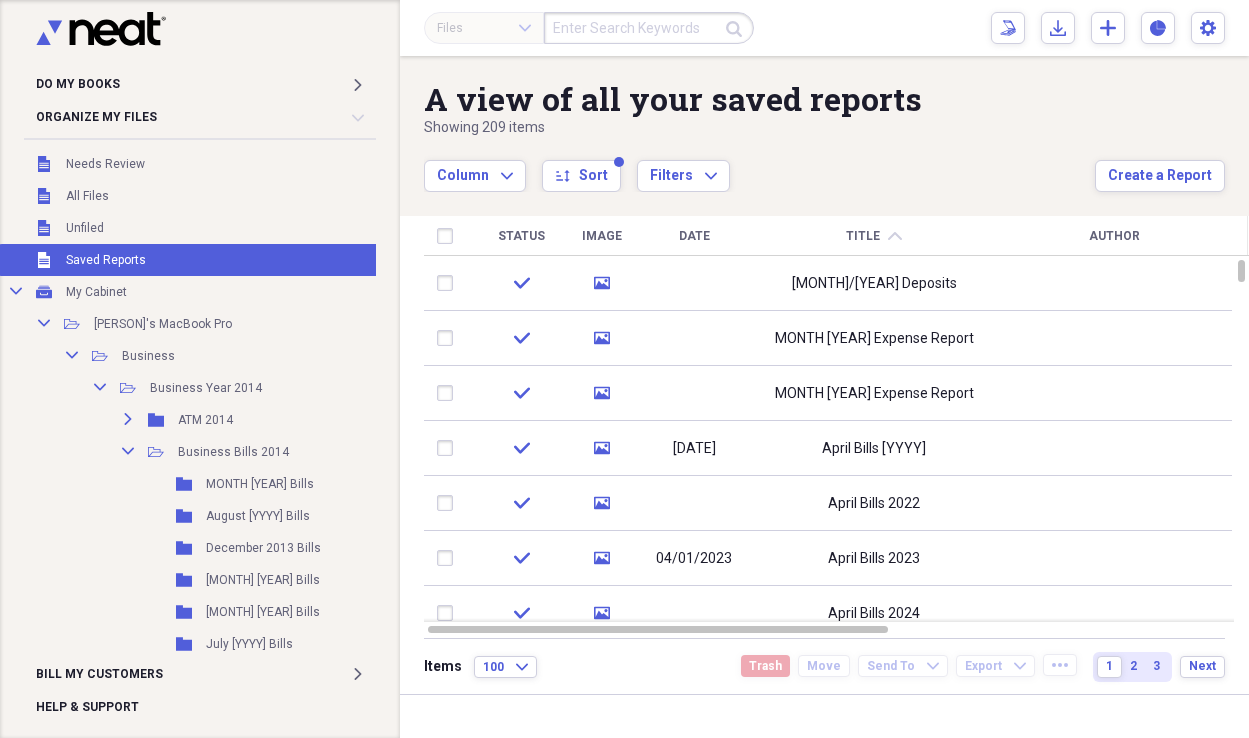 click on "Date" at bounding box center [694, 236] 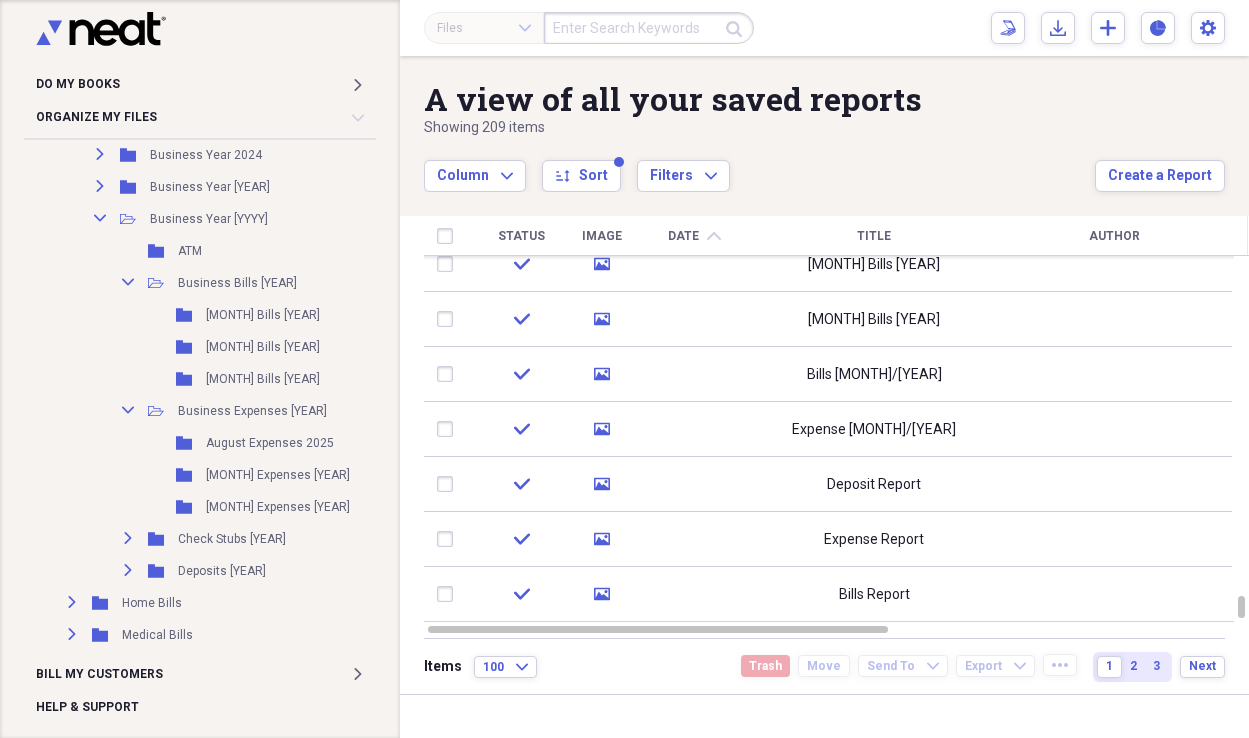 scroll, scrollTop: 1086, scrollLeft: 0, axis: vertical 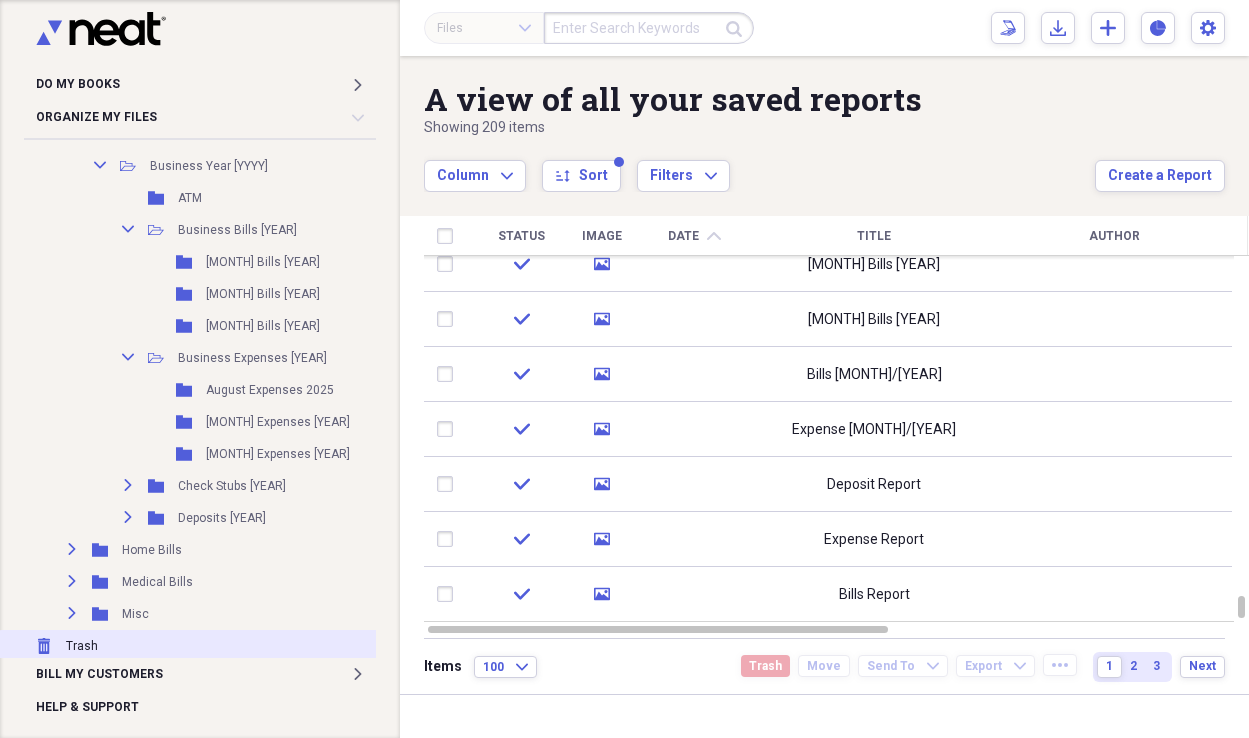 click on "Trash Trash" at bounding box center (212, 646) 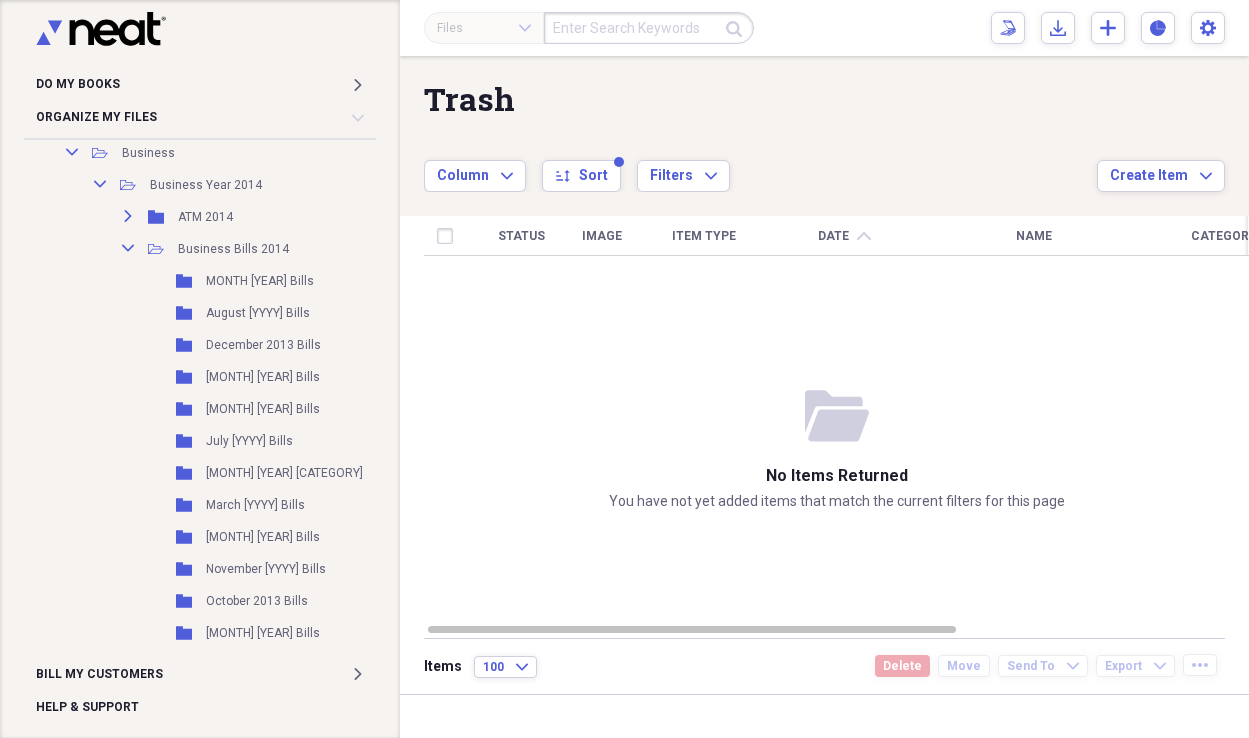 scroll, scrollTop: 0, scrollLeft: 0, axis: both 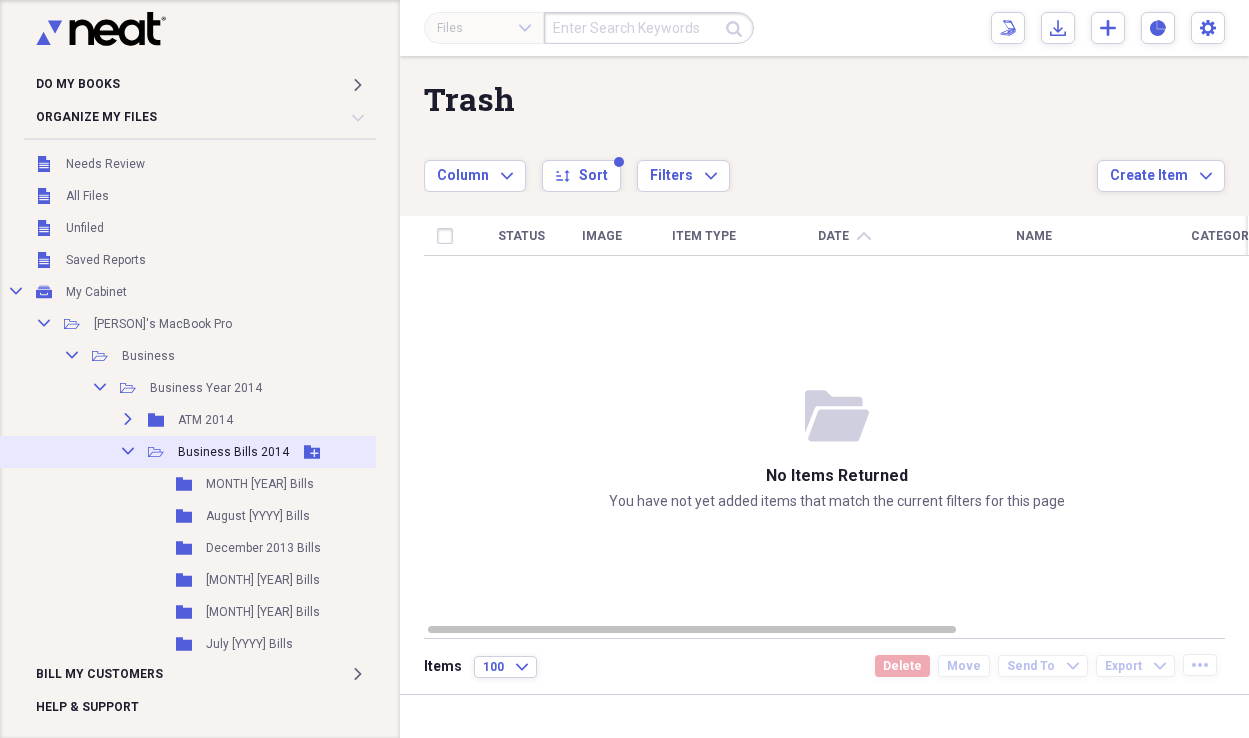 click 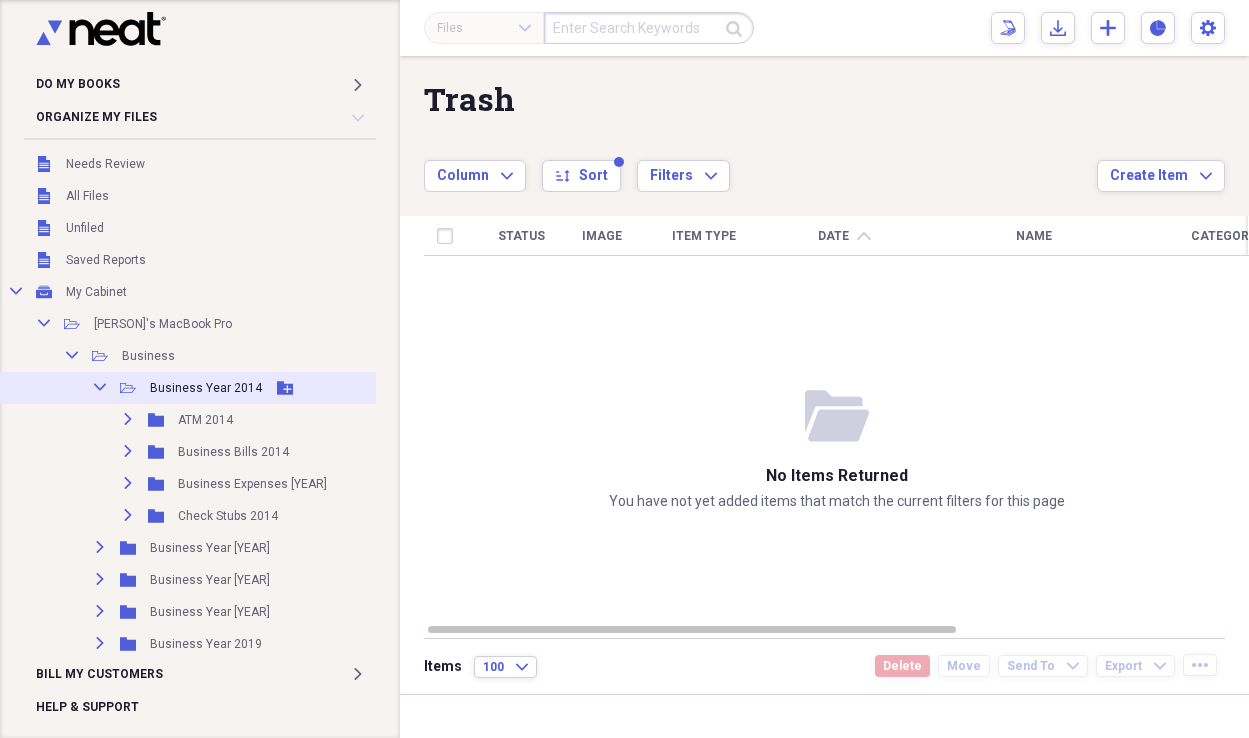 click on "Collapse" 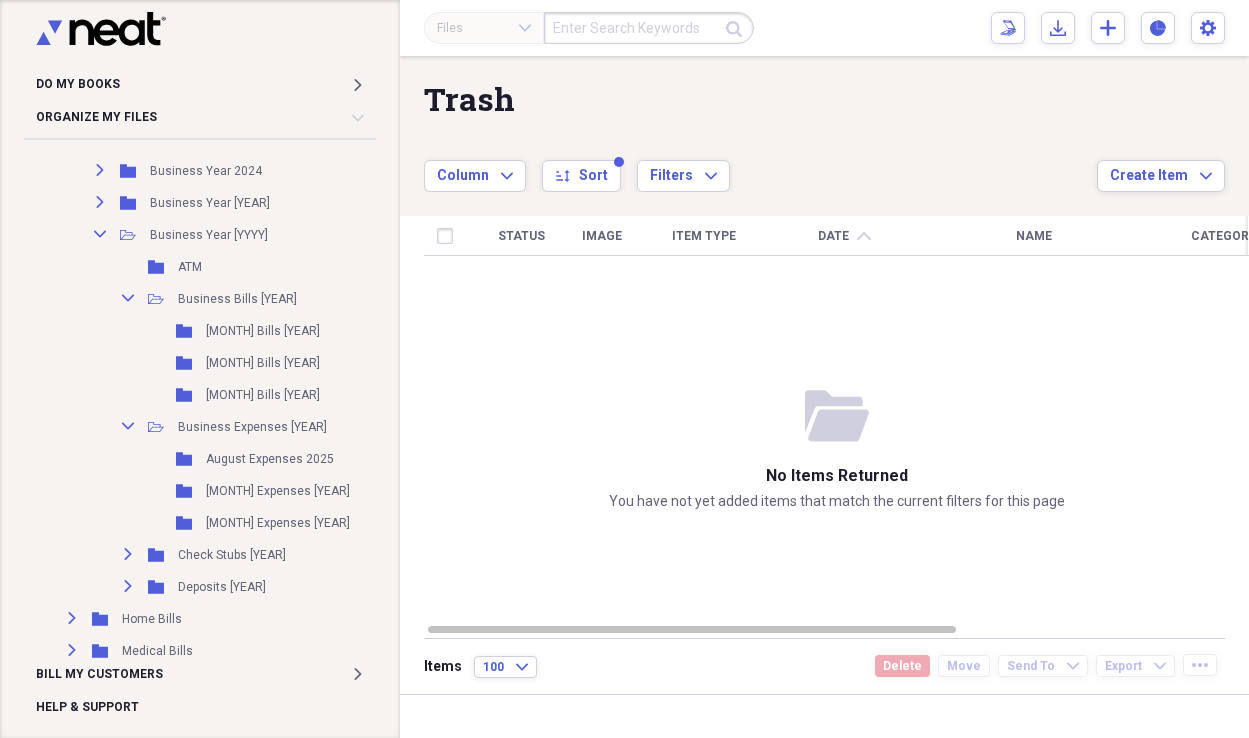 scroll, scrollTop: 574, scrollLeft: 0, axis: vertical 